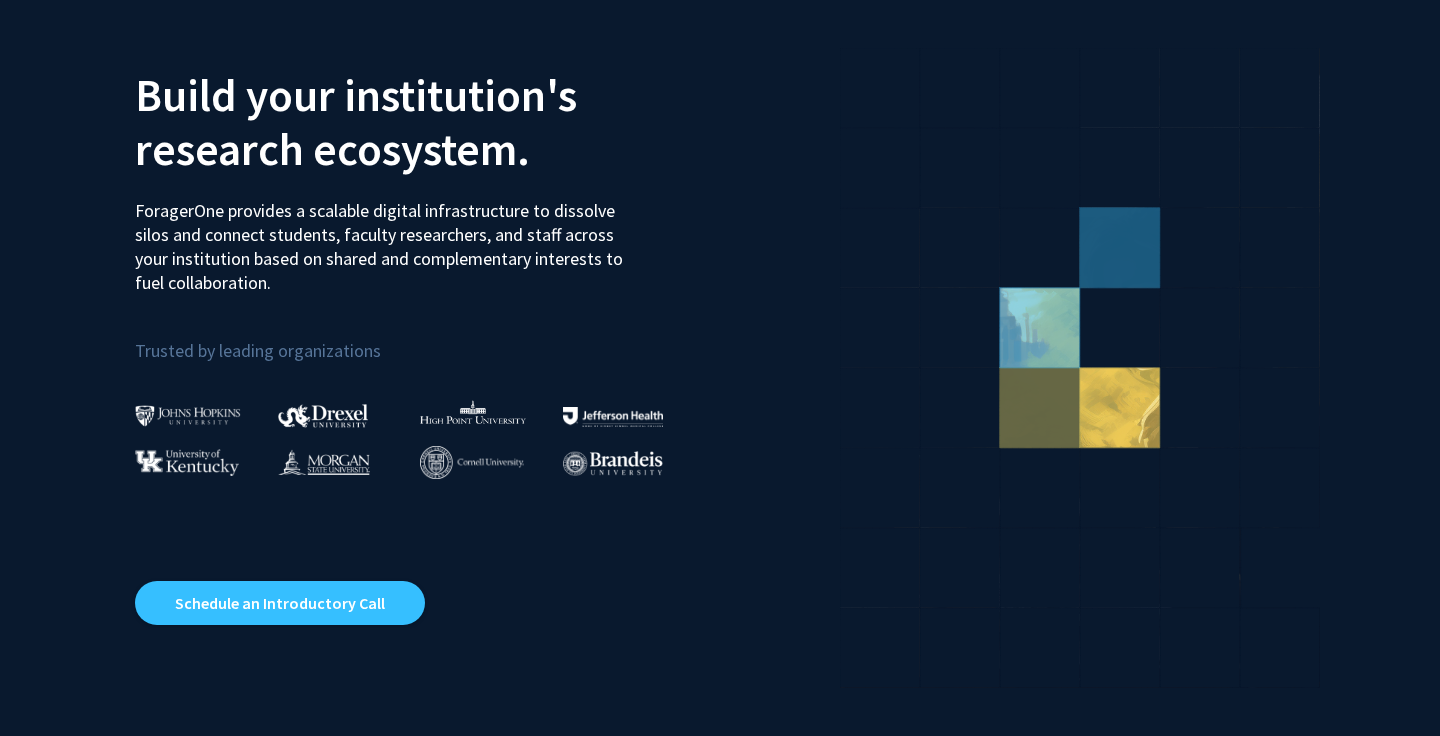 scroll, scrollTop: 0, scrollLeft: 0, axis: both 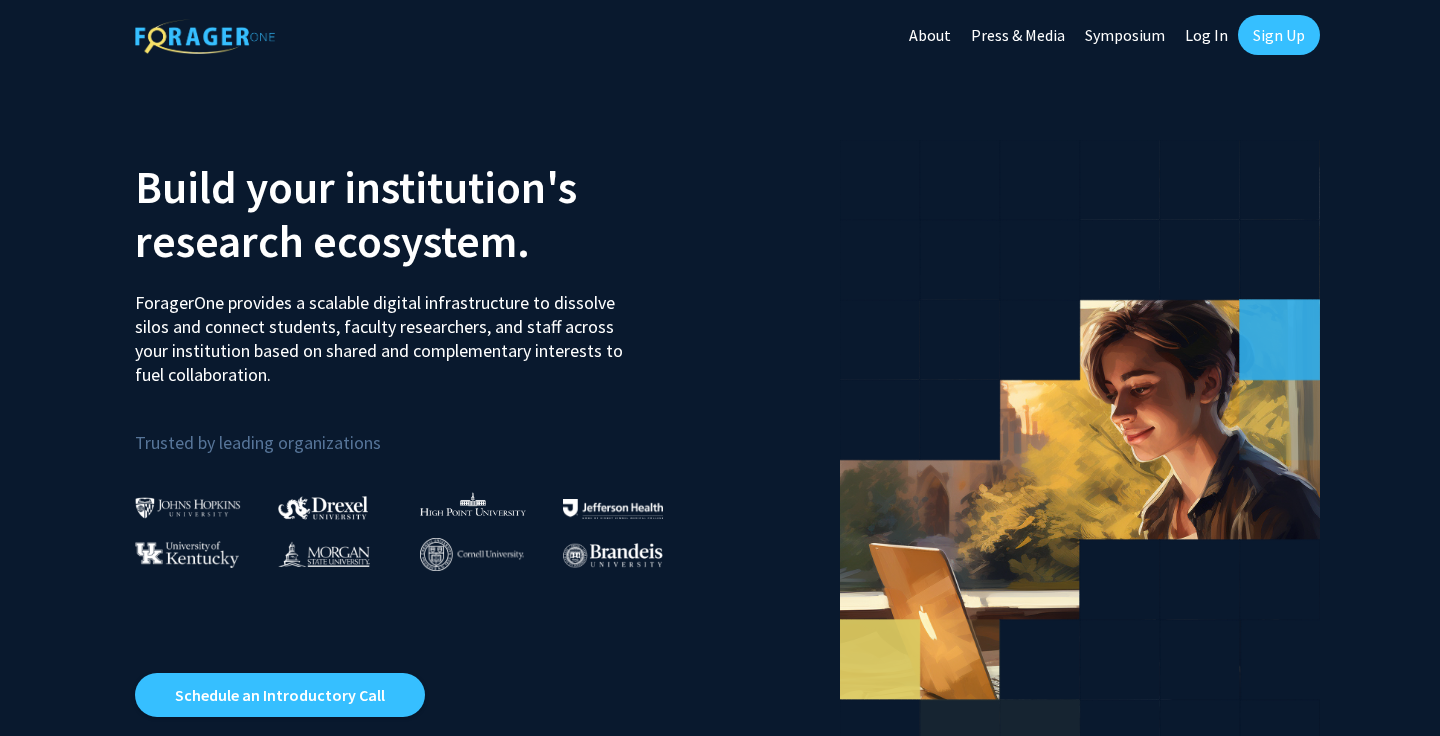 click on "Log In" 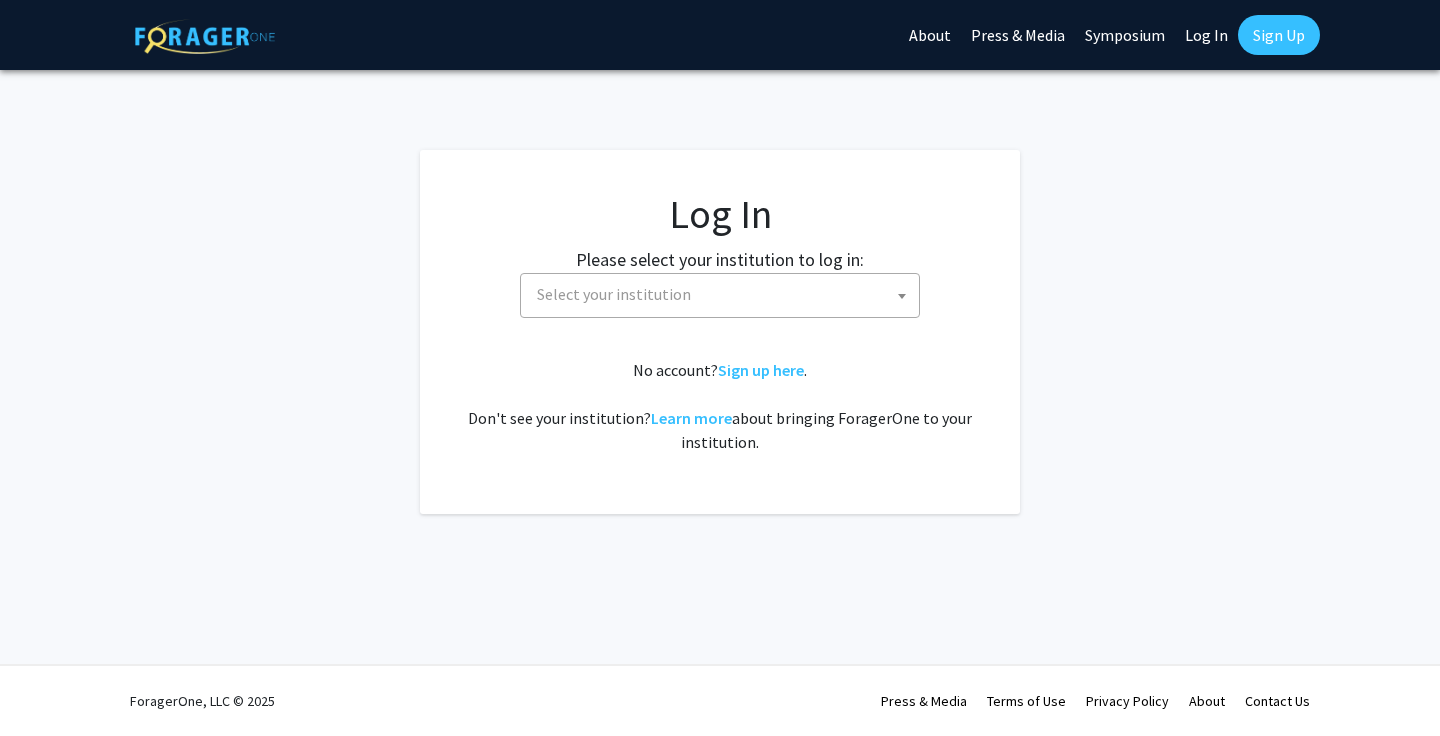 click on "Select your institution" at bounding box center [614, 294] 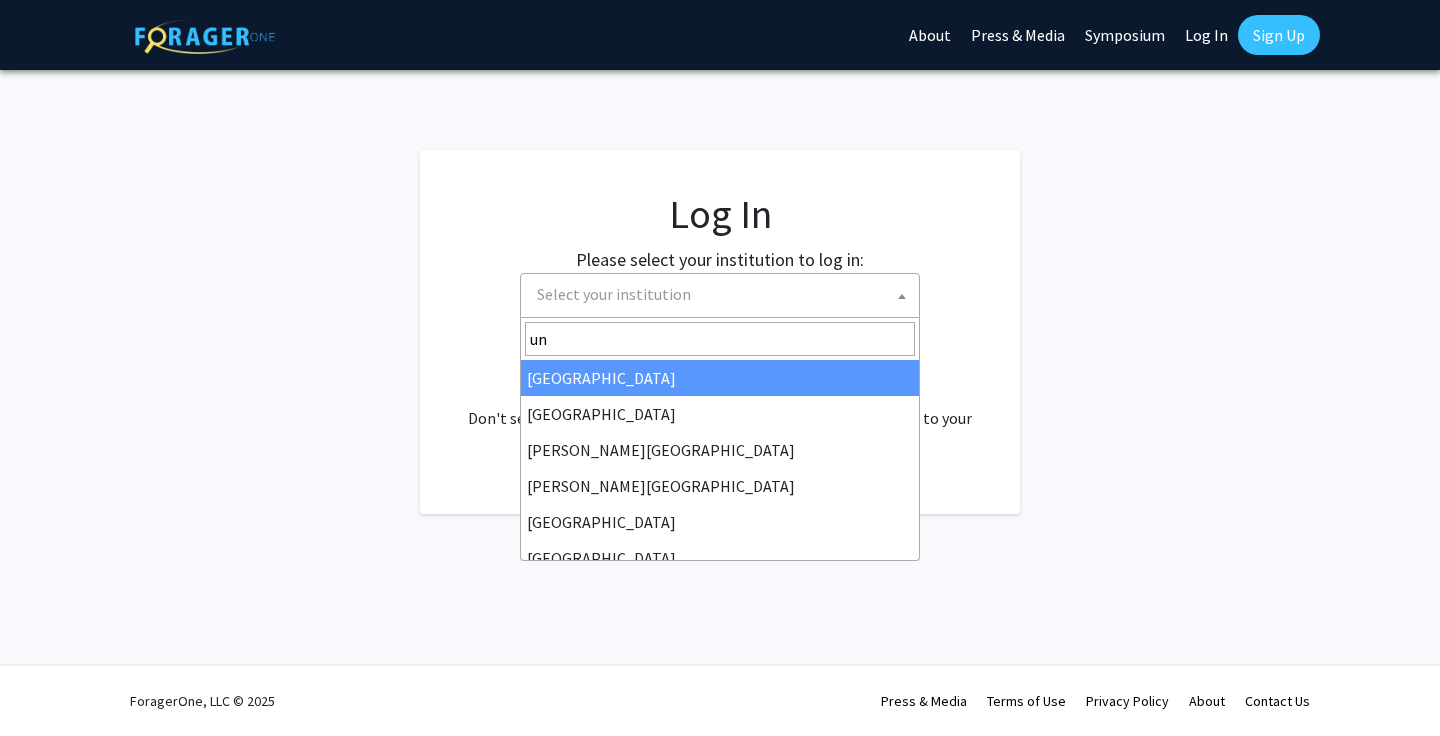 type on "u" 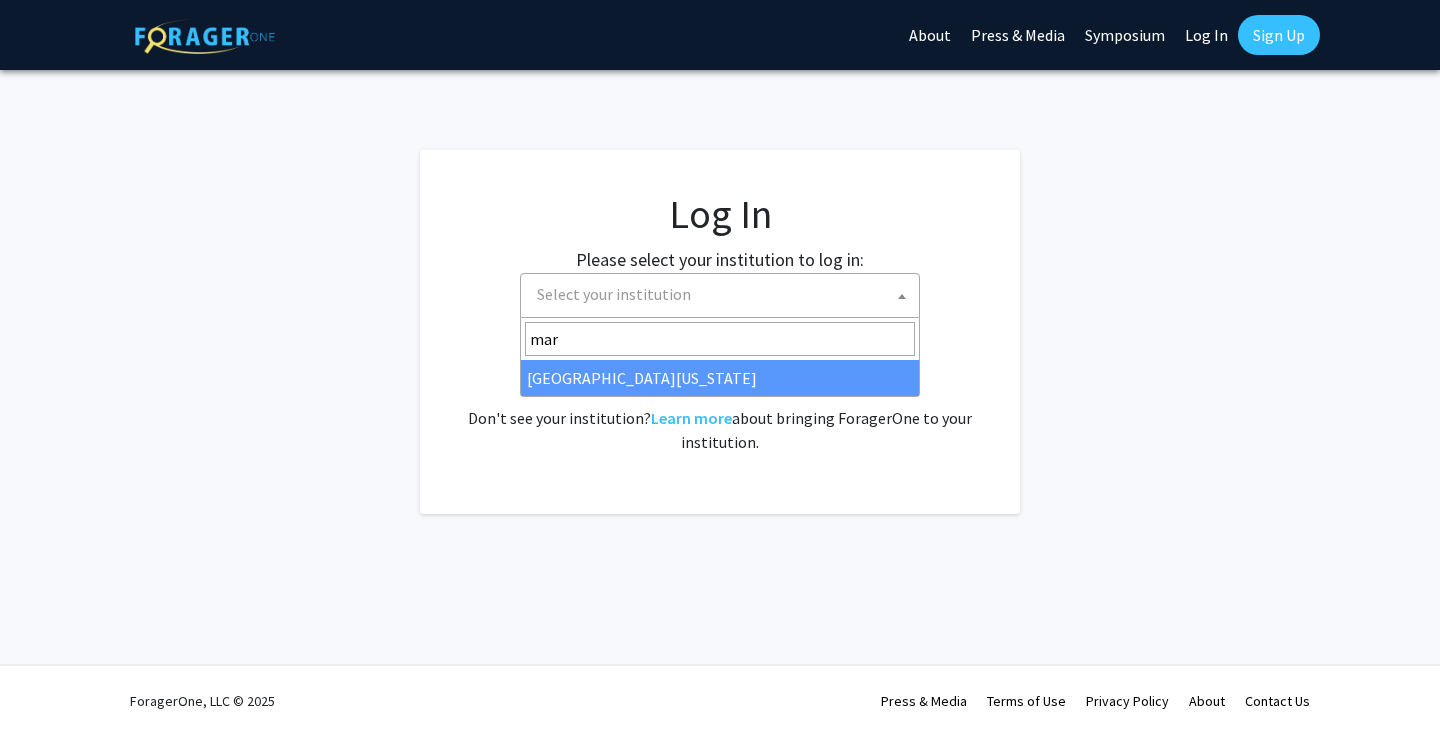 type on "mar" 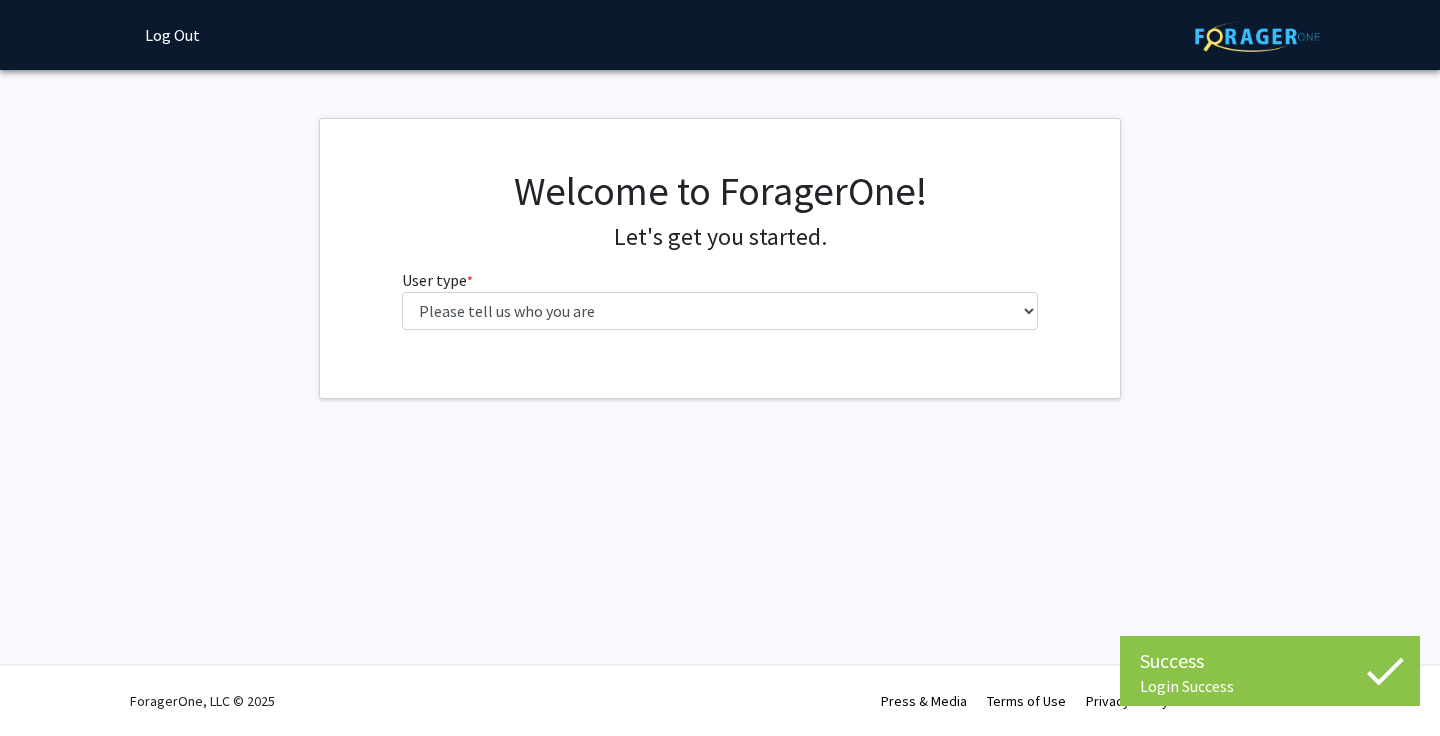 scroll, scrollTop: 0, scrollLeft: 0, axis: both 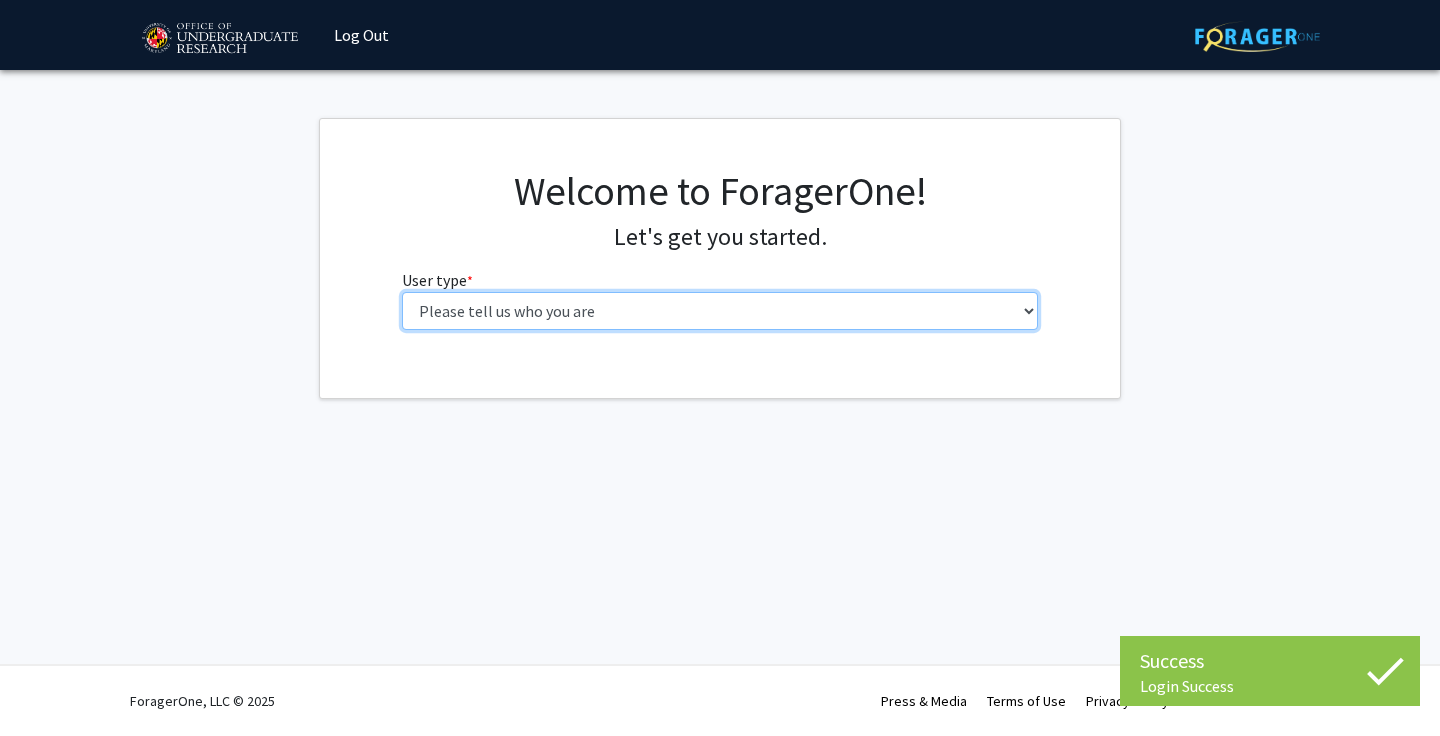 click on "Please tell us who you are  Undergraduate Student   Master's Student   Doctoral Candidate (PhD, MD, DMD, PharmD, etc.)   Postdoctoral Researcher / Research Staff / Medical Resident / Medical Fellow   Faculty   Administrative Staff" at bounding box center (720, 311) 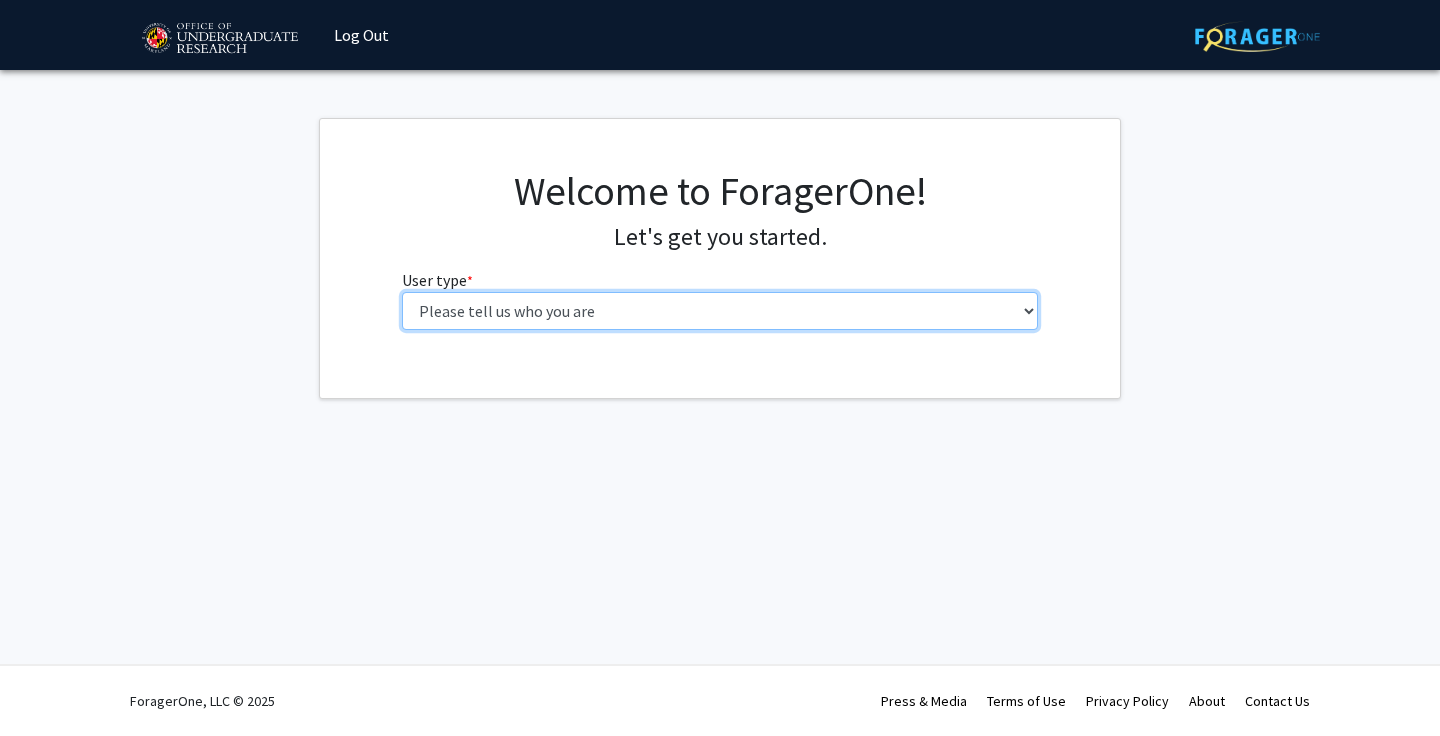 click on "Please tell us who you are  Undergraduate Student   Master's Student   Doctoral Candidate (PhD, MD, DMD, PharmD, etc.)   Postdoctoral Researcher / Research Staff / Medical Resident / Medical Fellow   Faculty   Administrative Staff" at bounding box center [720, 311] 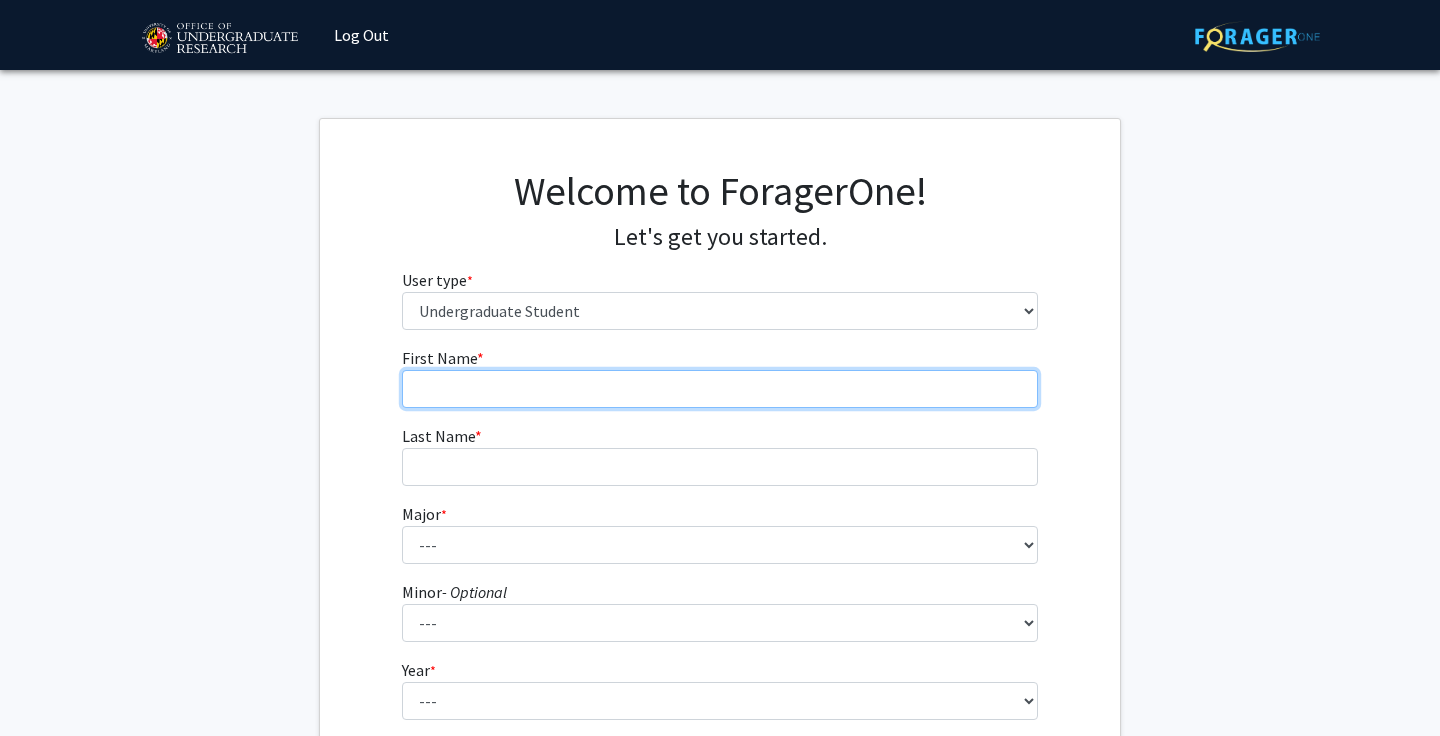 click on "First Name * required" at bounding box center (720, 389) 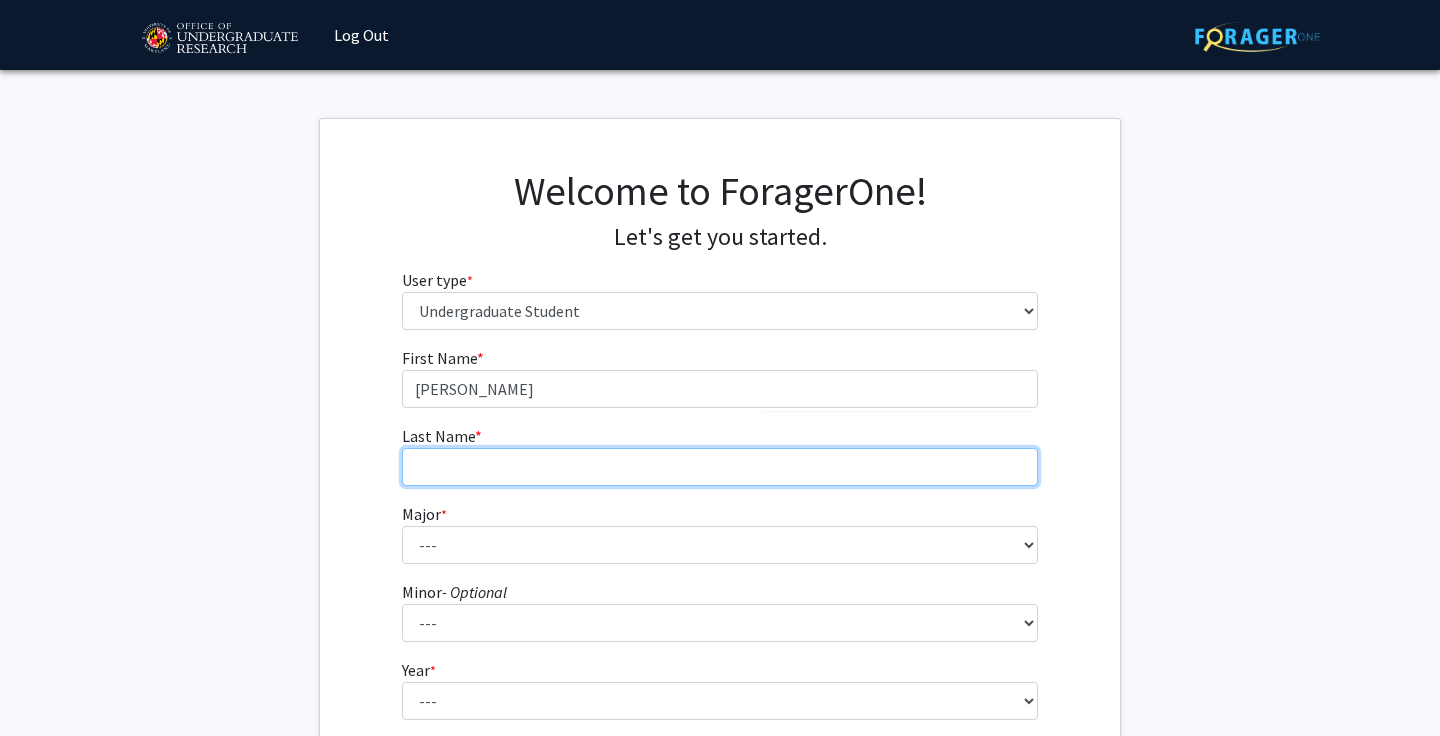 type on "Lippincott" 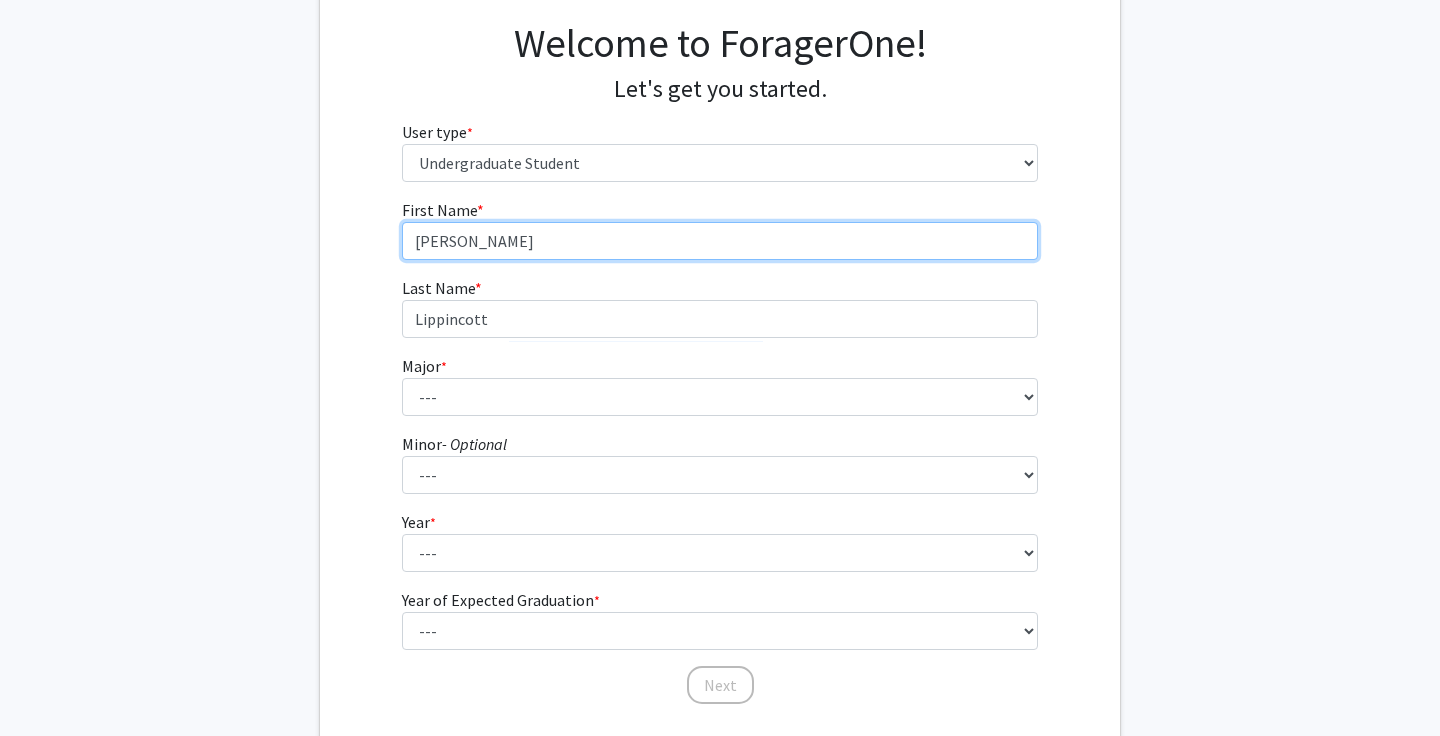 scroll, scrollTop: 150, scrollLeft: 0, axis: vertical 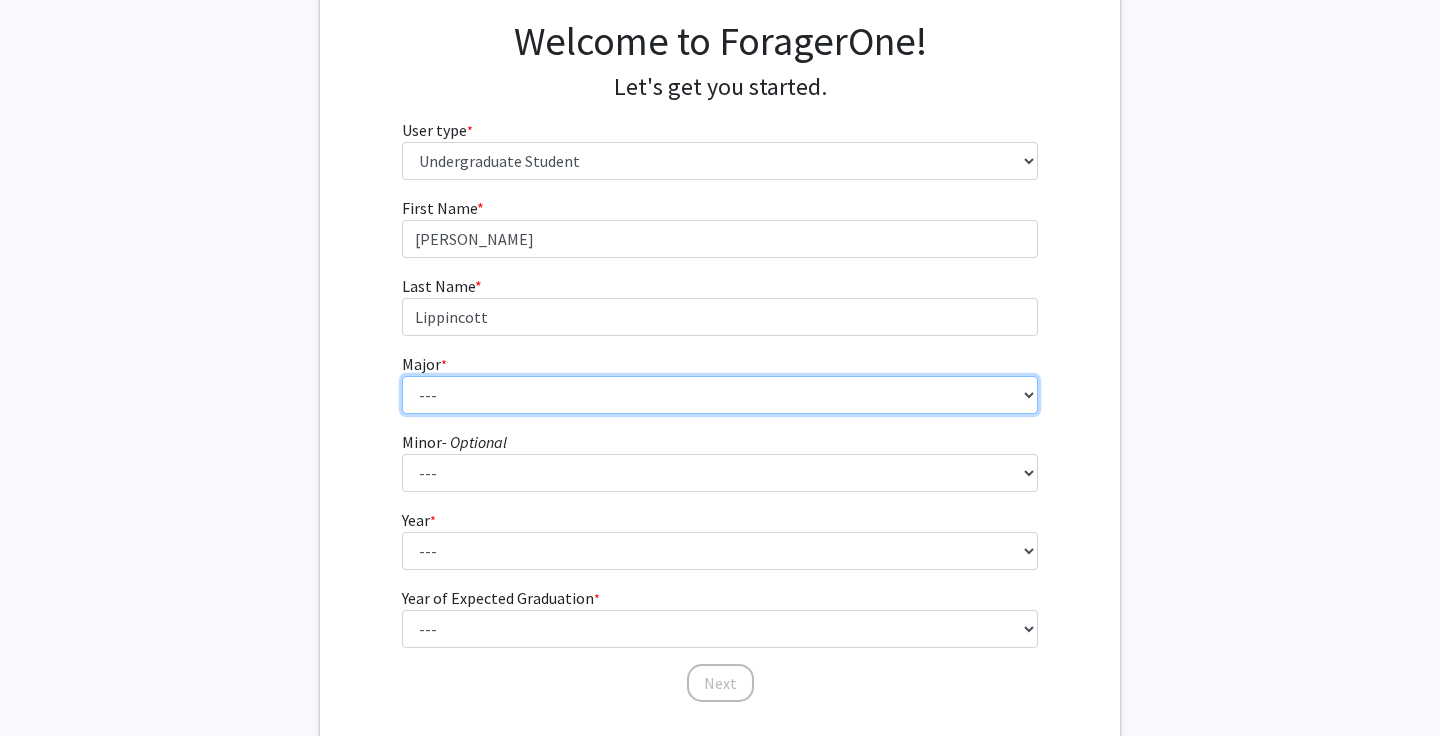 click on "---  Accounting   Aerospace Engineering   African American and Africana Studies   Agricultural and Resource Economics   Agricultural Science and Technology   American Studies   Animal Sciences   Anthropology   Arabic Studies   Architecture   Art History   Astronomy   Atmospheric and Oceanic Science   Biochemistry   Biocomputational Engineering   Bioengineering   Biological Sciences   Central European, Russian and Eurasian Studies   Chemical Engineering   Chemistry   Chinese   Cinema and Media Studies   Cinema and Media Studies   Civil Engineering   Classical Languages and Literatures   Communication   Computer Engineering   Computer Science   Criminology and Criminal Justice   Cyber-Physical Systems Engineering   Dance   Early Childhood/Early Childhood Special Education   Economics   Electrical Engineering   Elementary Education   Elementary/Middle Special Education   English Language and Literature   Environmental Science and Policy   Environmental Science and Technology   Family Science   Finance   Geology" at bounding box center [720, 395] 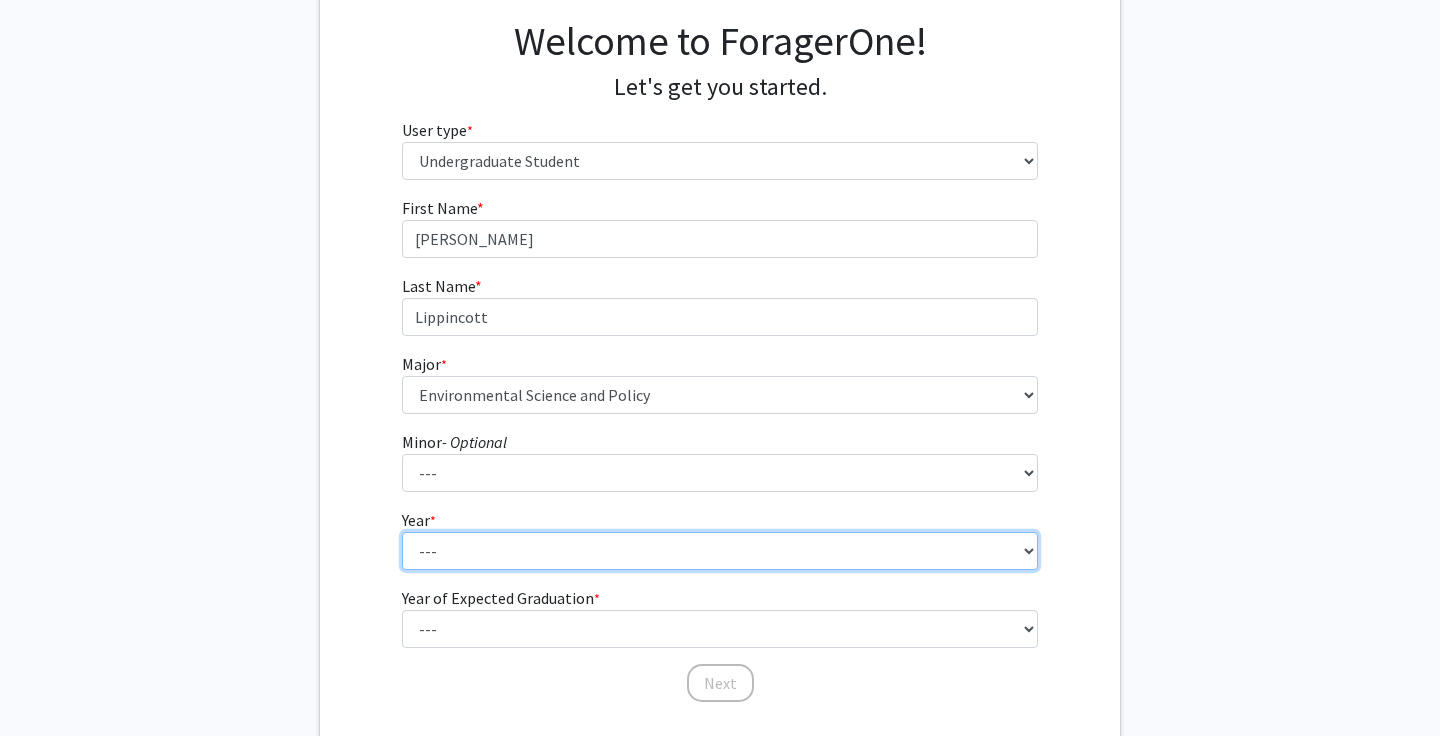 click on "---  First-year   Sophomore   Junior   Senior   Postbaccalaureate Certificate" at bounding box center [720, 551] 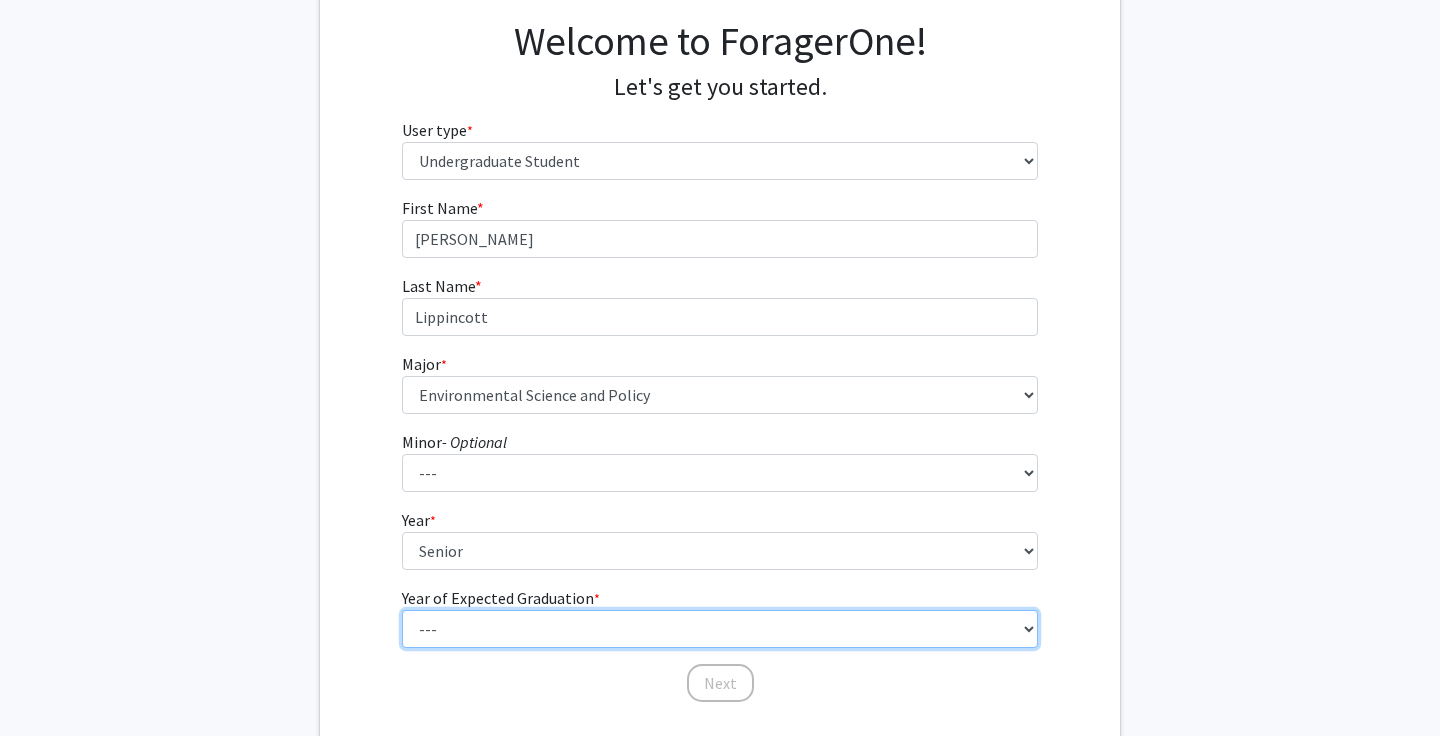 click on "---  2025   2026   2027   2028   2029   2030   2031   2032   2033   2034" at bounding box center [720, 629] 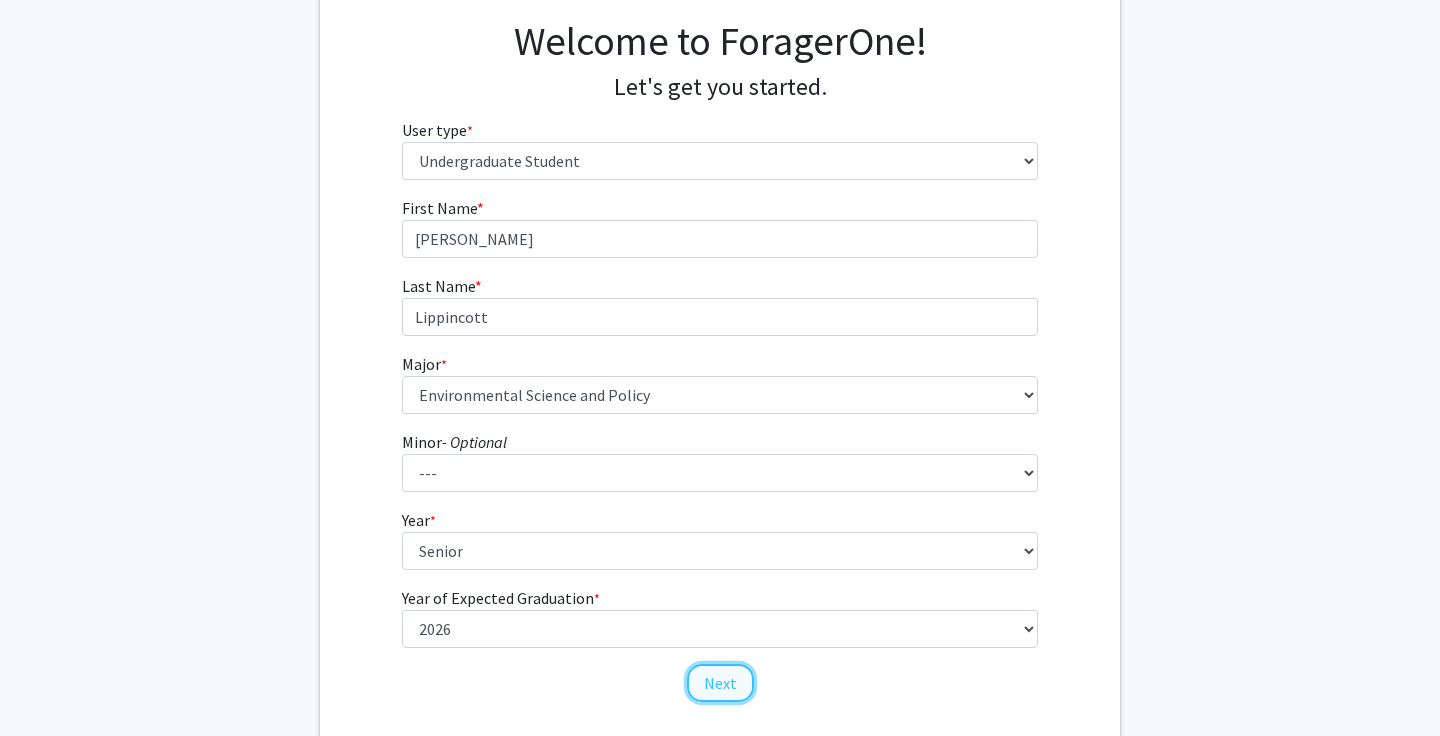 click on "Next" 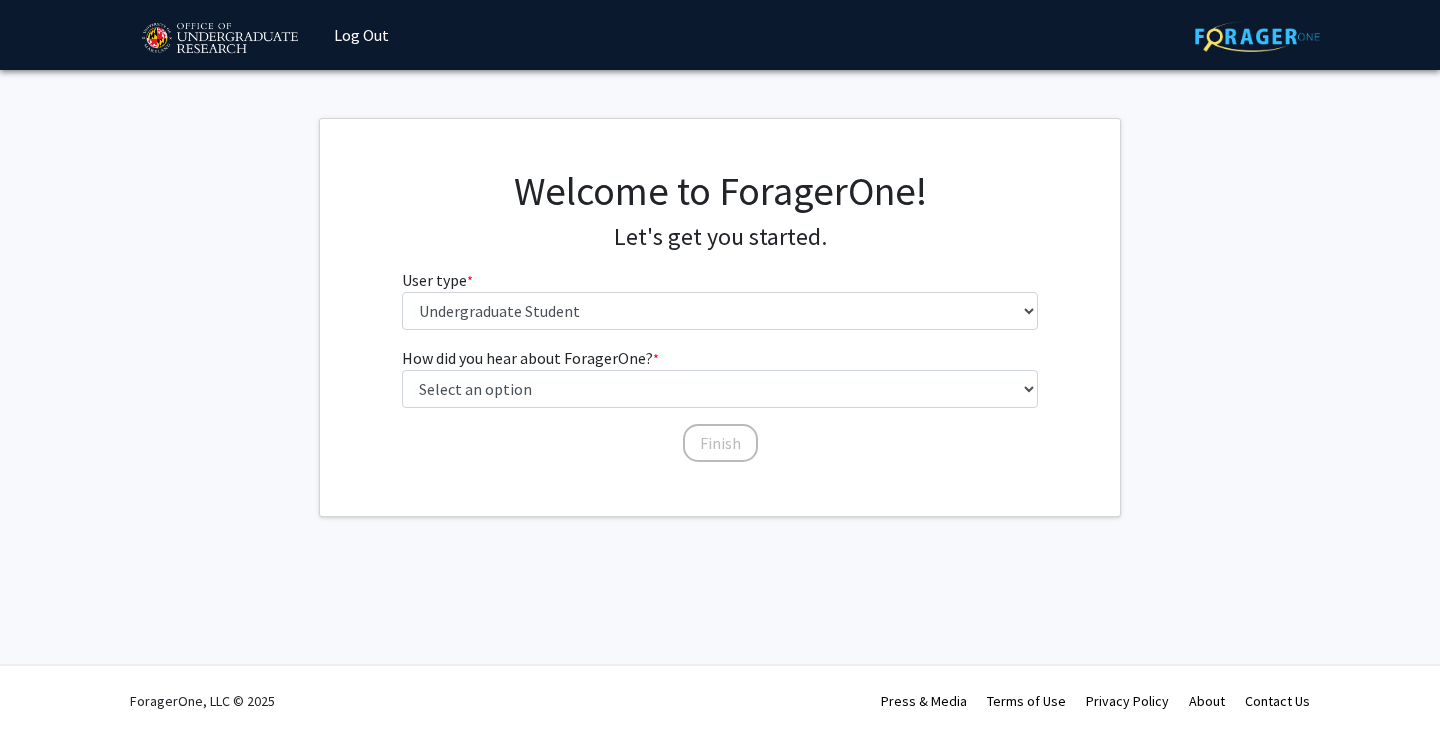 scroll, scrollTop: 0, scrollLeft: 0, axis: both 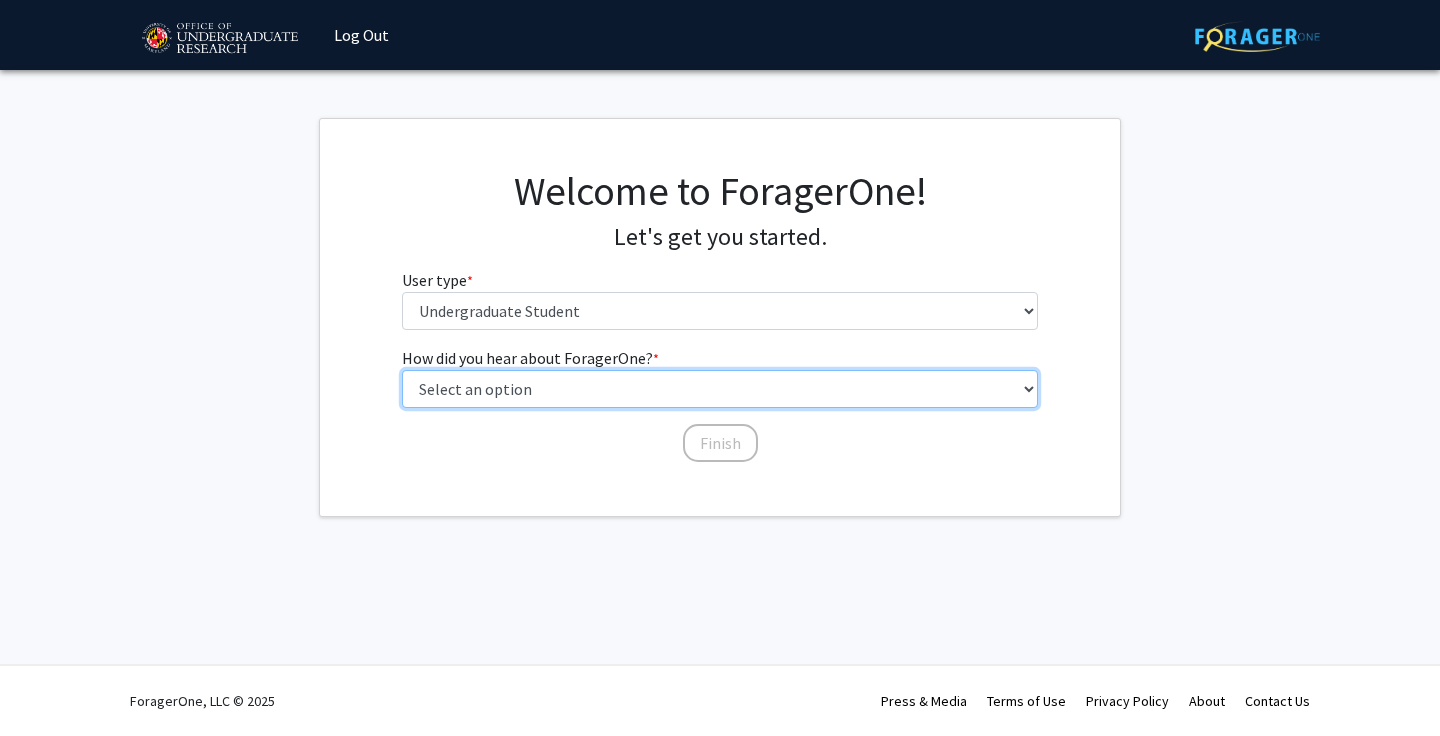 click on "Select an option  Peer/student recommendation   Faculty/staff recommendation   University website   University email or newsletter   Other" at bounding box center [720, 389] 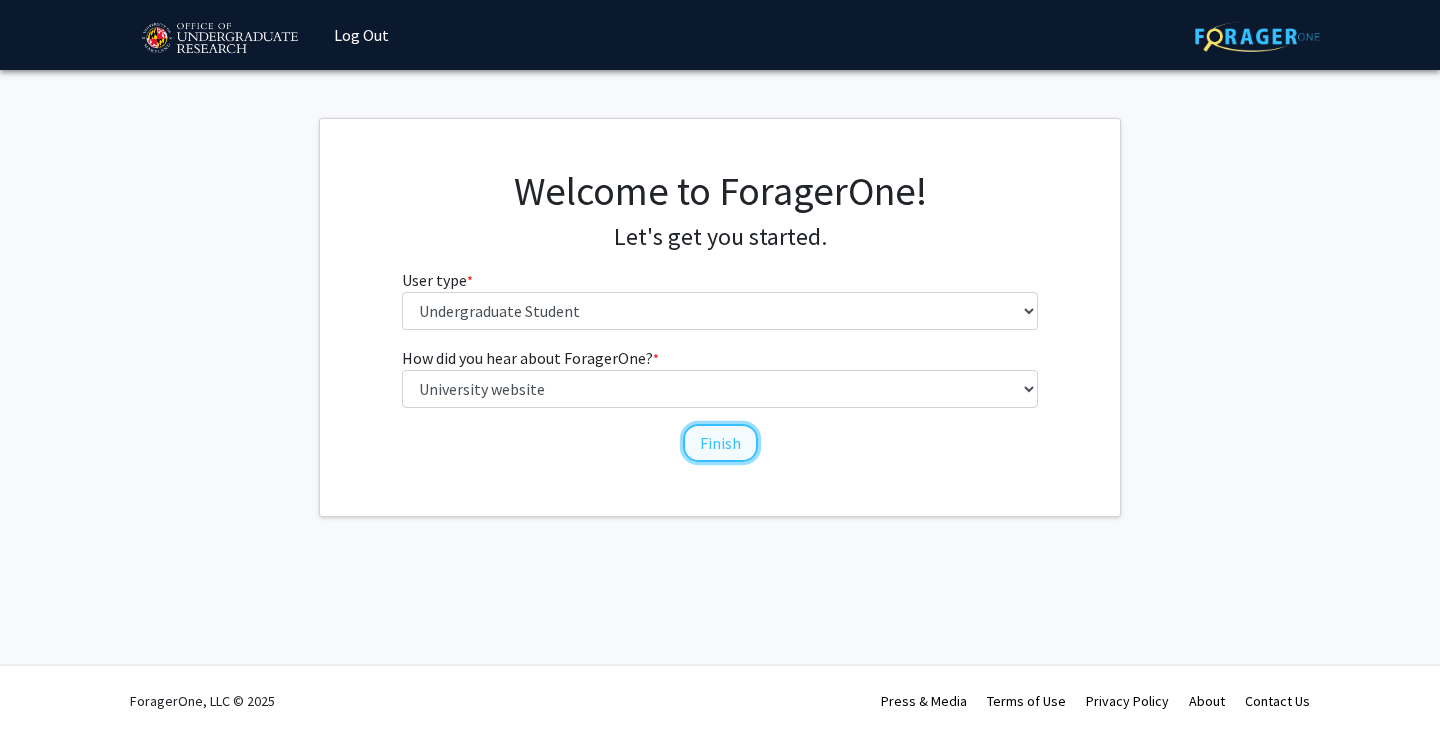 click on "Finish" 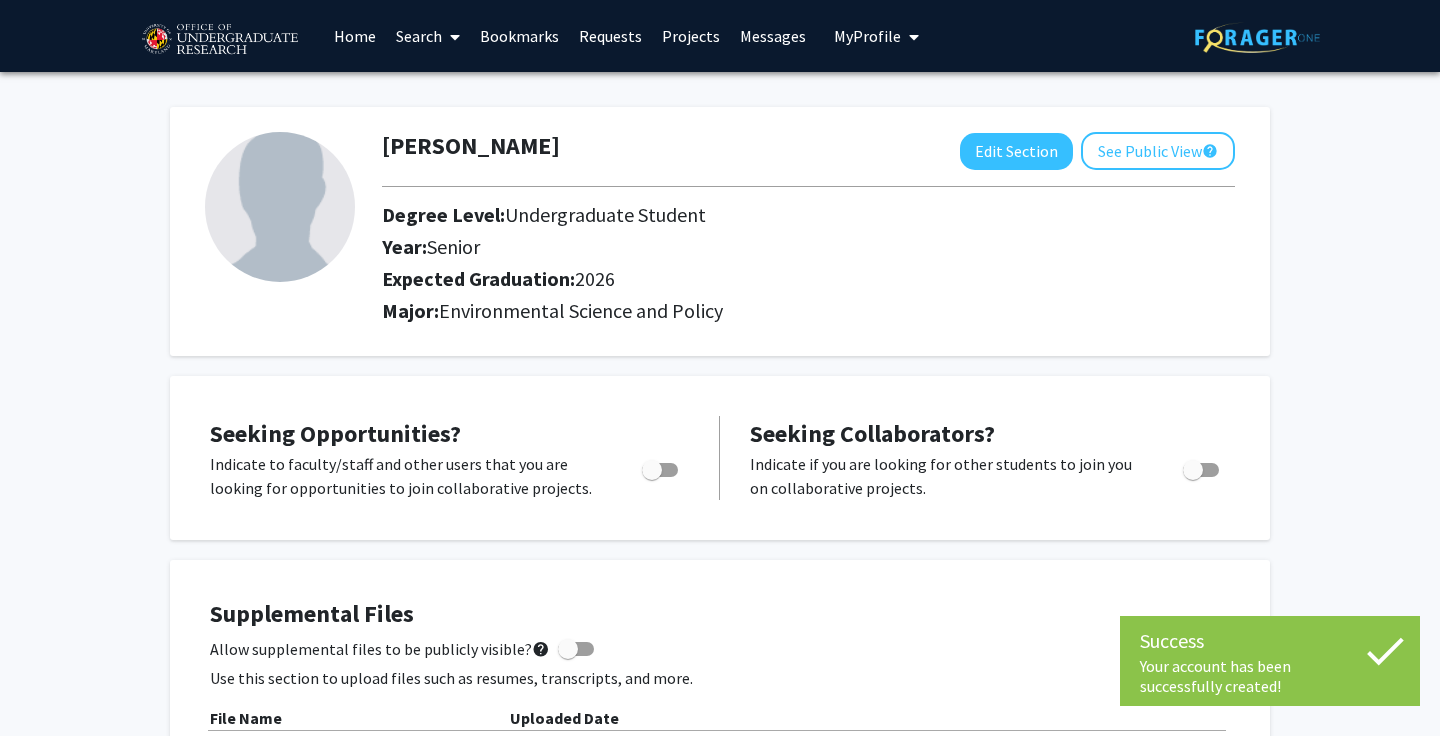 click at bounding box center (660, 470) 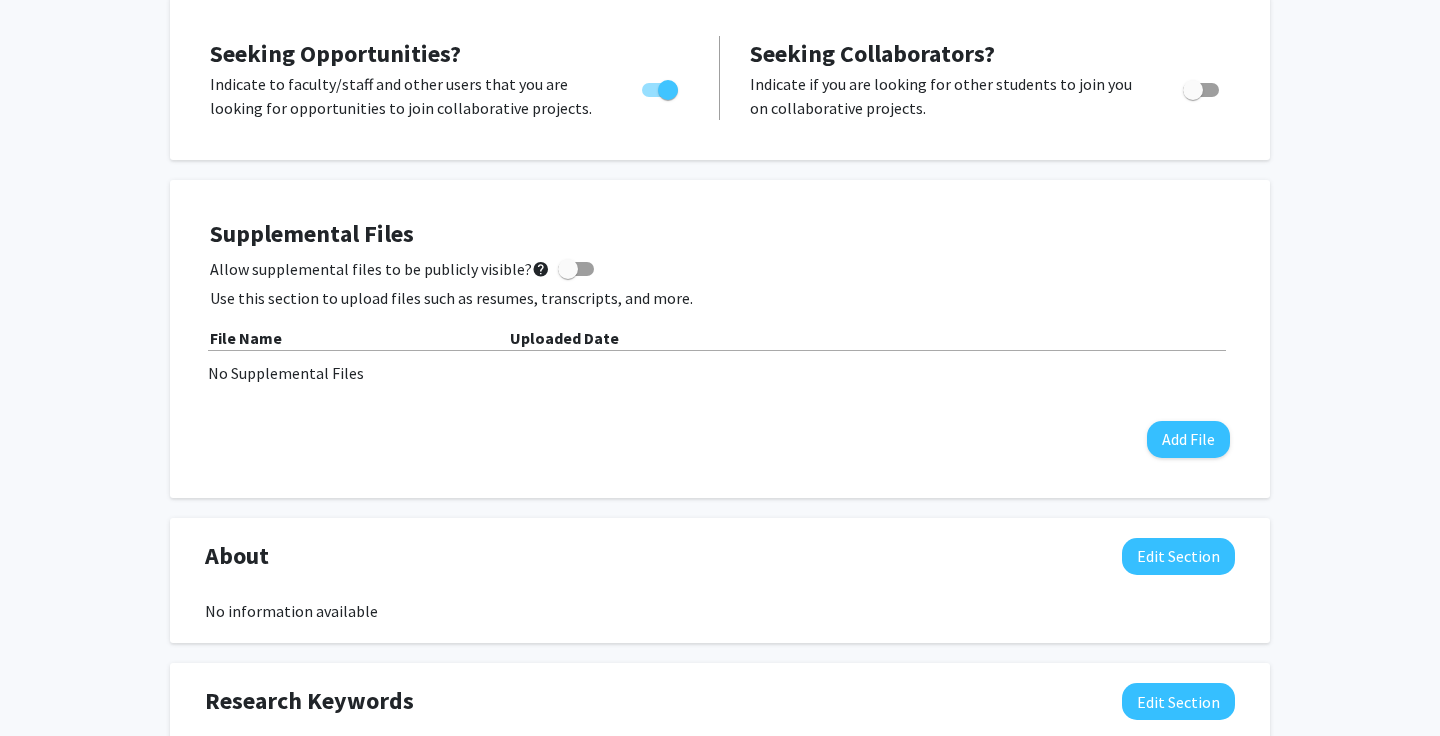 scroll, scrollTop: 0, scrollLeft: 0, axis: both 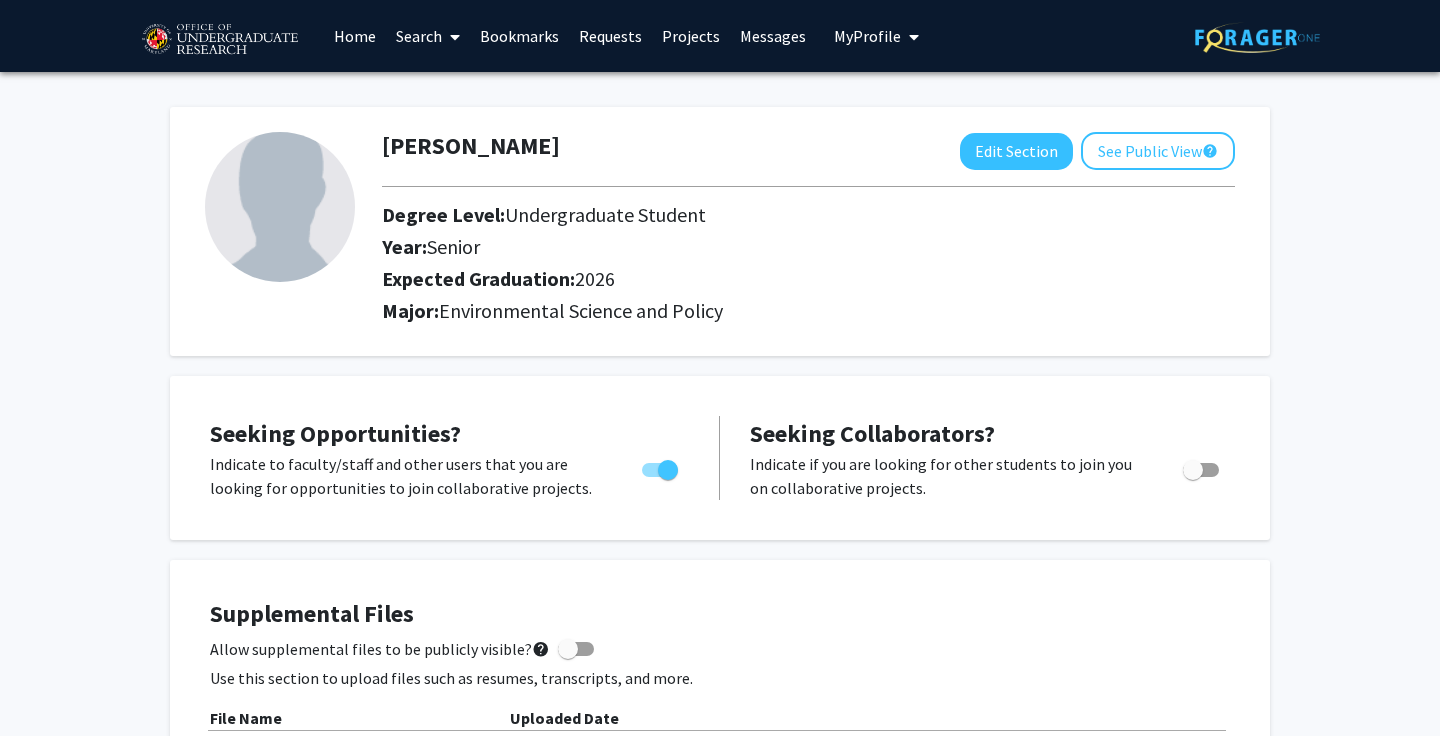 click on "Search" at bounding box center (428, 36) 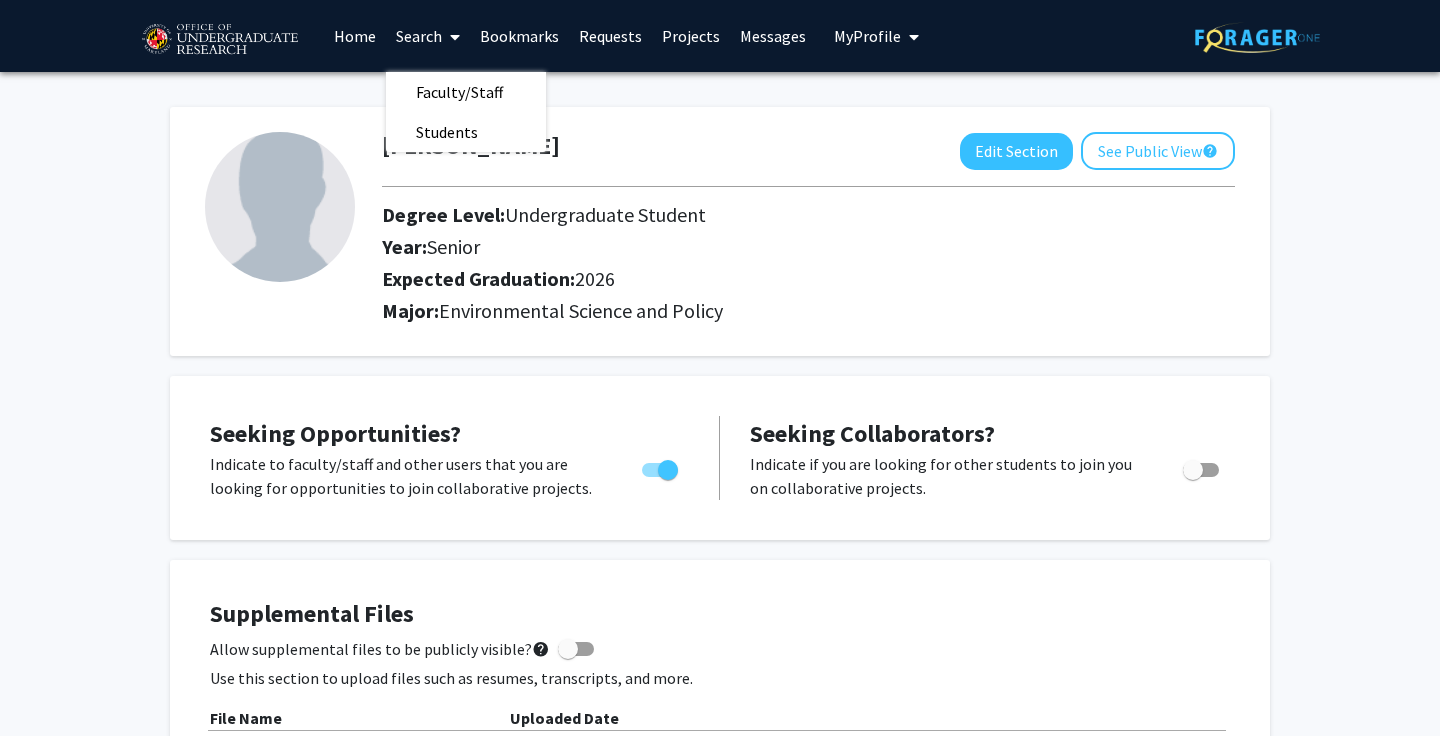 click on "Home" at bounding box center [355, 36] 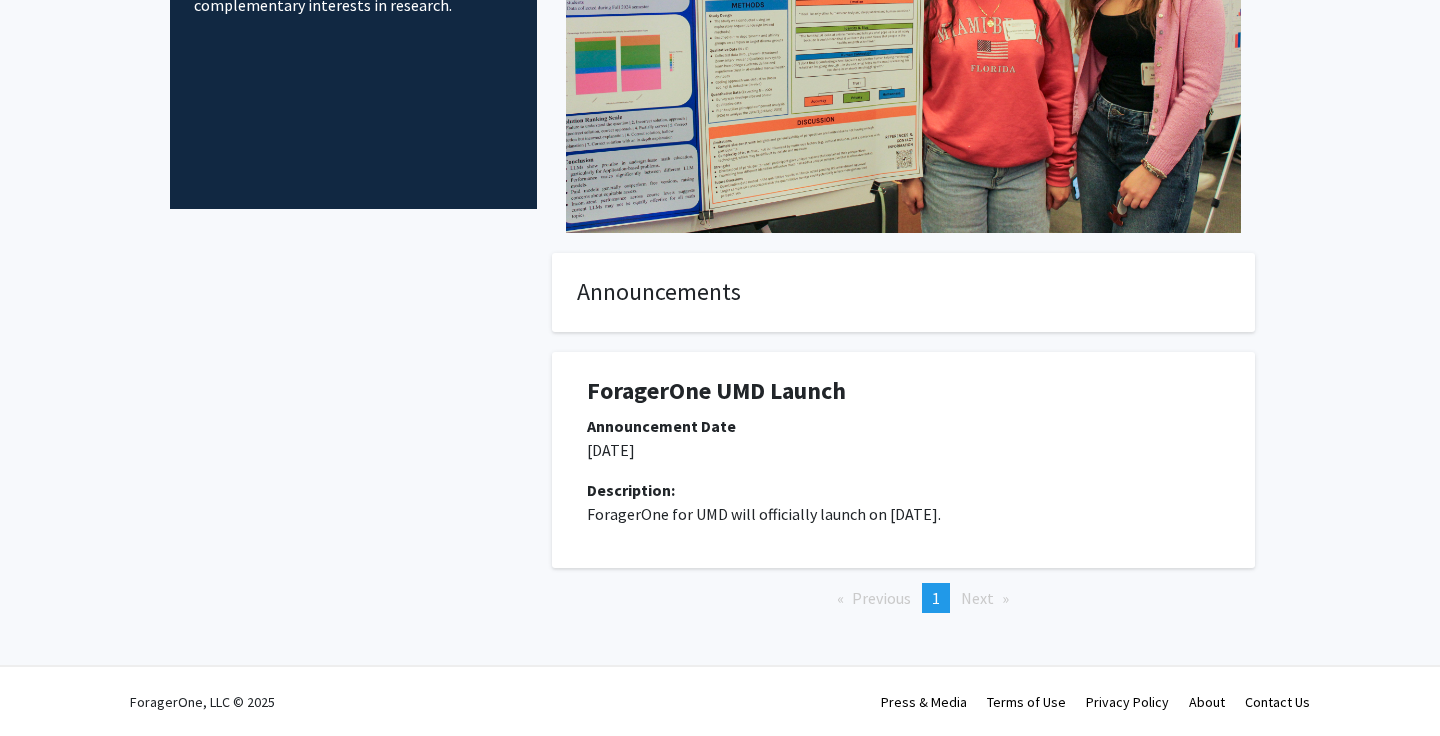scroll, scrollTop: 0, scrollLeft: 0, axis: both 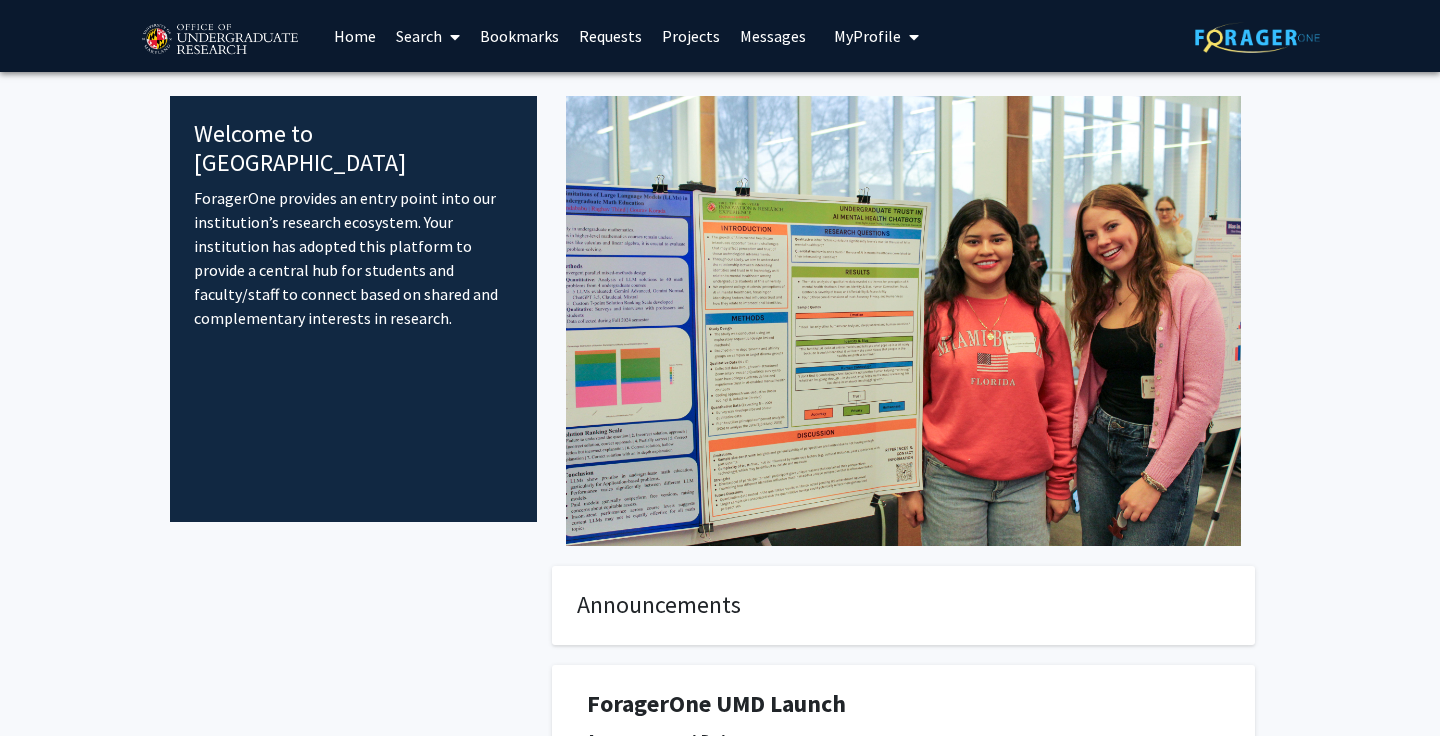 click at bounding box center (451, 37) 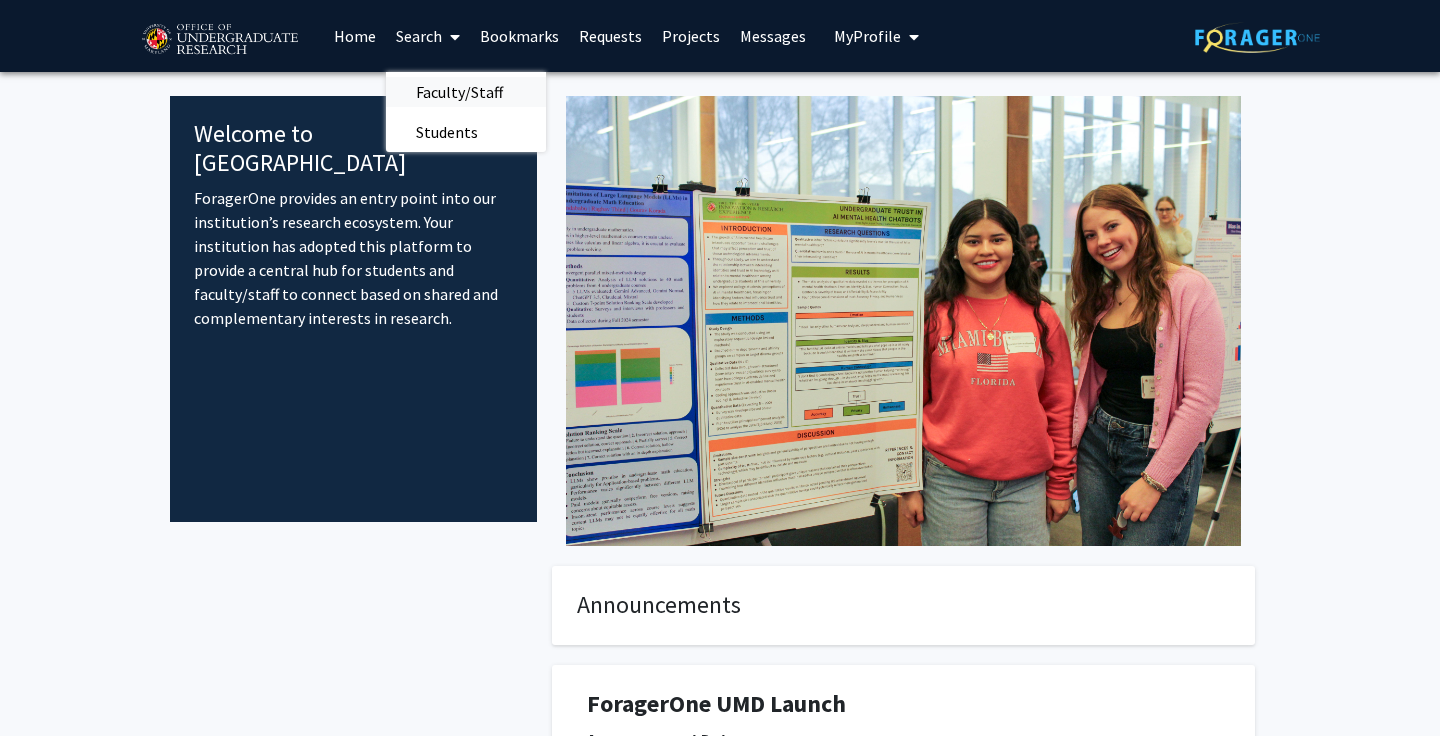 click on "Faculty/Staff" at bounding box center [459, 92] 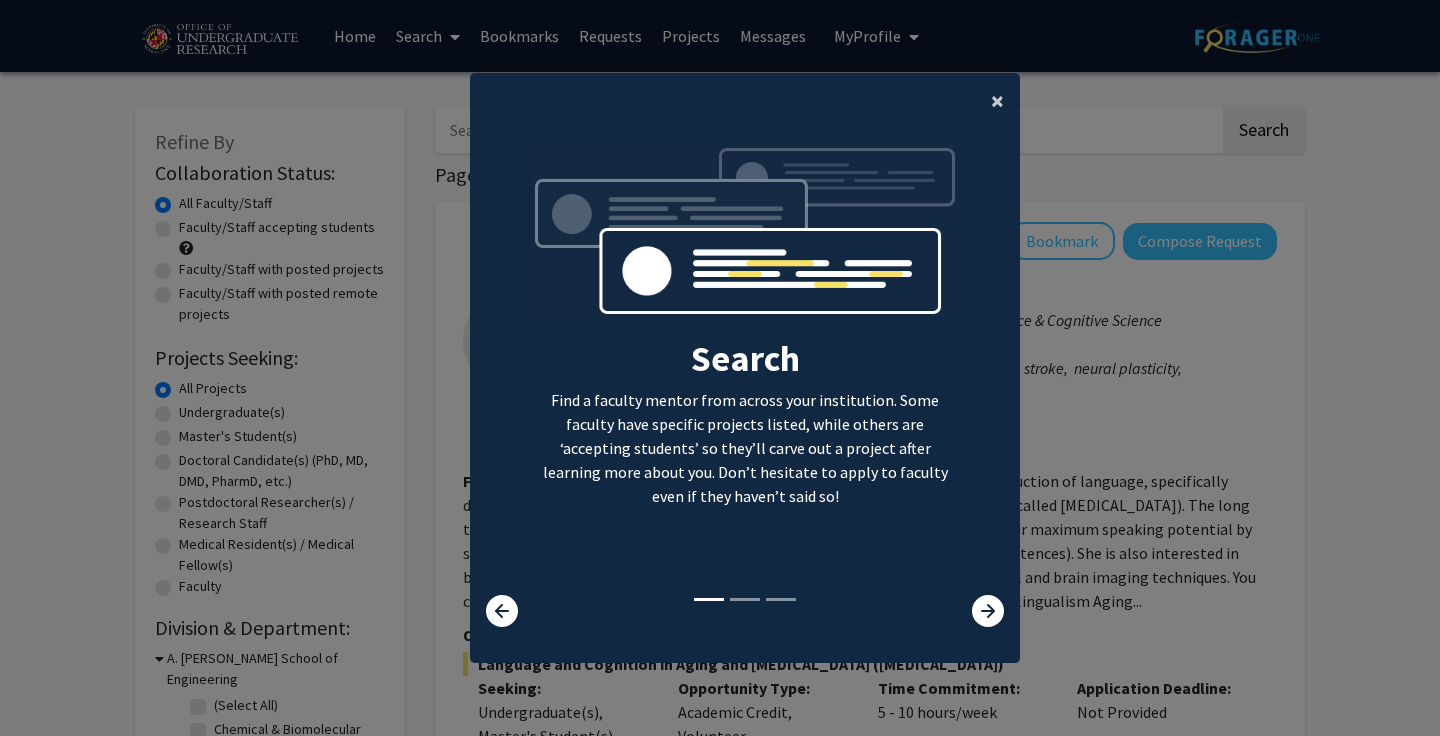 click on "×" 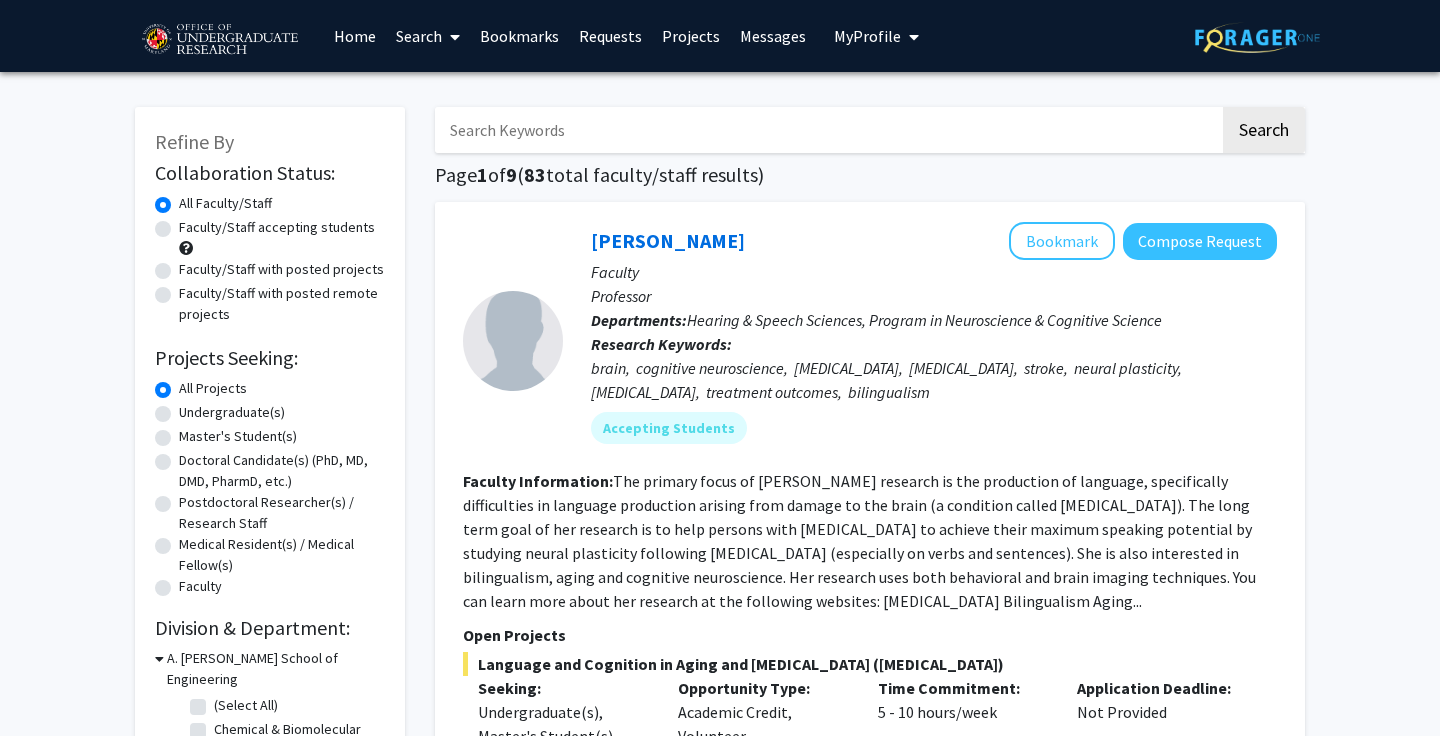 click on "Faculty/Staff accepting students" 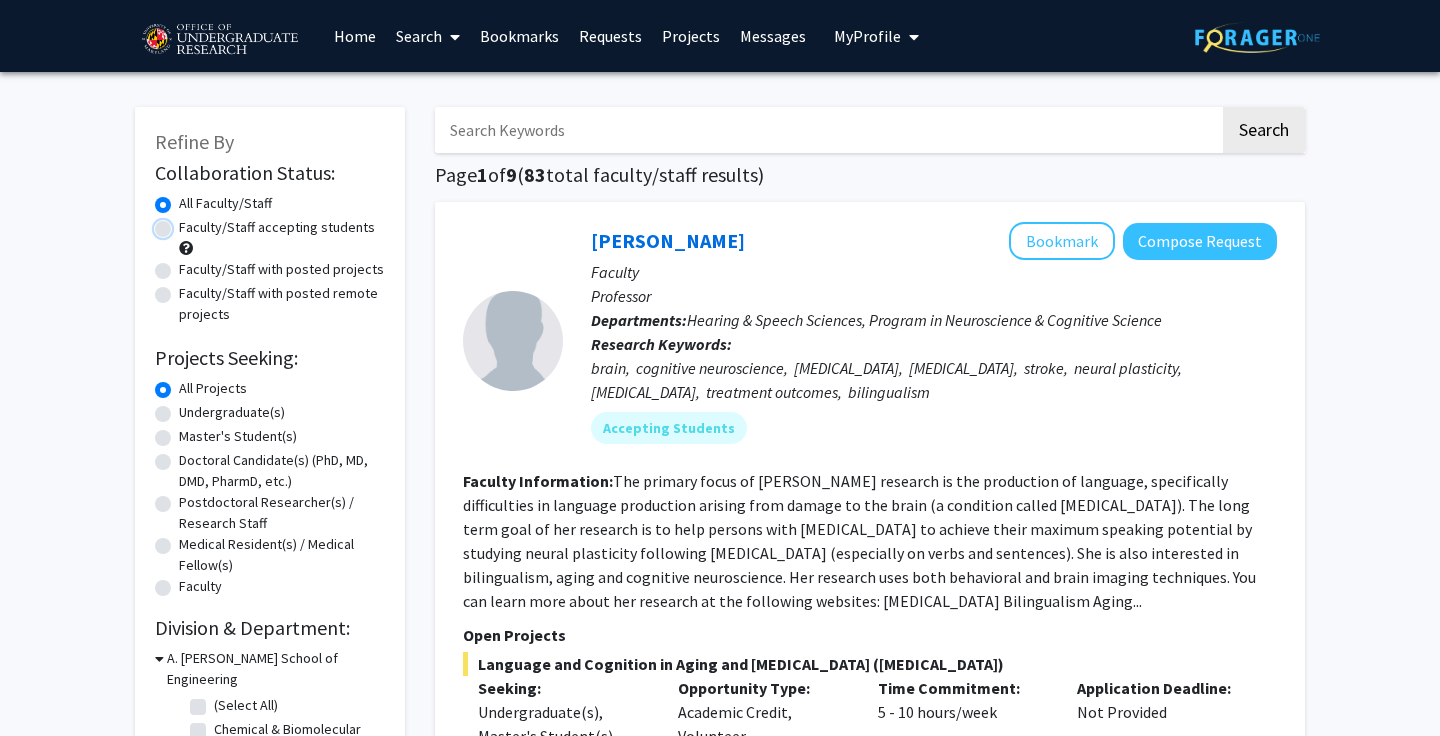 click on "Faculty/Staff accepting students" at bounding box center [185, 223] 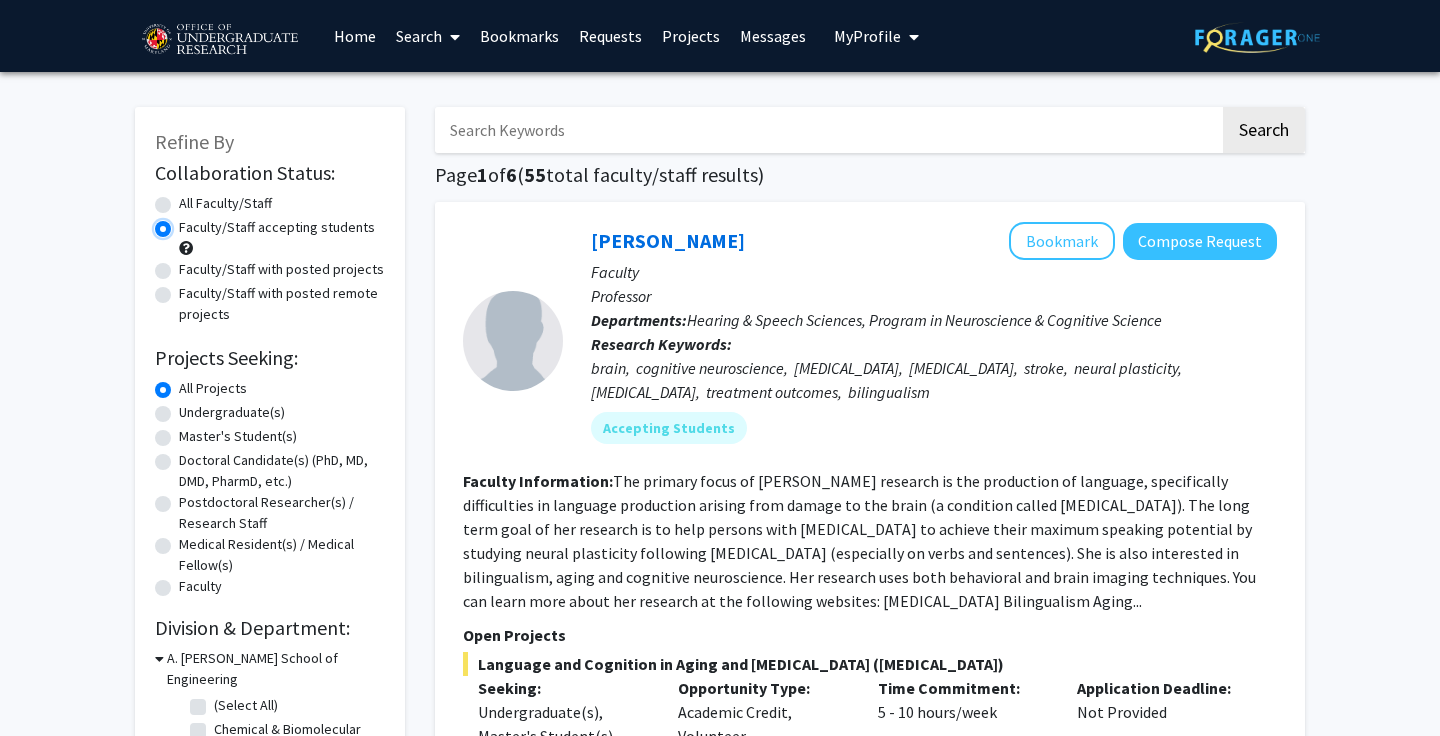 radio on "true" 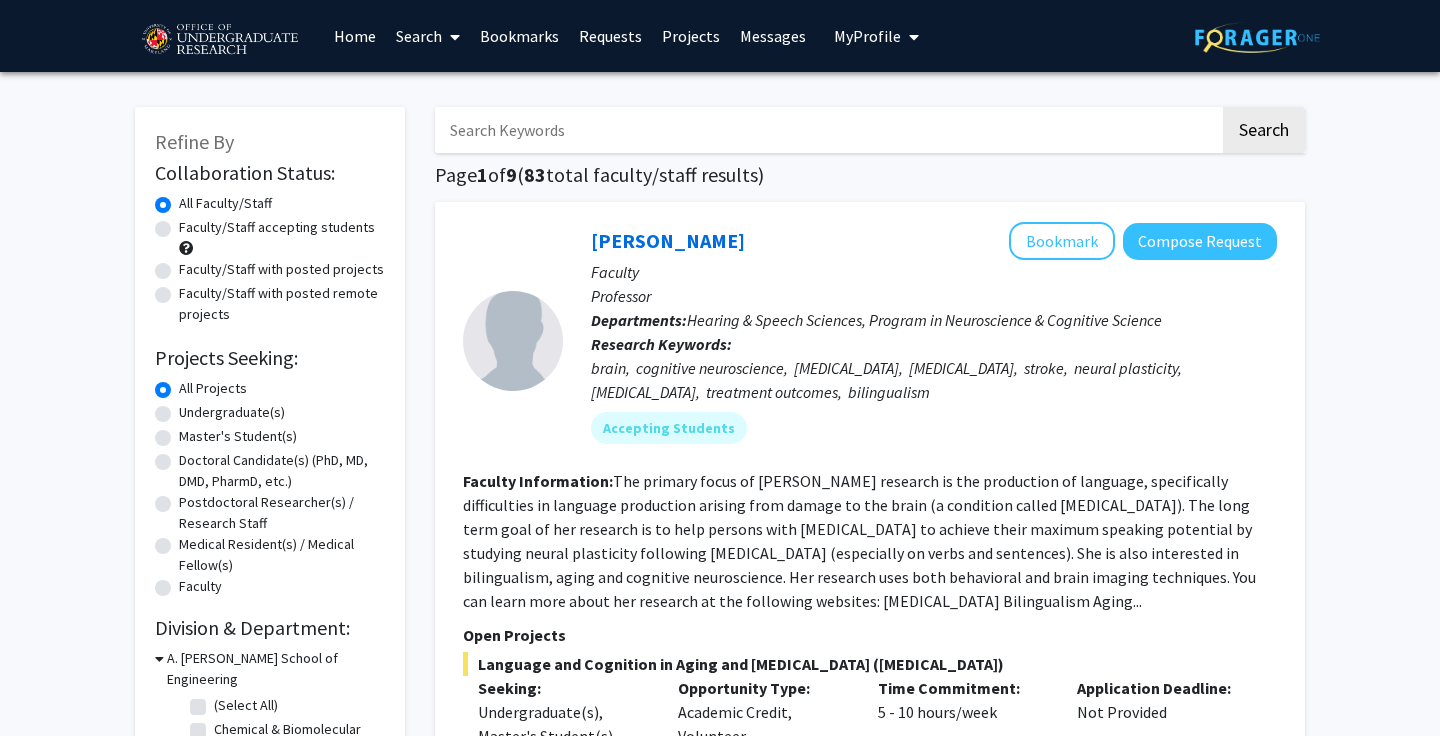 click on "Faculty/Staff accepting students" 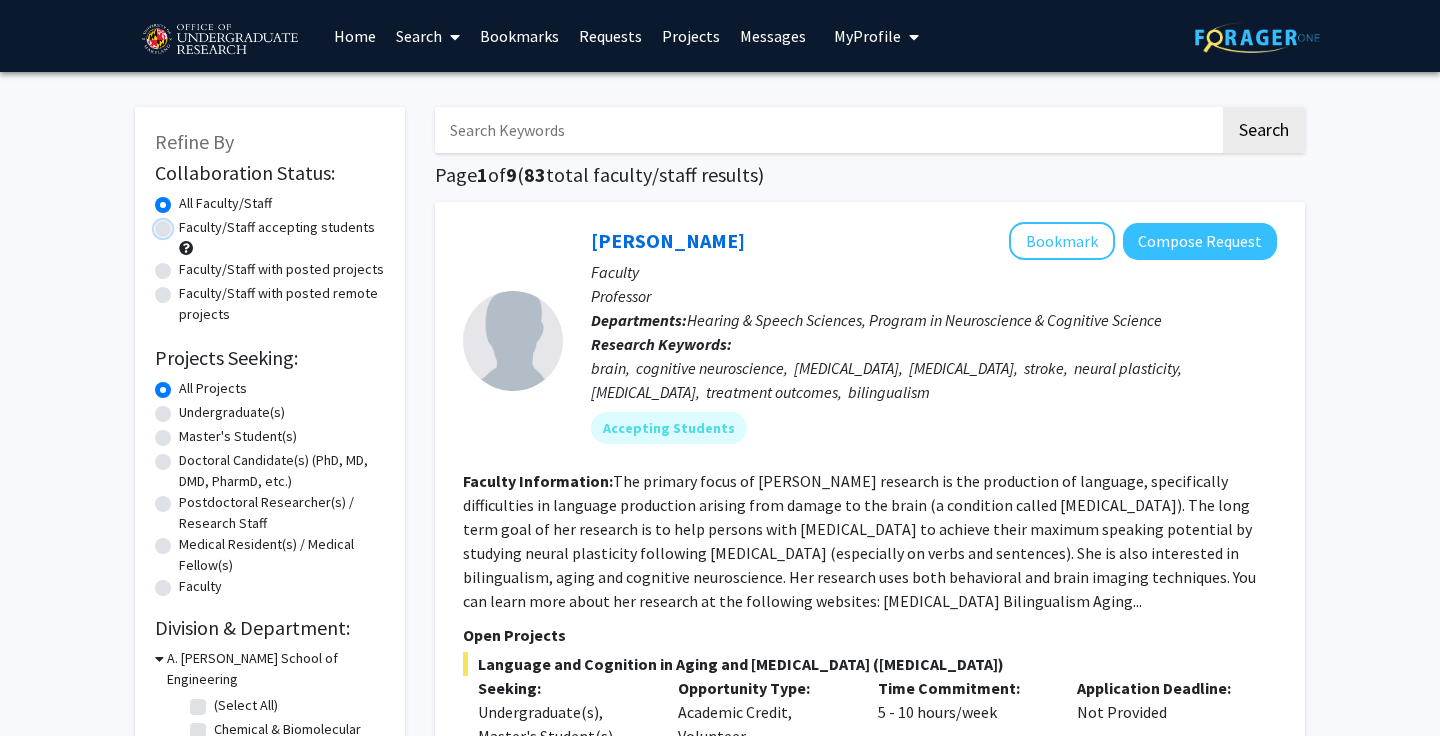 click on "Faculty/Staff accepting students" at bounding box center (185, 223) 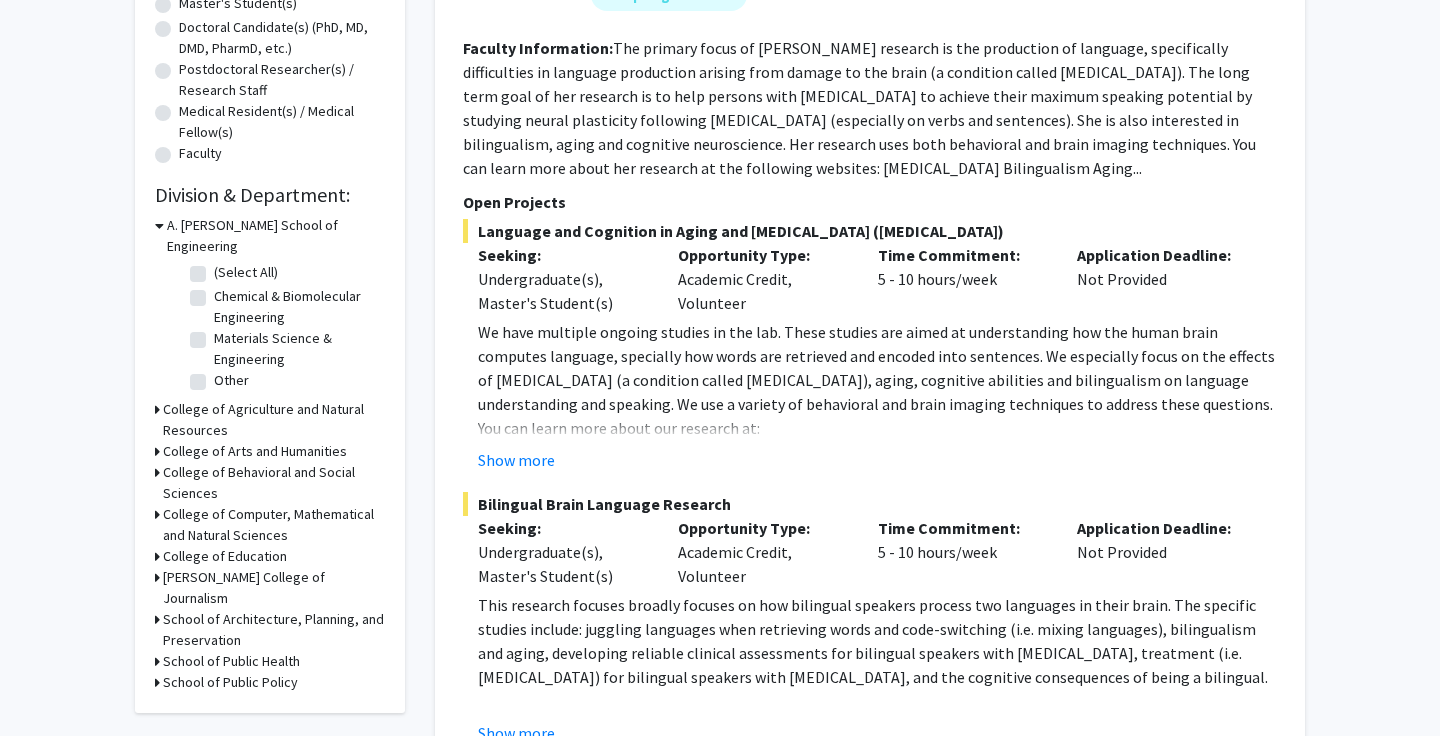 scroll, scrollTop: 435, scrollLeft: 0, axis: vertical 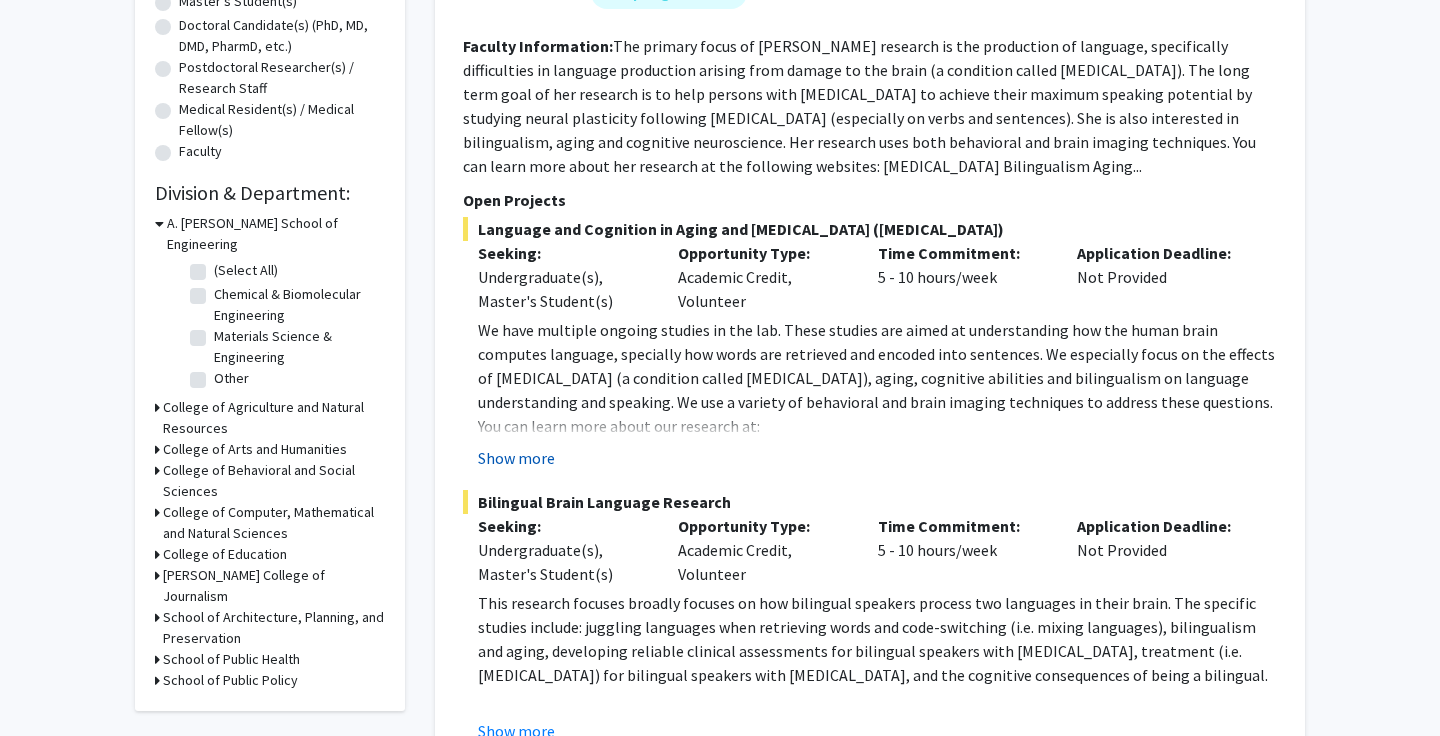 click on "Show more" 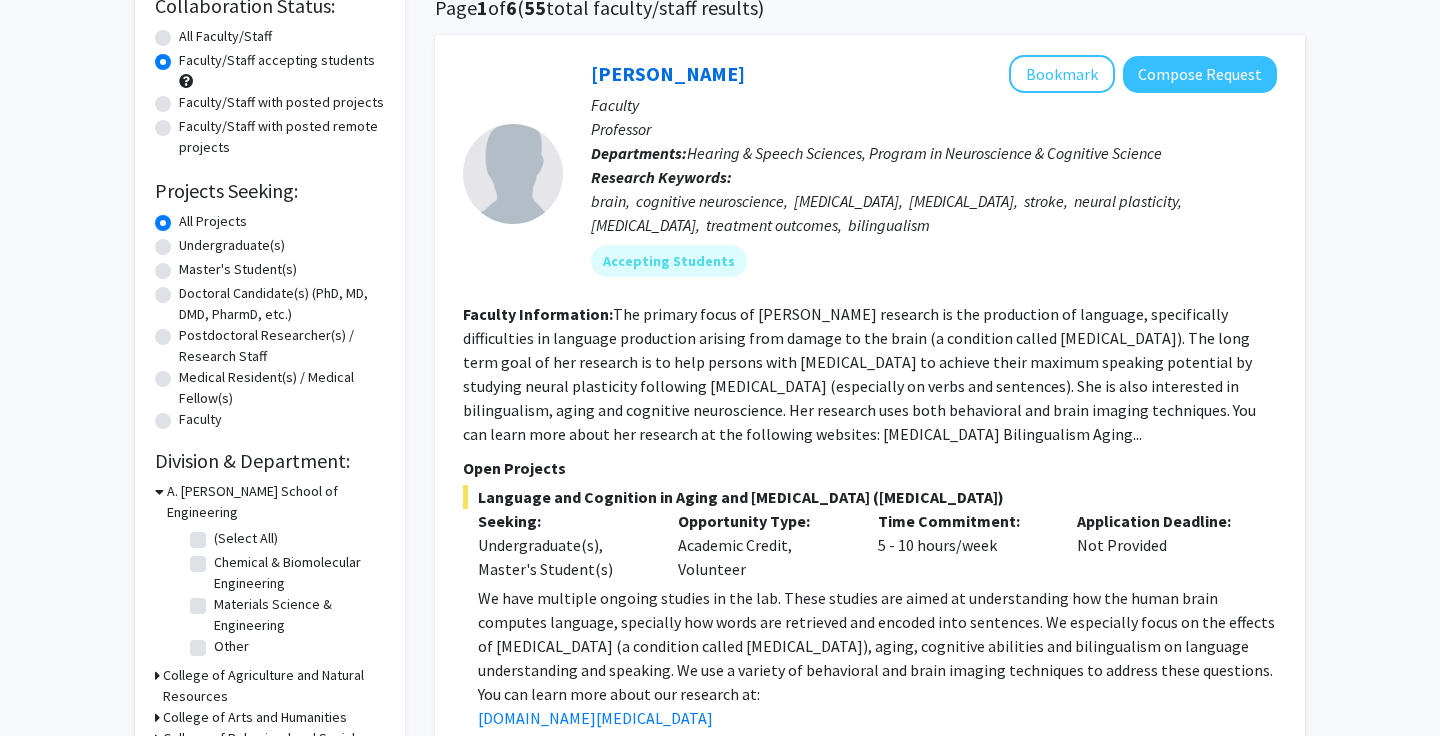 scroll, scrollTop: 129, scrollLeft: 0, axis: vertical 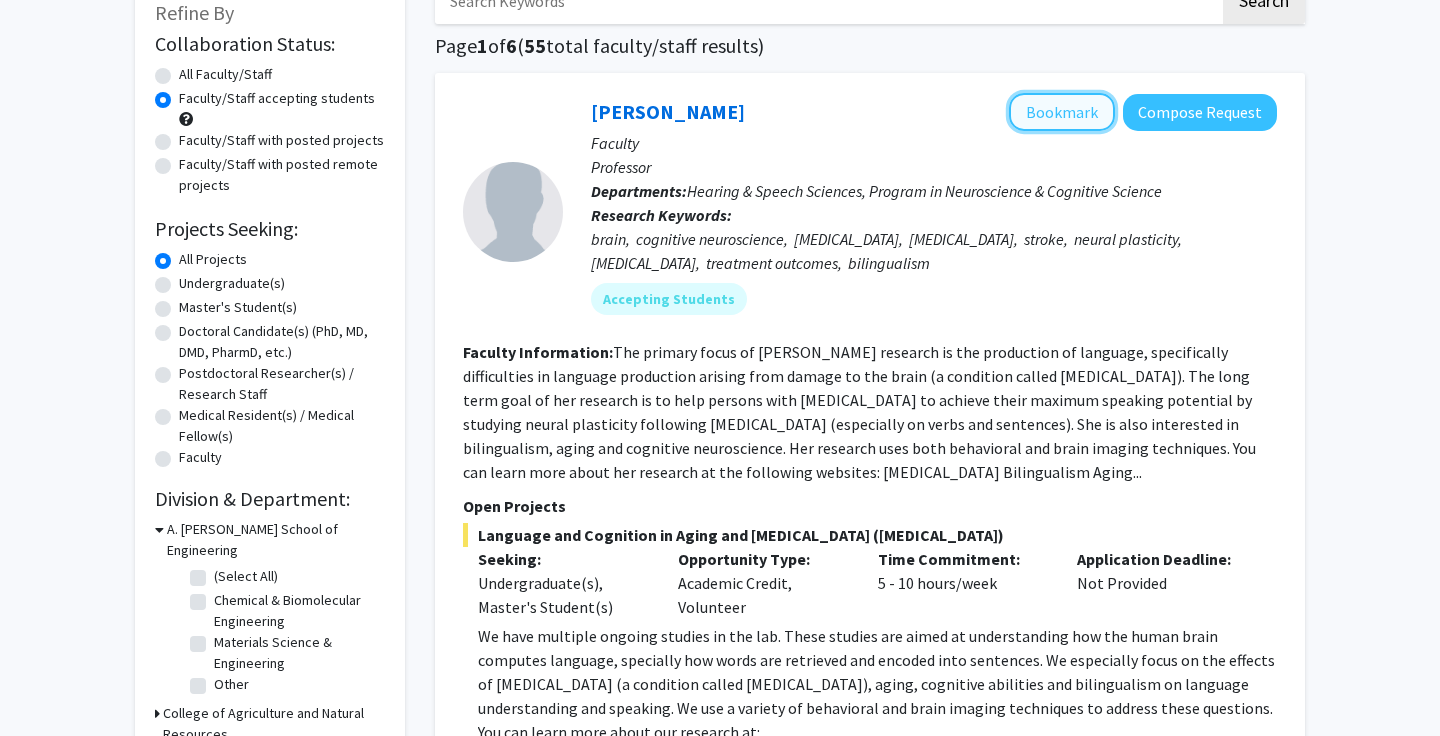 click on "Bookmark" 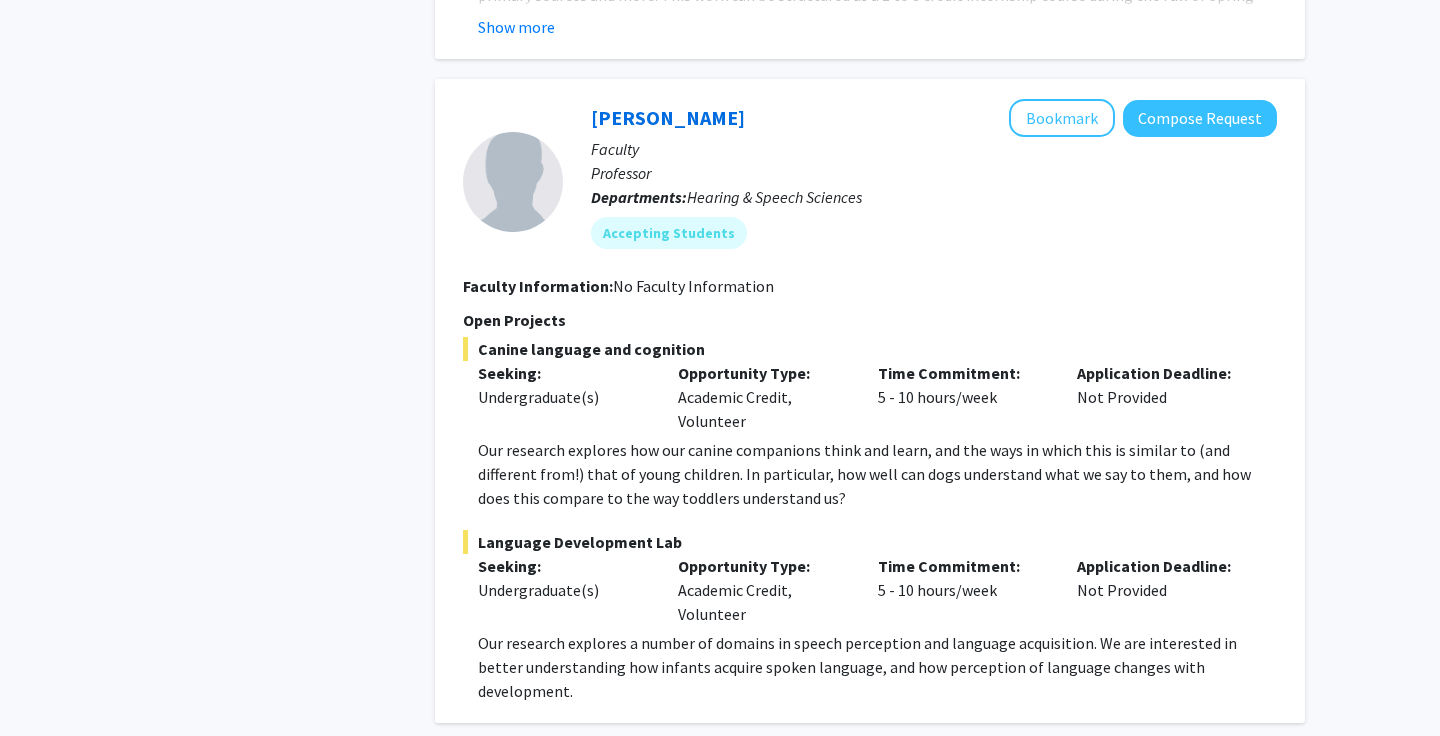 scroll, scrollTop: 2647, scrollLeft: 0, axis: vertical 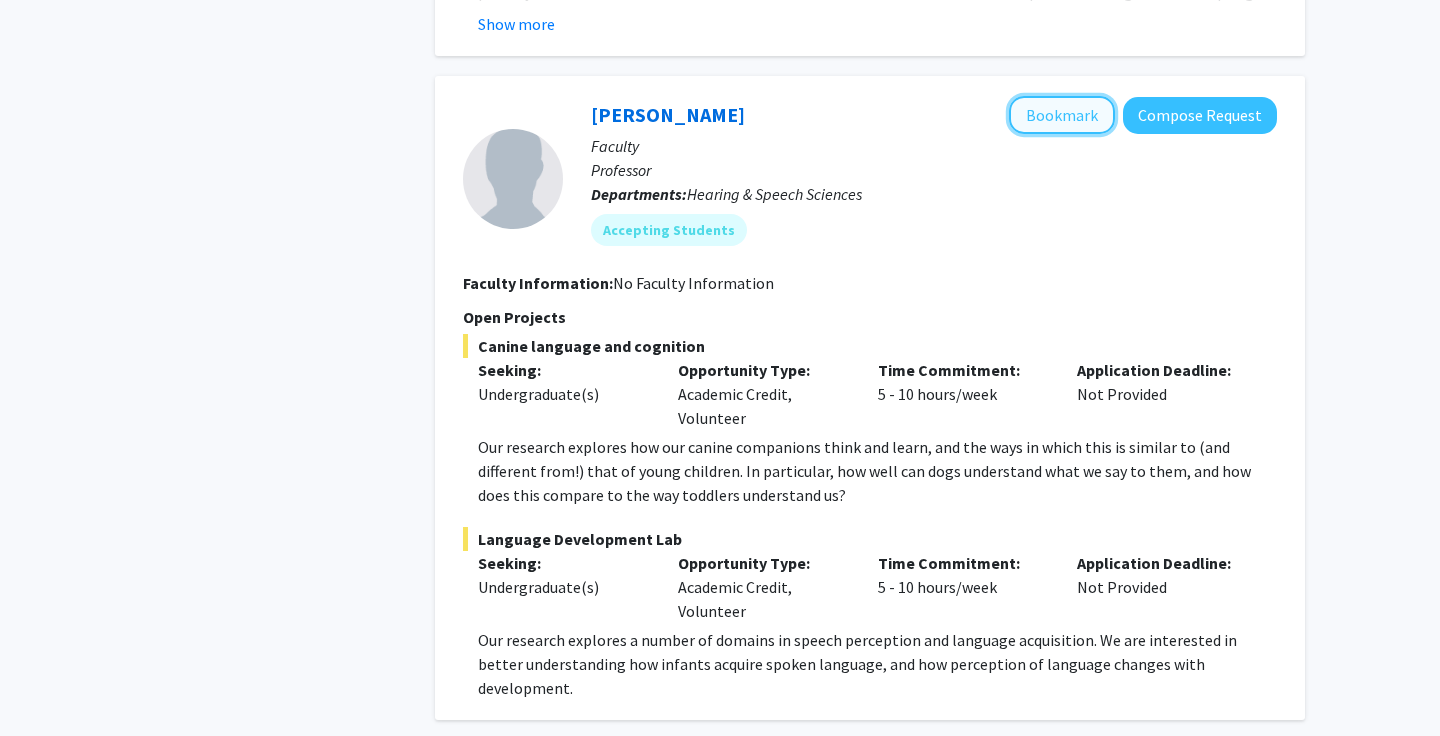 click on "Bookmark" 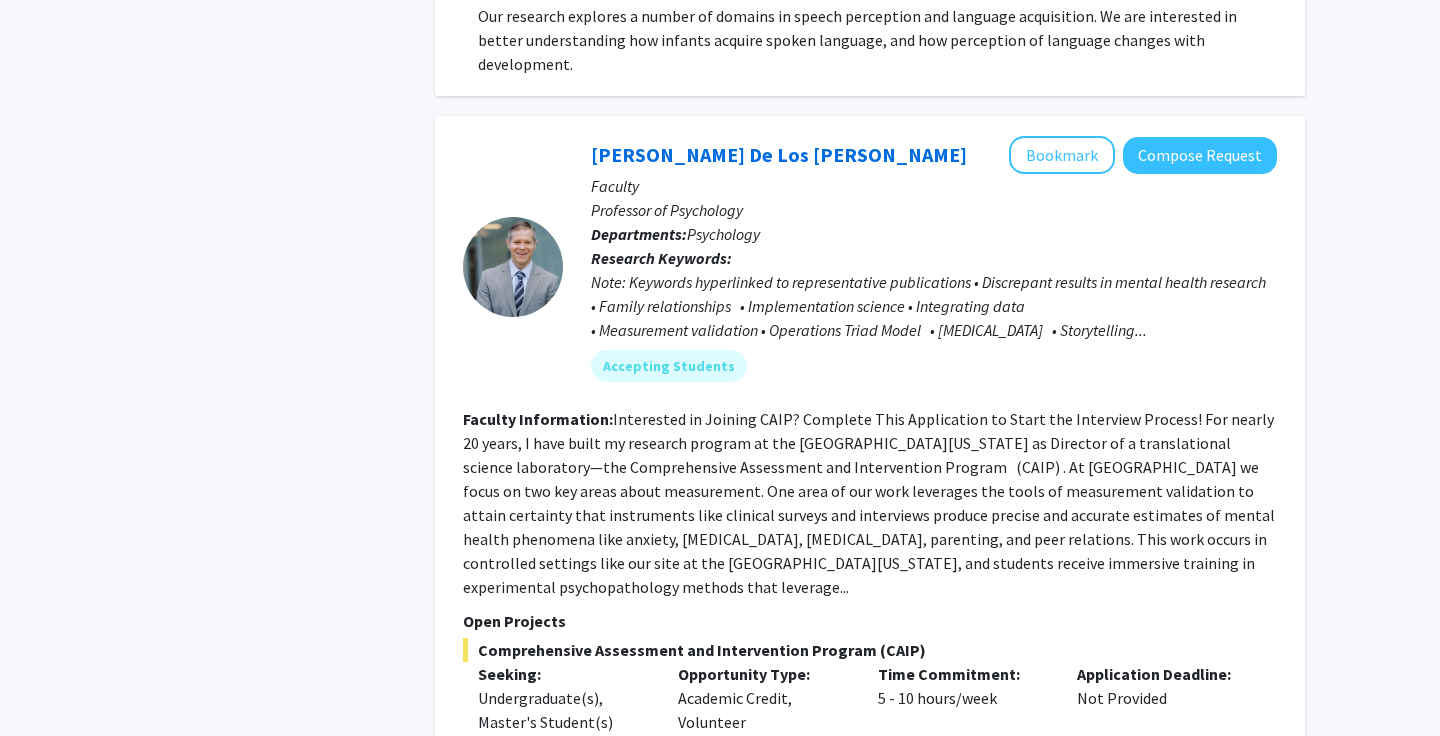 scroll, scrollTop: 3277, scrollLeft: 0, axis: vertical 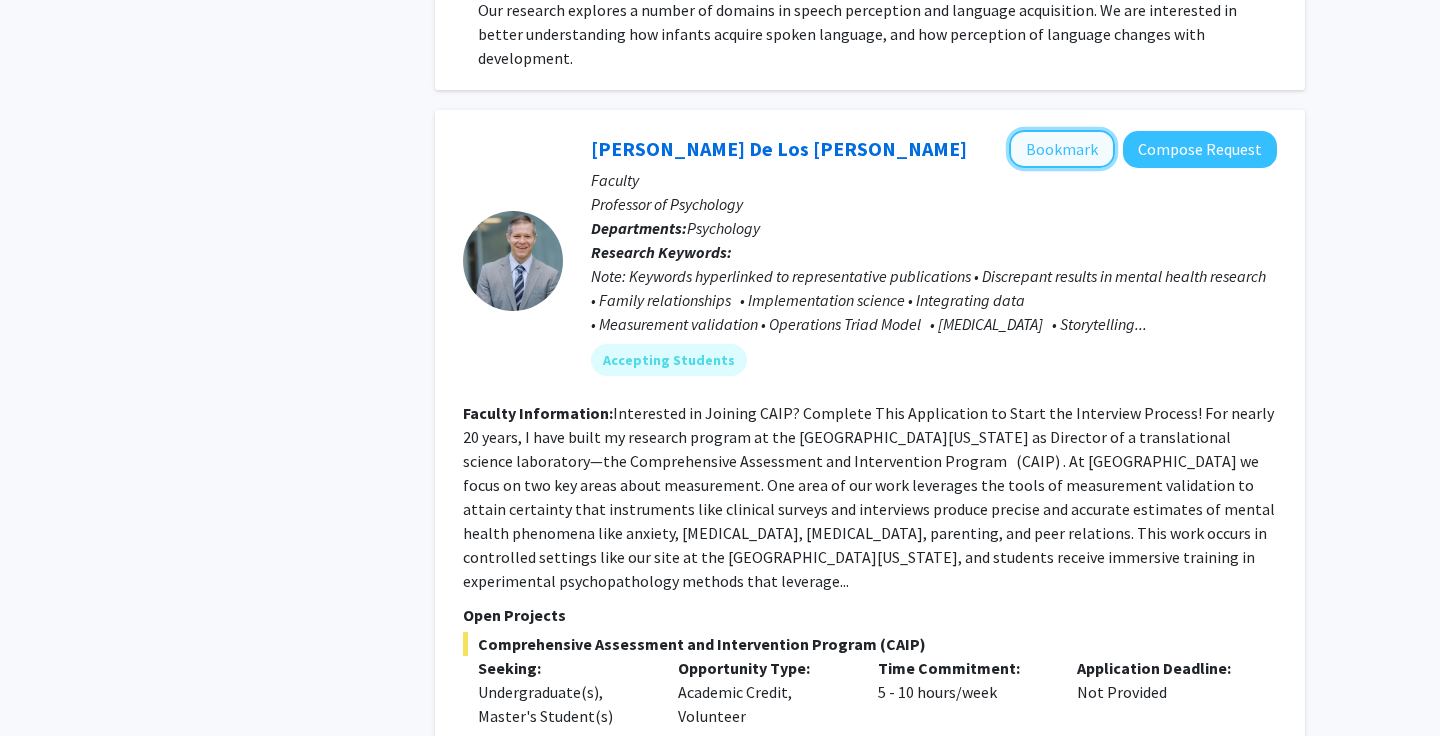 click on "Bookmark" 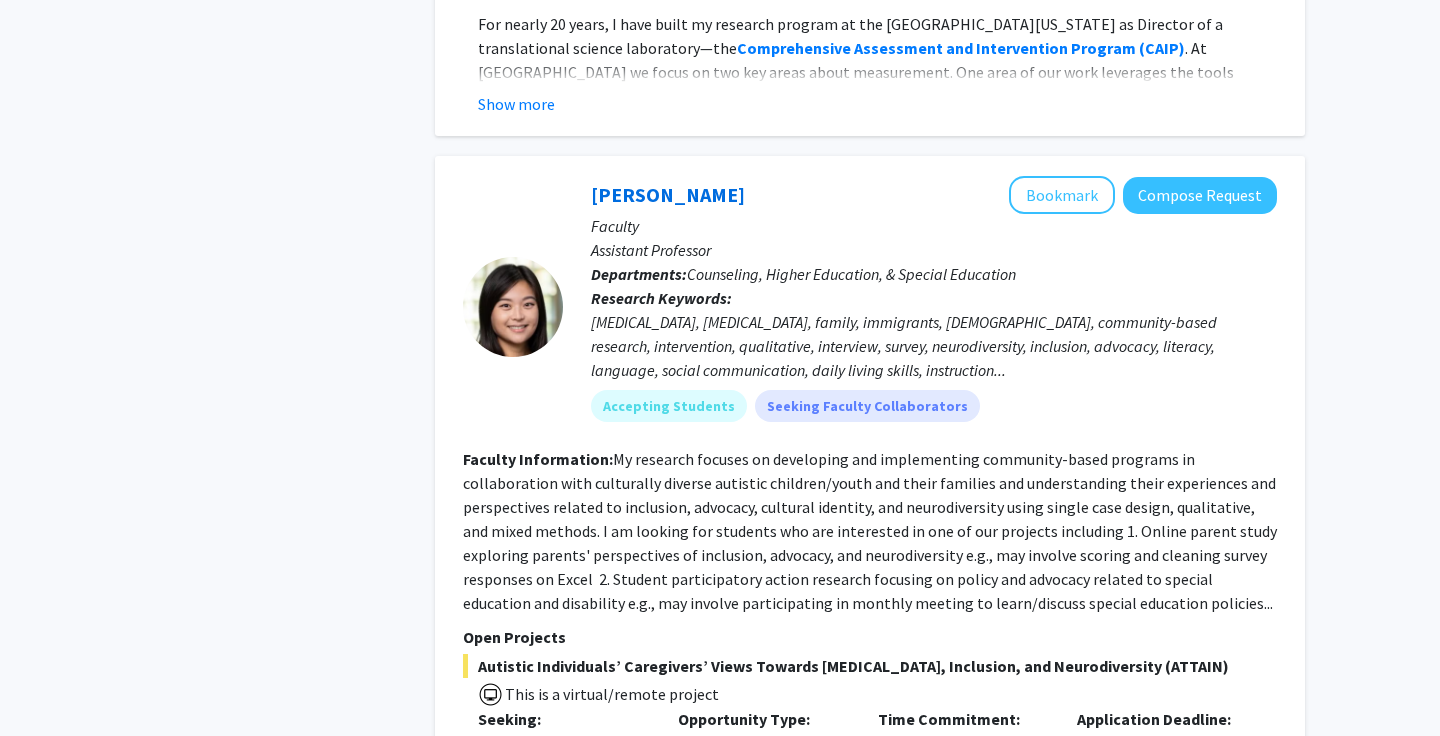 scroll, scrollTop: 4071, scrollLeft: 0, axis: vertical 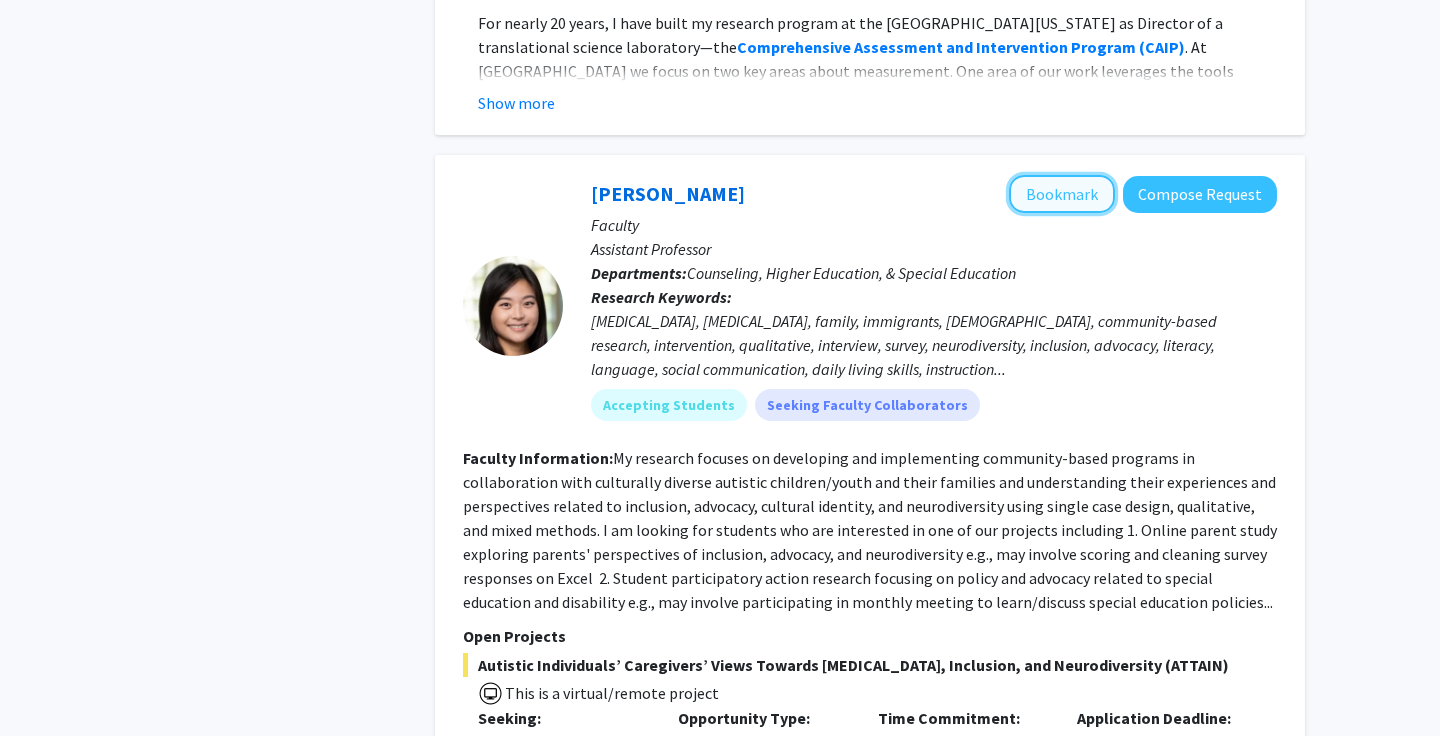click on "Bookmark" 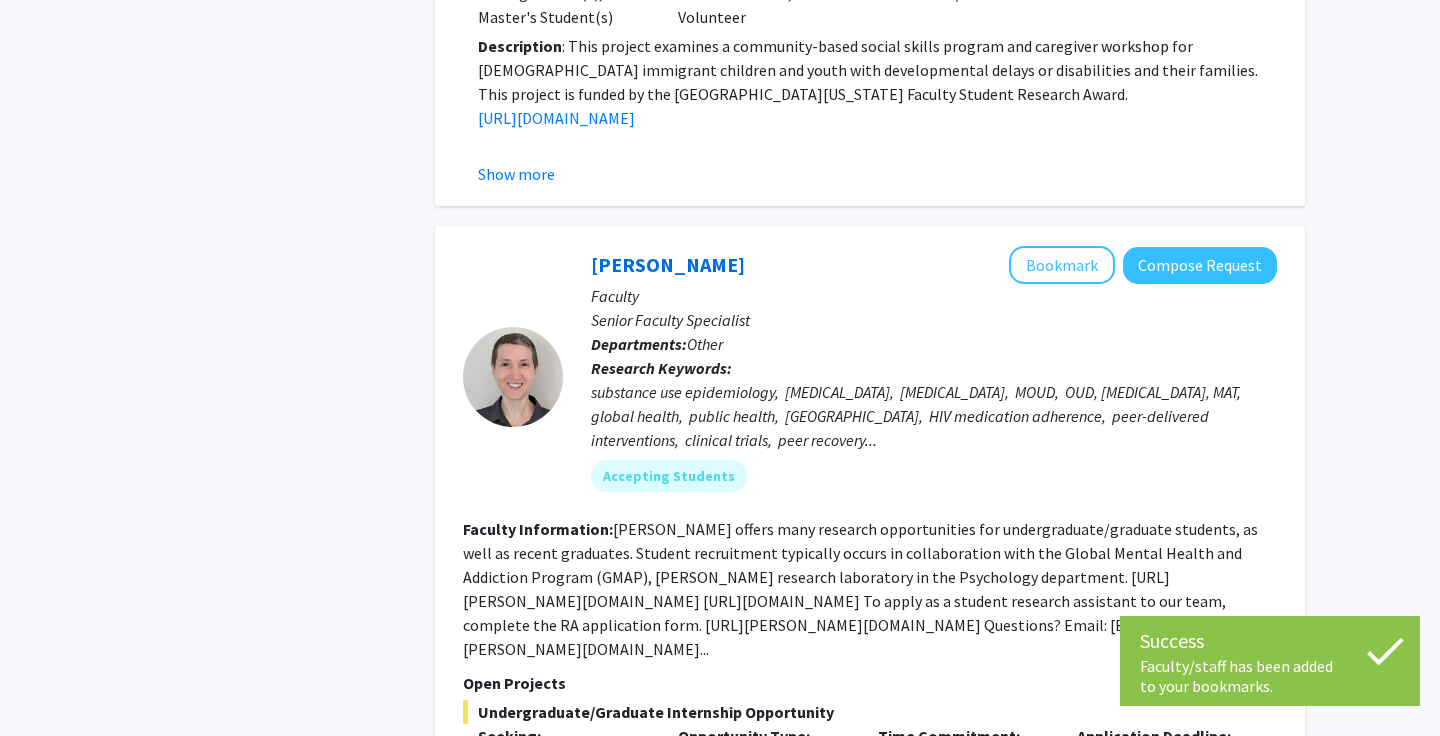 scroll, scrollTop: 5115, scrollLeft: 0, axis: vertical 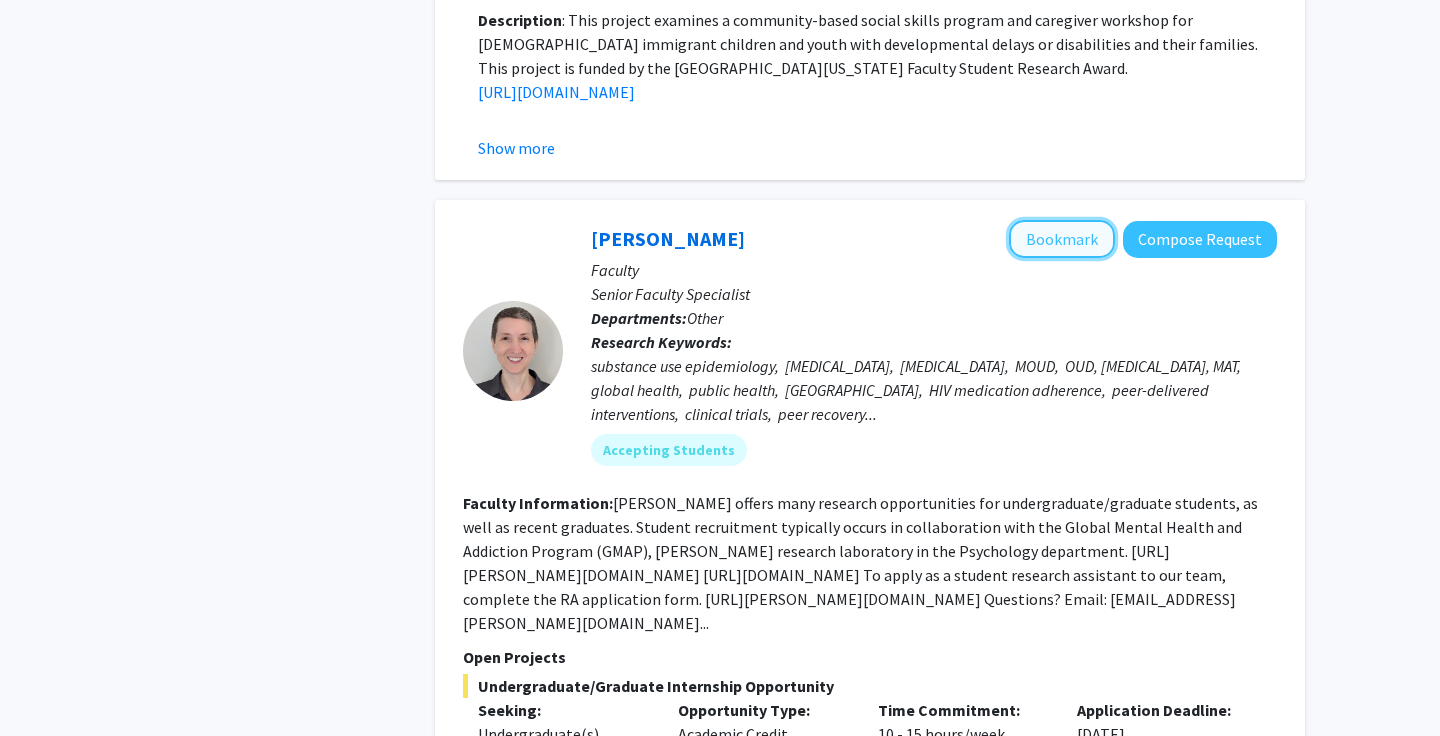 click on "Bookmark" 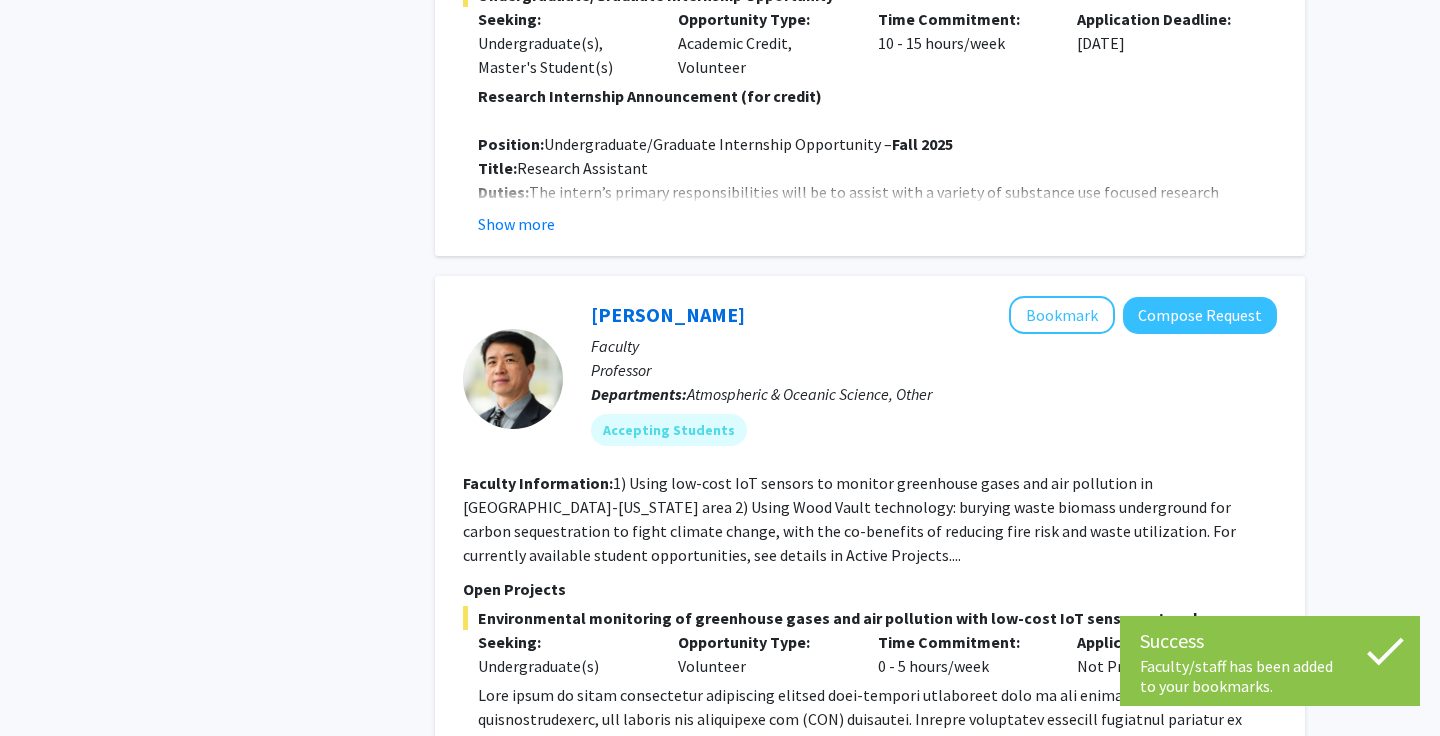 scroll, scrollTop: 5807, scrollLeft: 0, axis: vertical 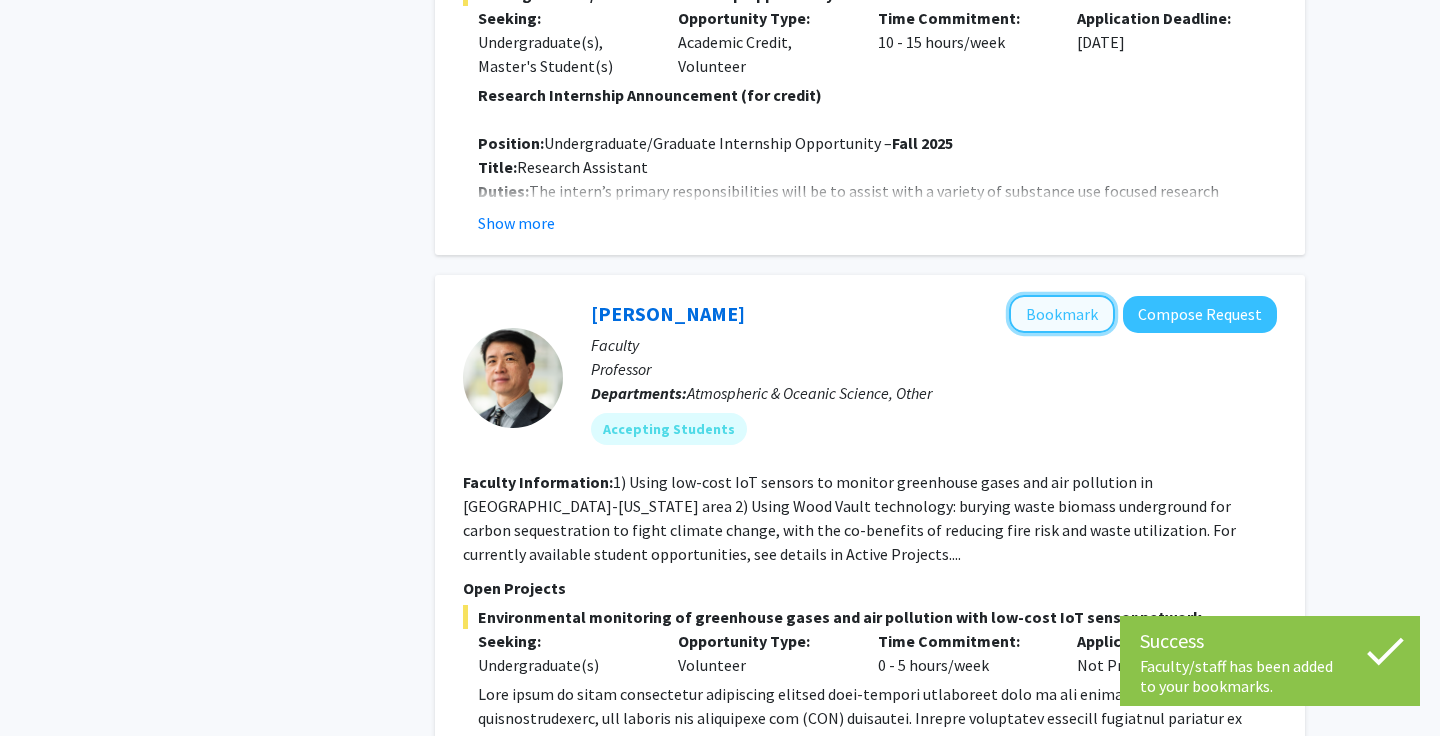 click on "Bookmark" 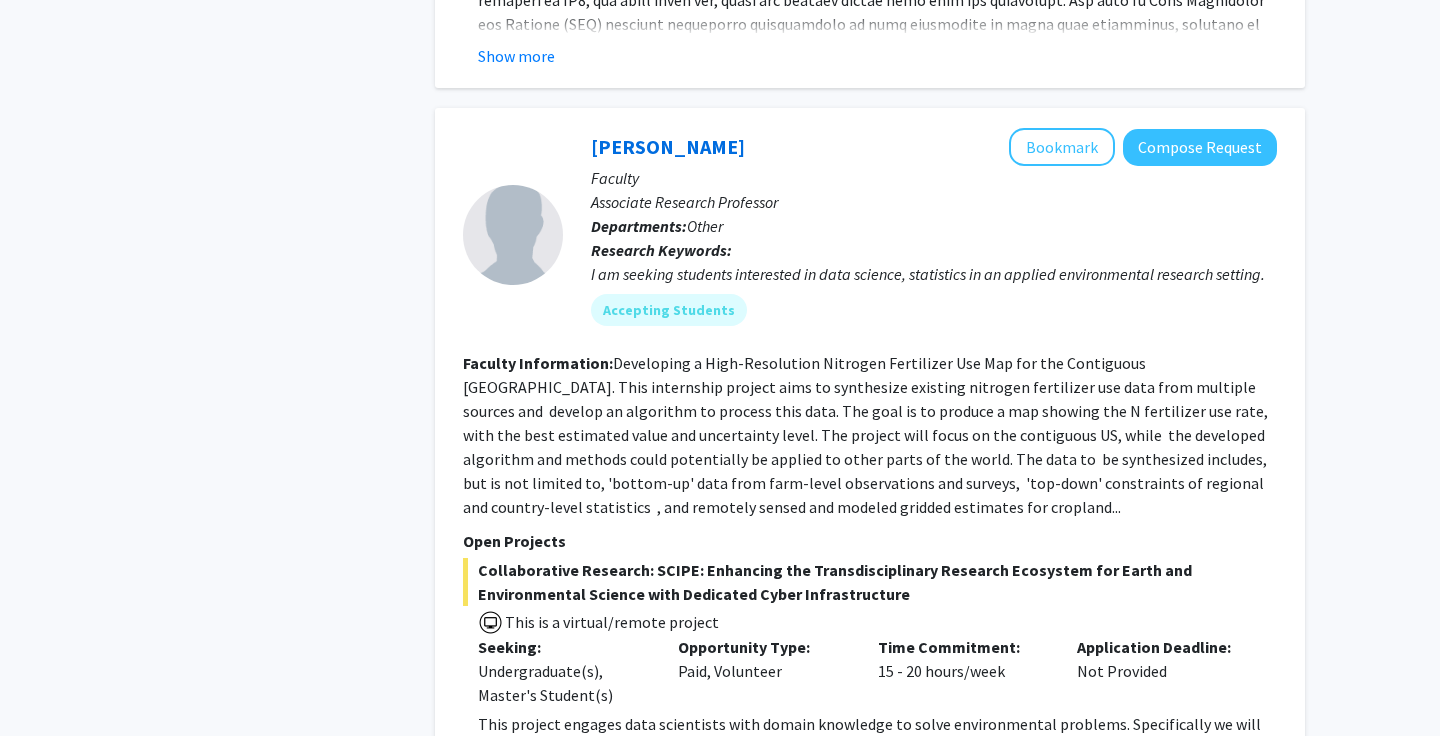 scroll, scrollTop: 6824, scrollLeft: 0, axis: vertical 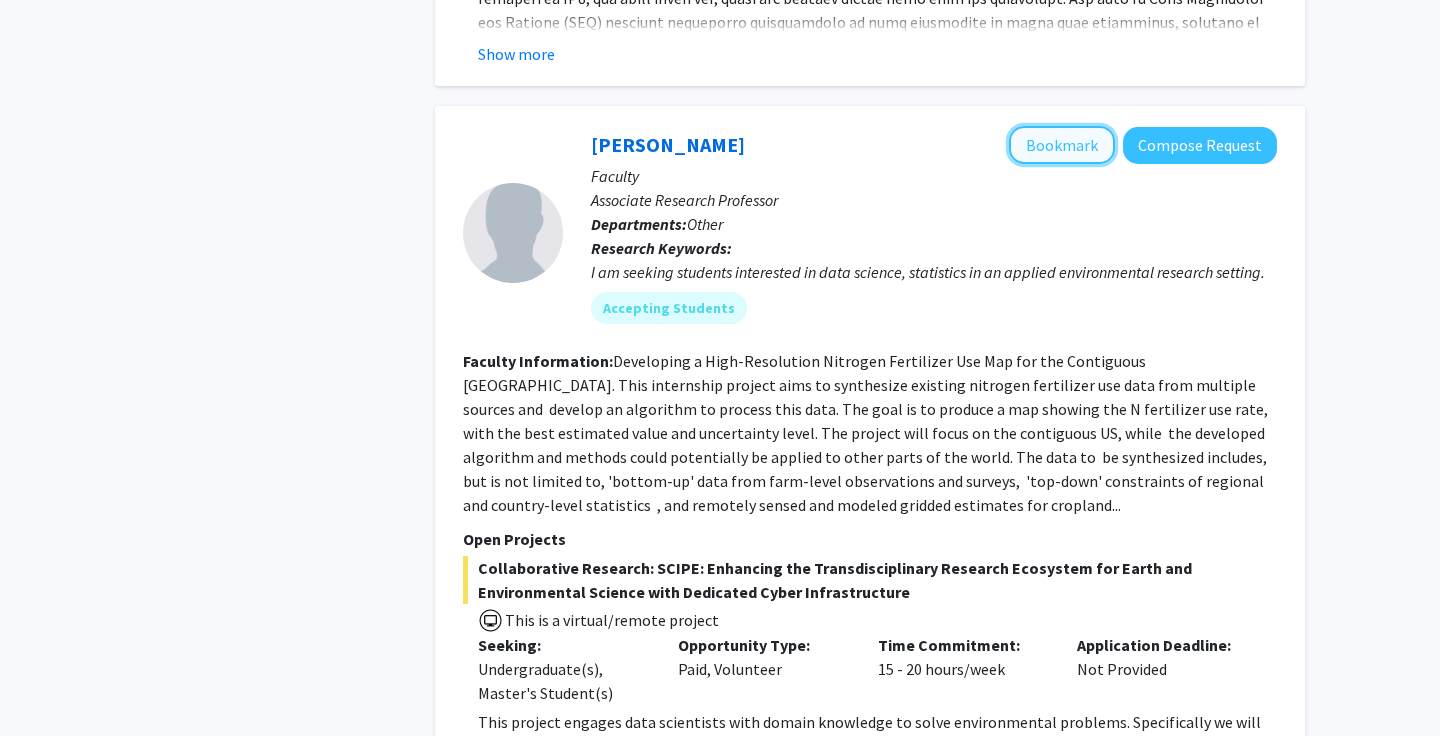 click on "Bookmark" 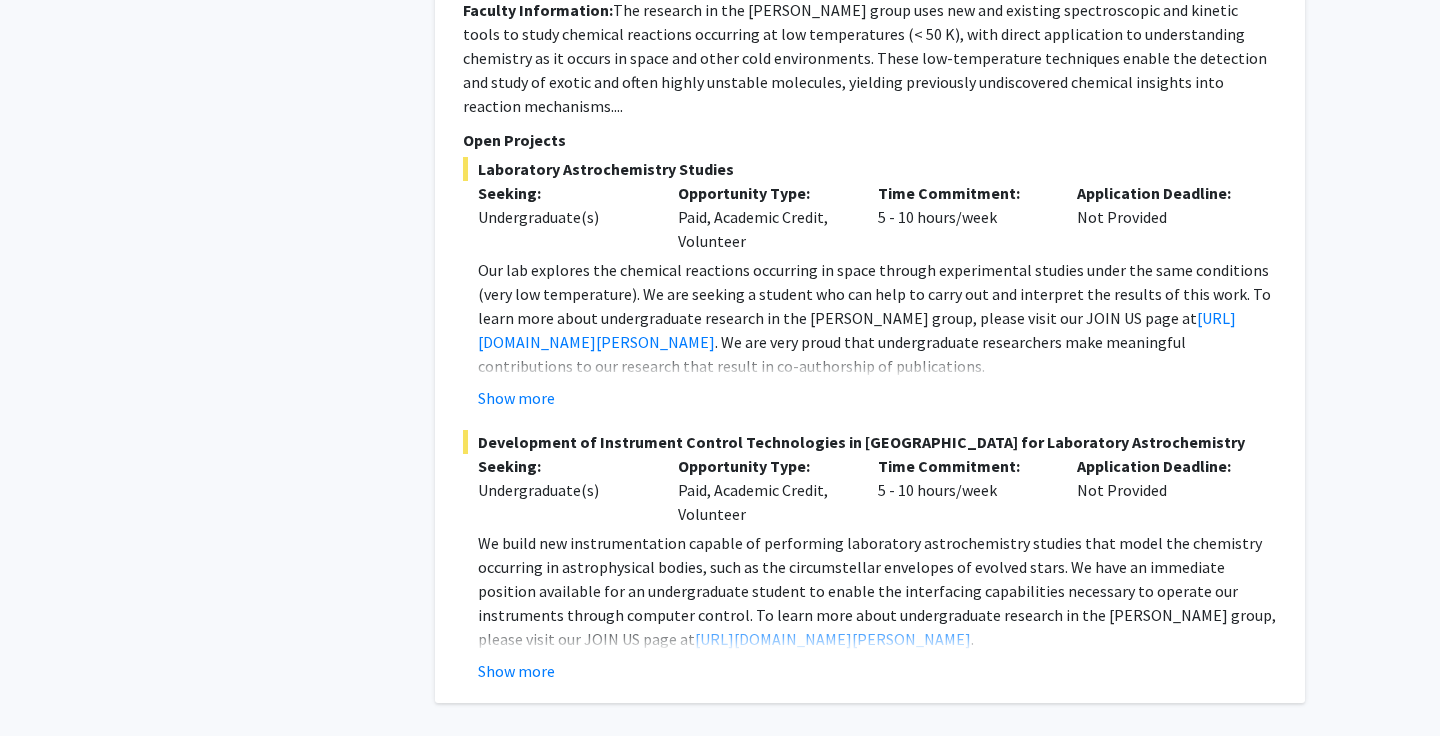 scroll, scrollTop: 8936, scrollLeft: 0, axis: vertical 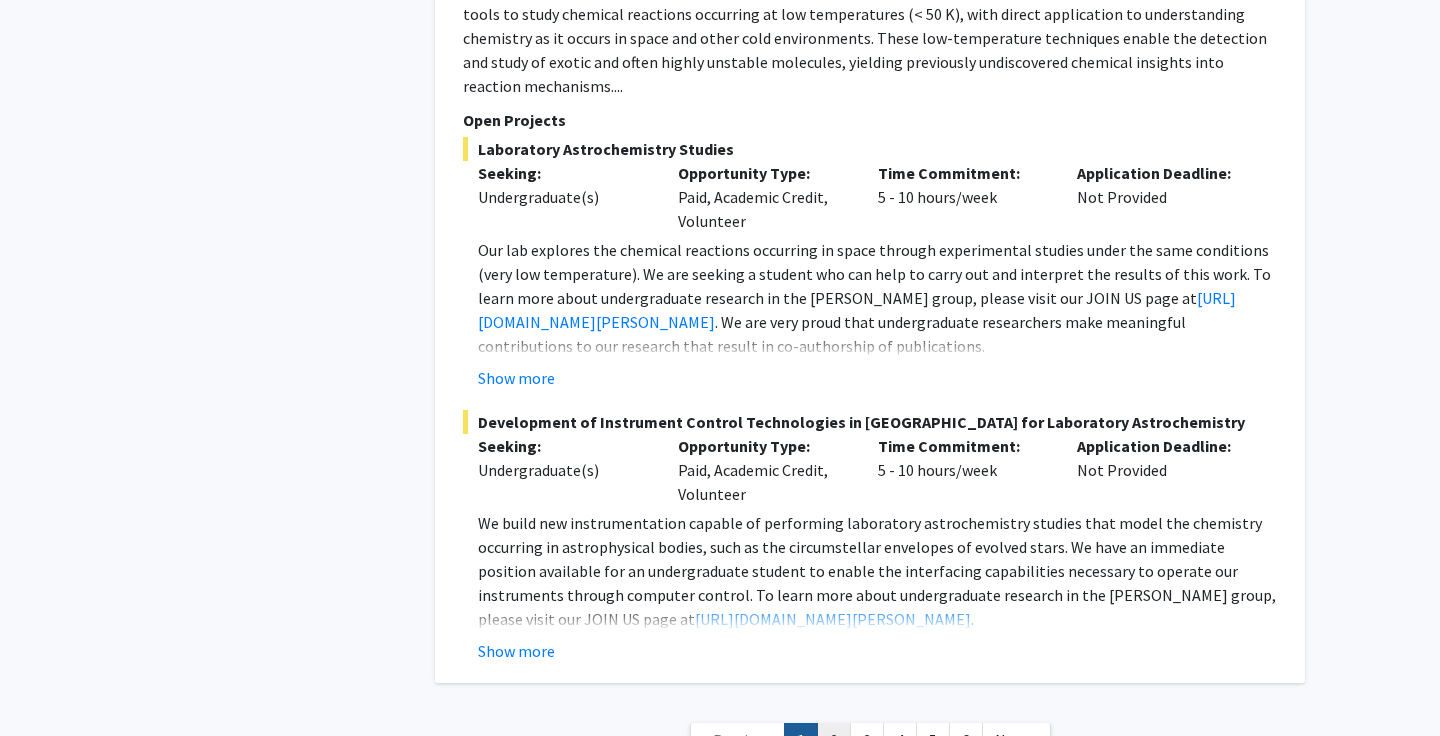 click on "2" 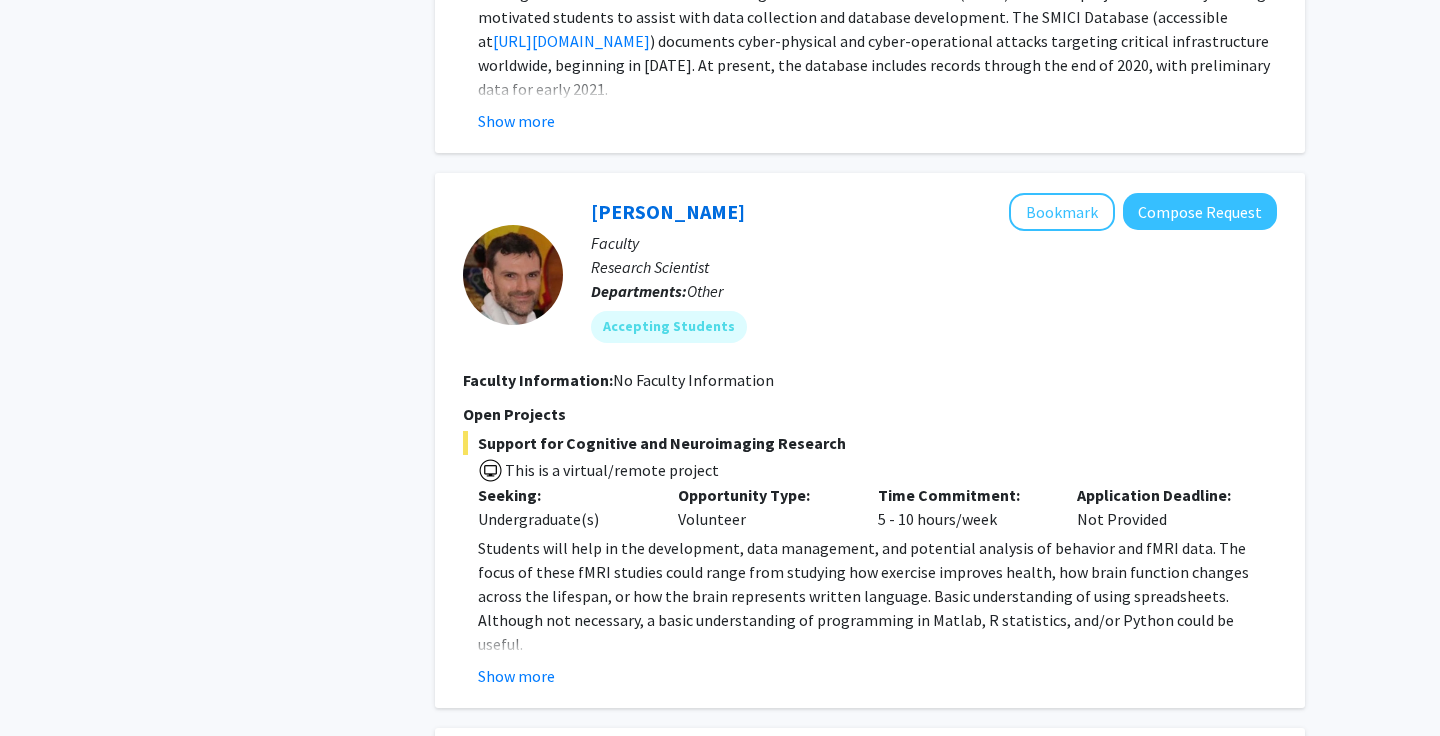 scroll, scrollTop: 1736, scrollLeft: 0, axis: vertical 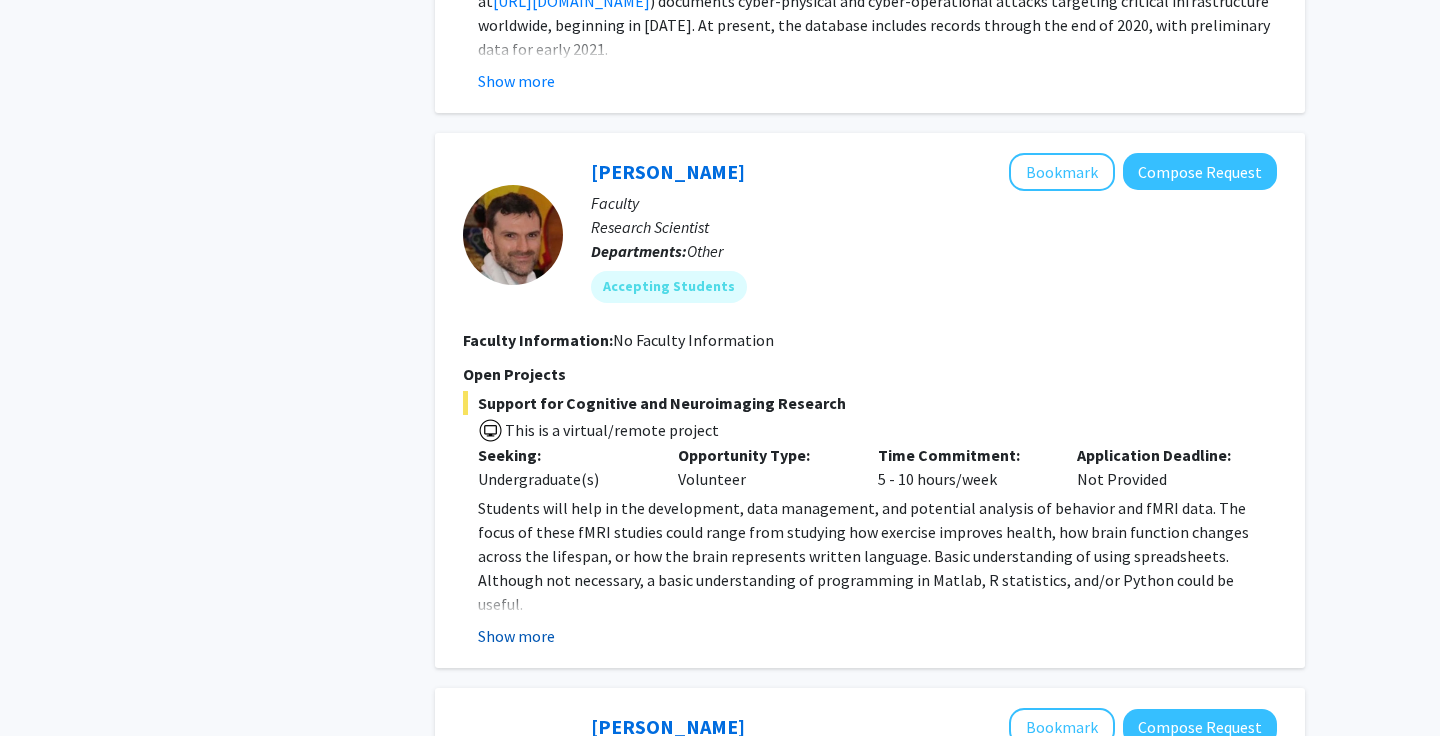 click on "Show more" 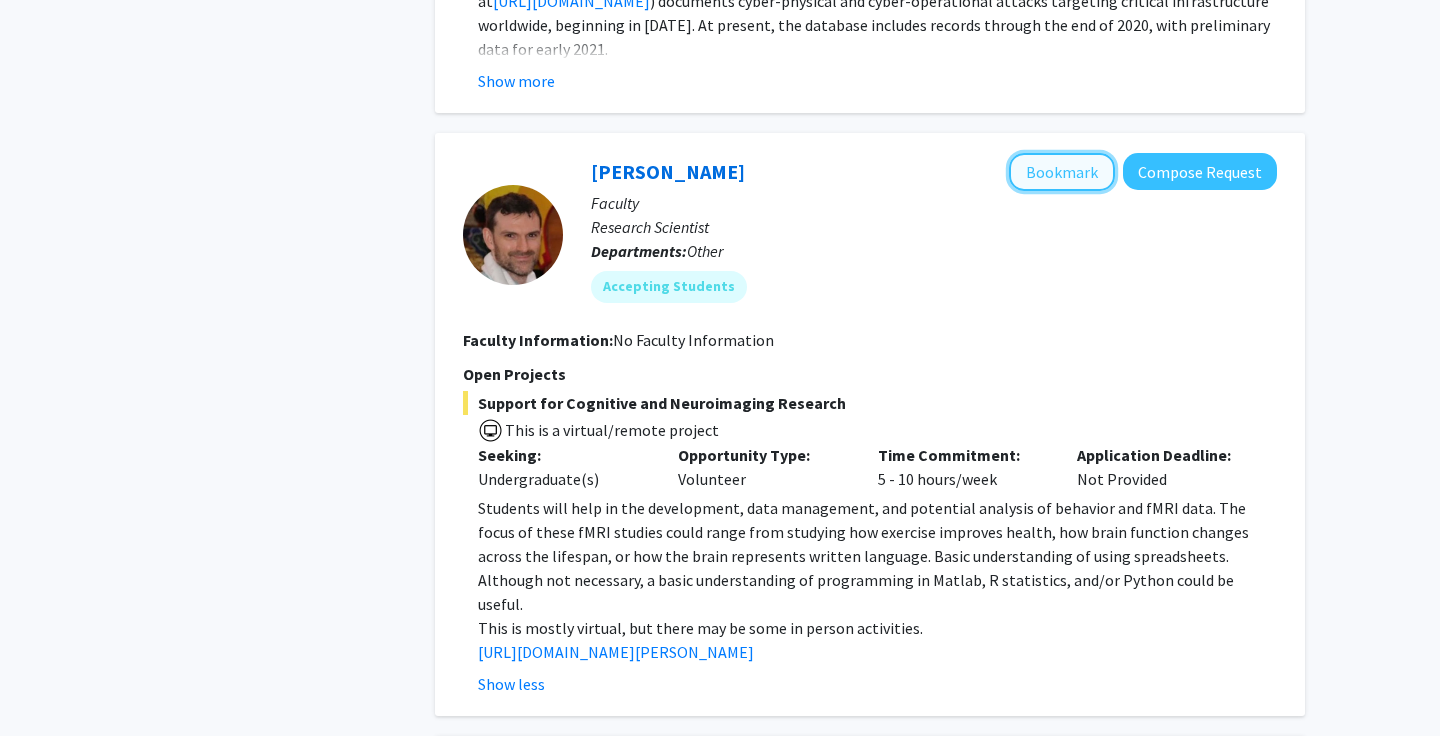 click on "Bookmark" 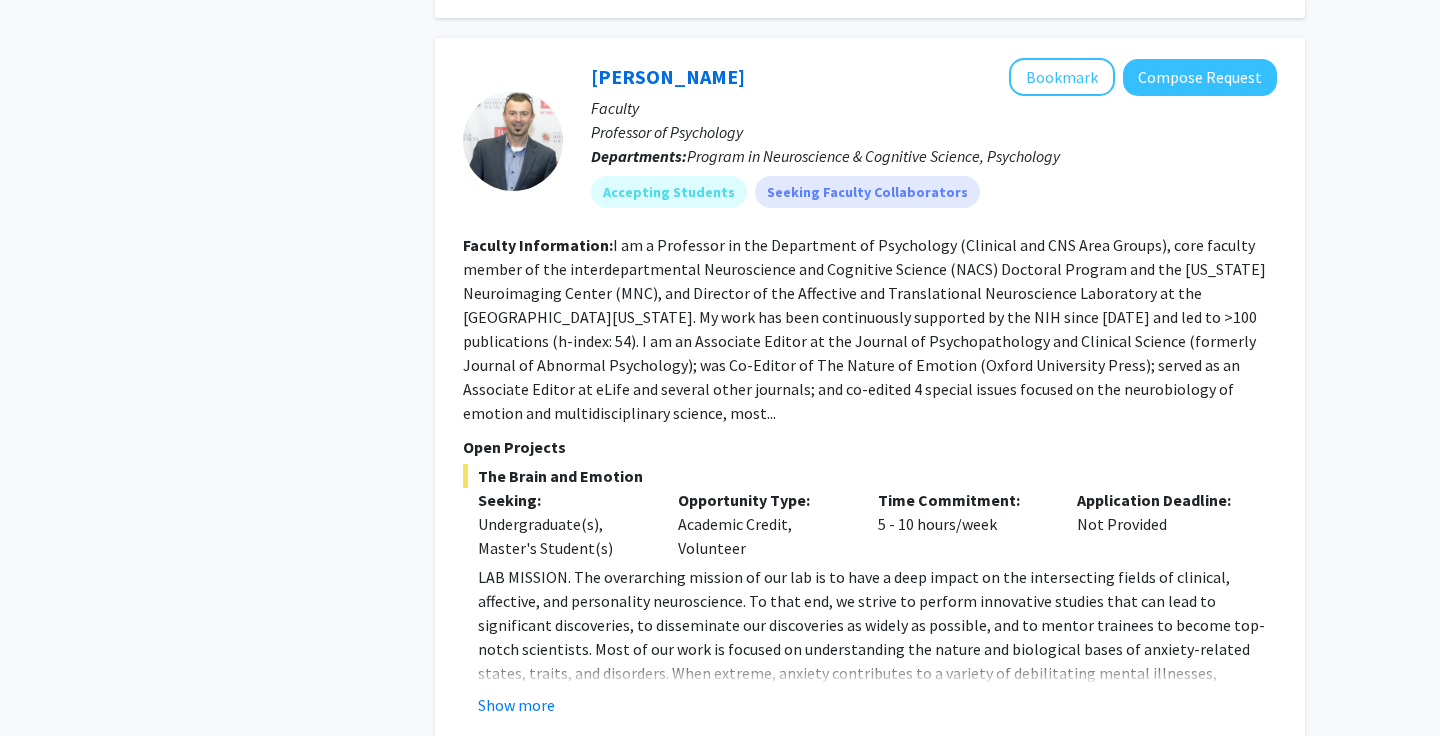 scroll, scrollTop: 2979, scrollLeft: 0, axis: vertical 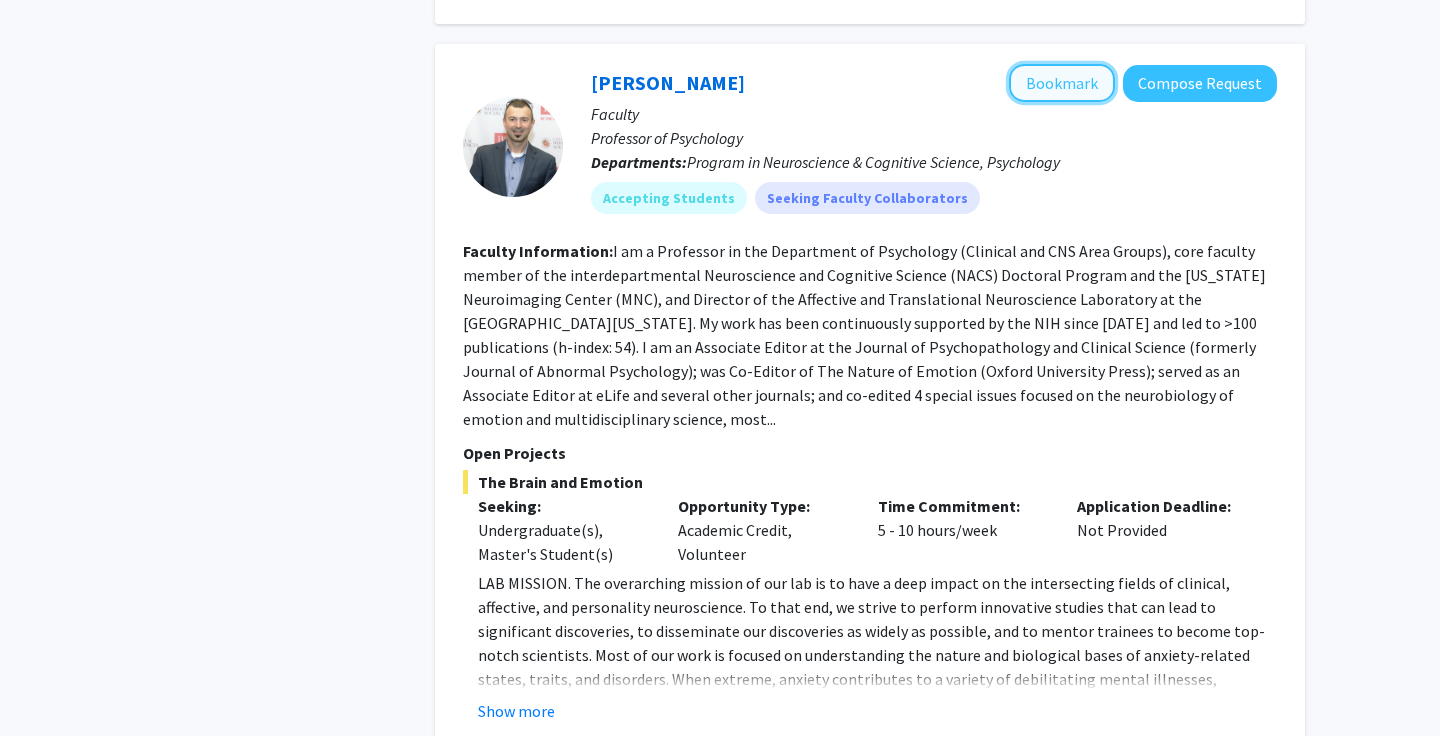 click on "Bookmark" 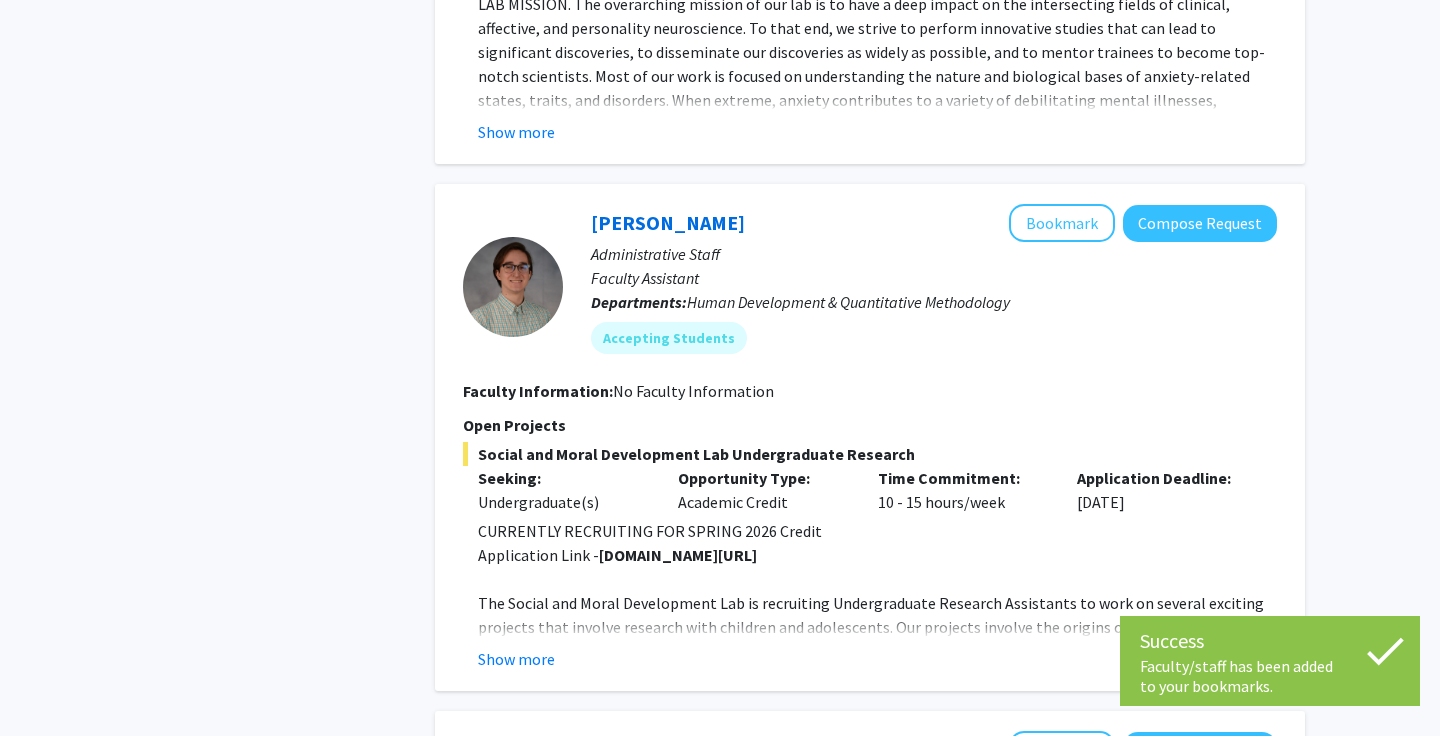 scroll, scrollTop: 3609, scrollLeft: 0, axis: vertical 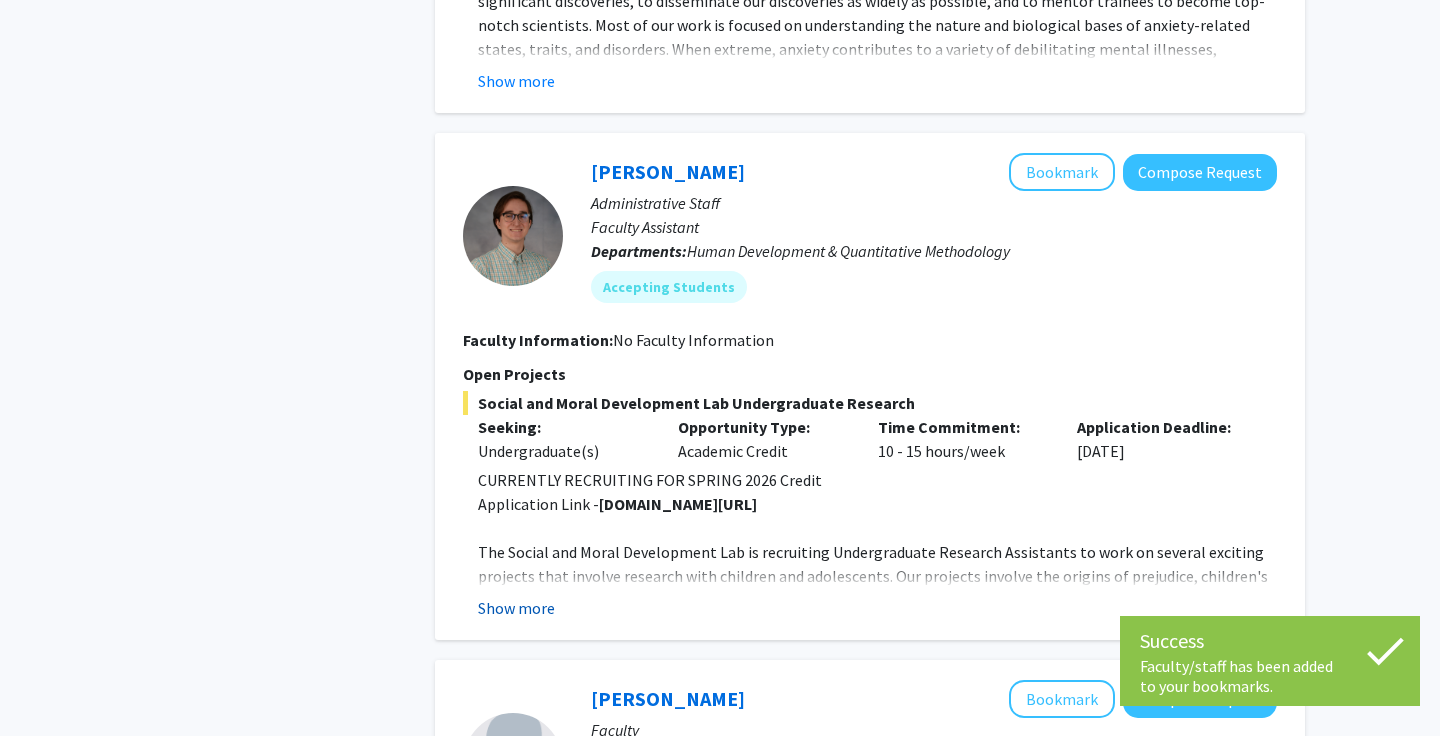 click on "Show more" 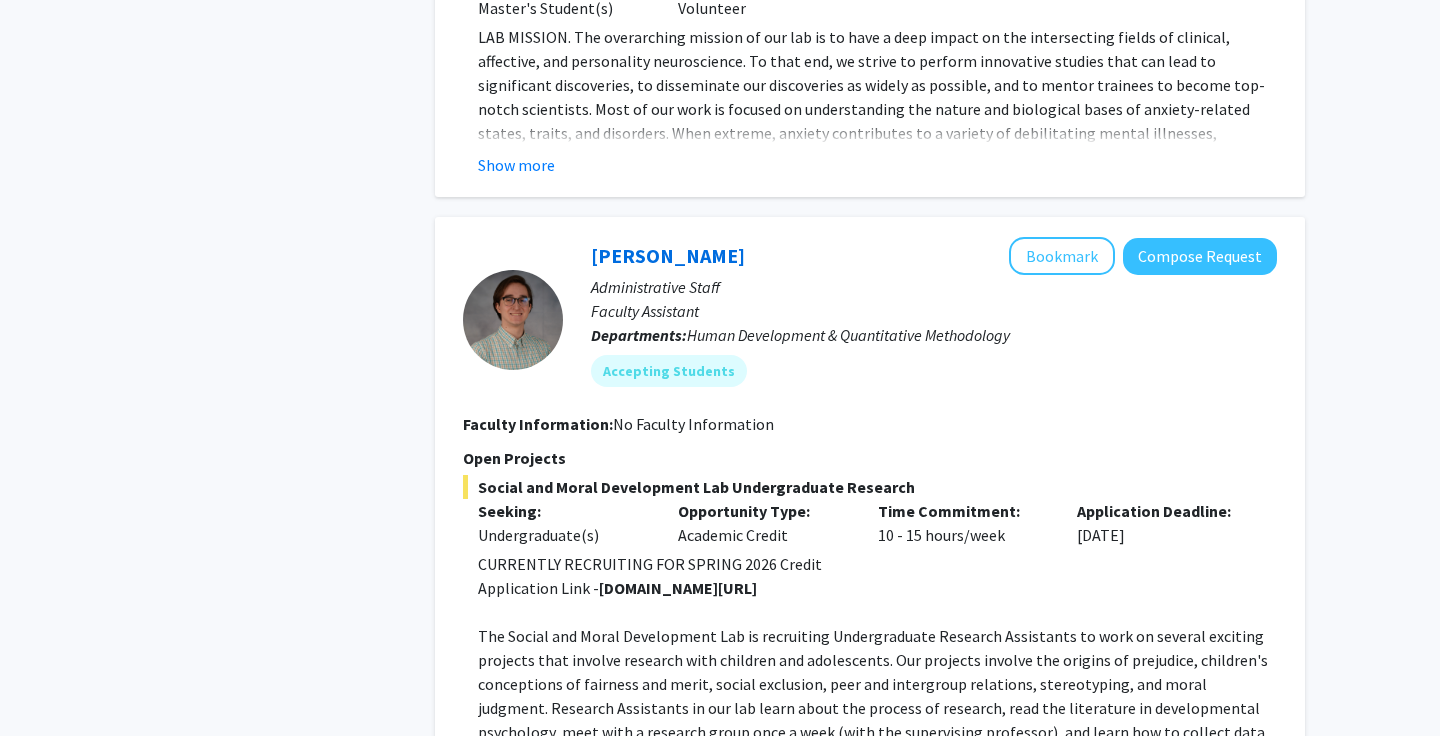 scroll, scrollTop: 3524, scrollLeft: 0, axis: vertical 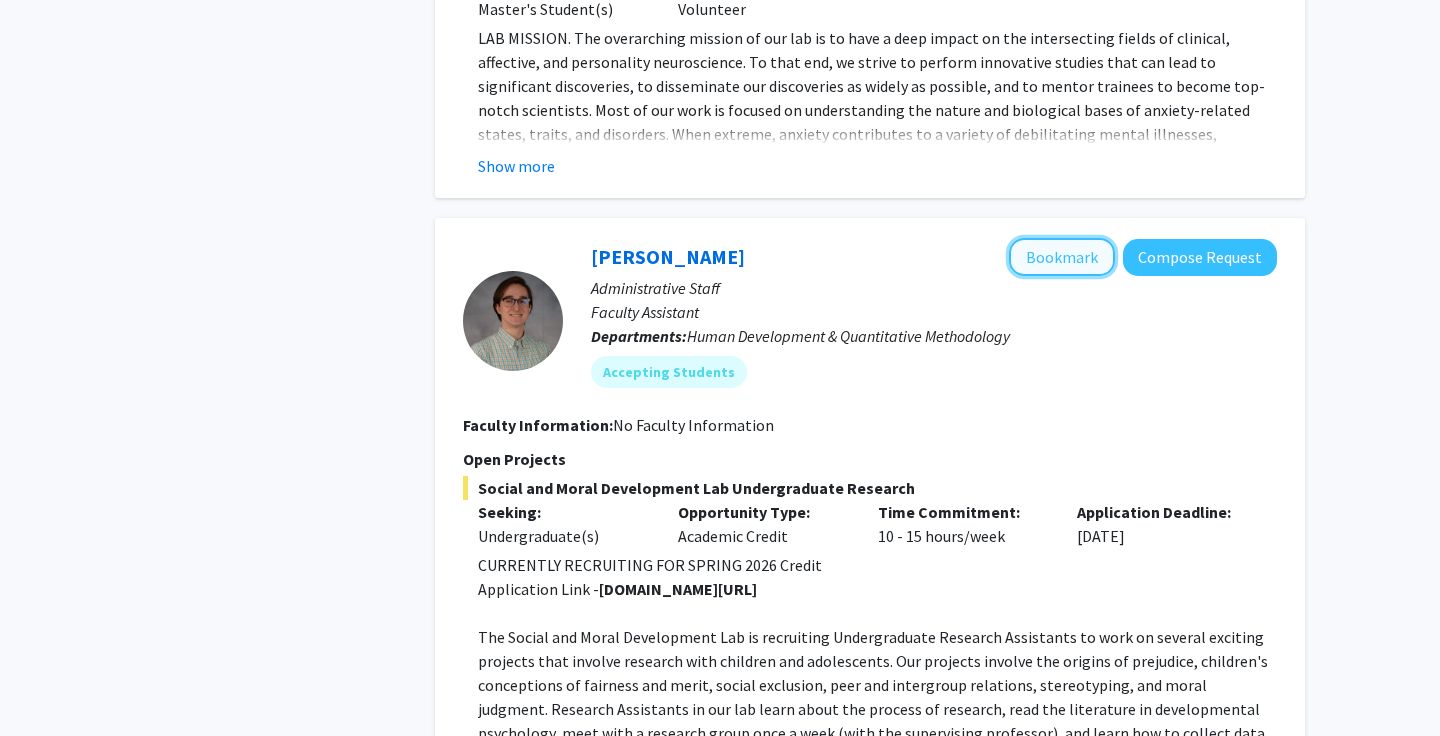 click on "Bookmark" 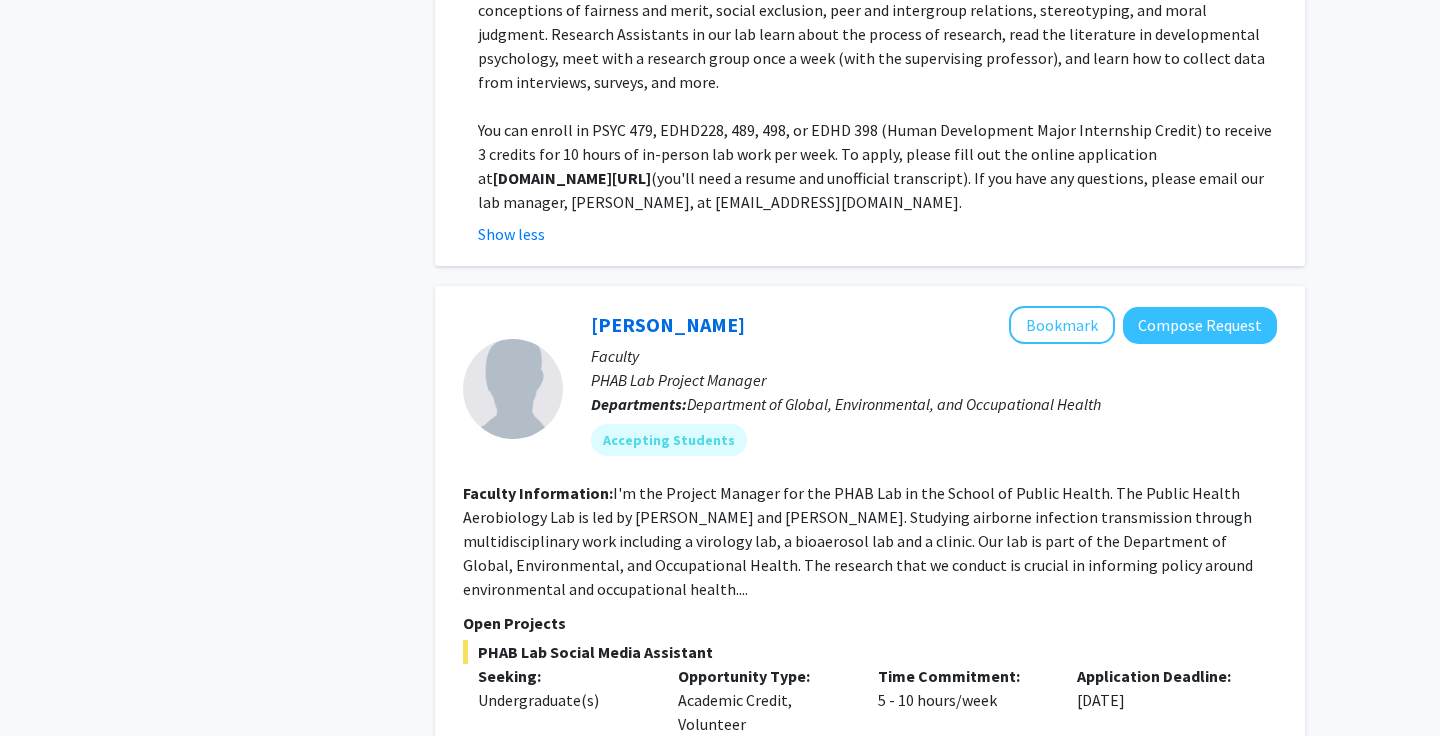 scroll, scrollTop: 4205, scrollLeft: 0, axis: vertical 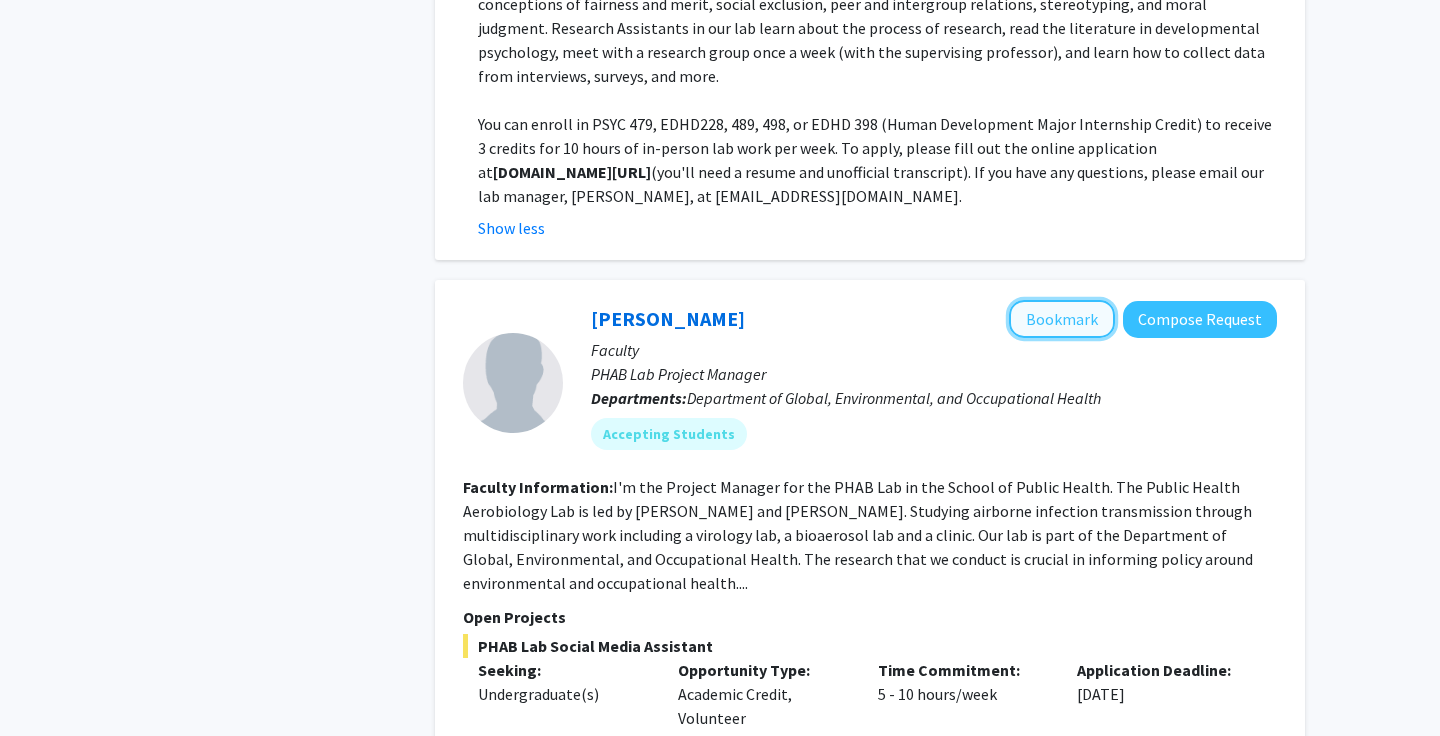click on "Bookmark" 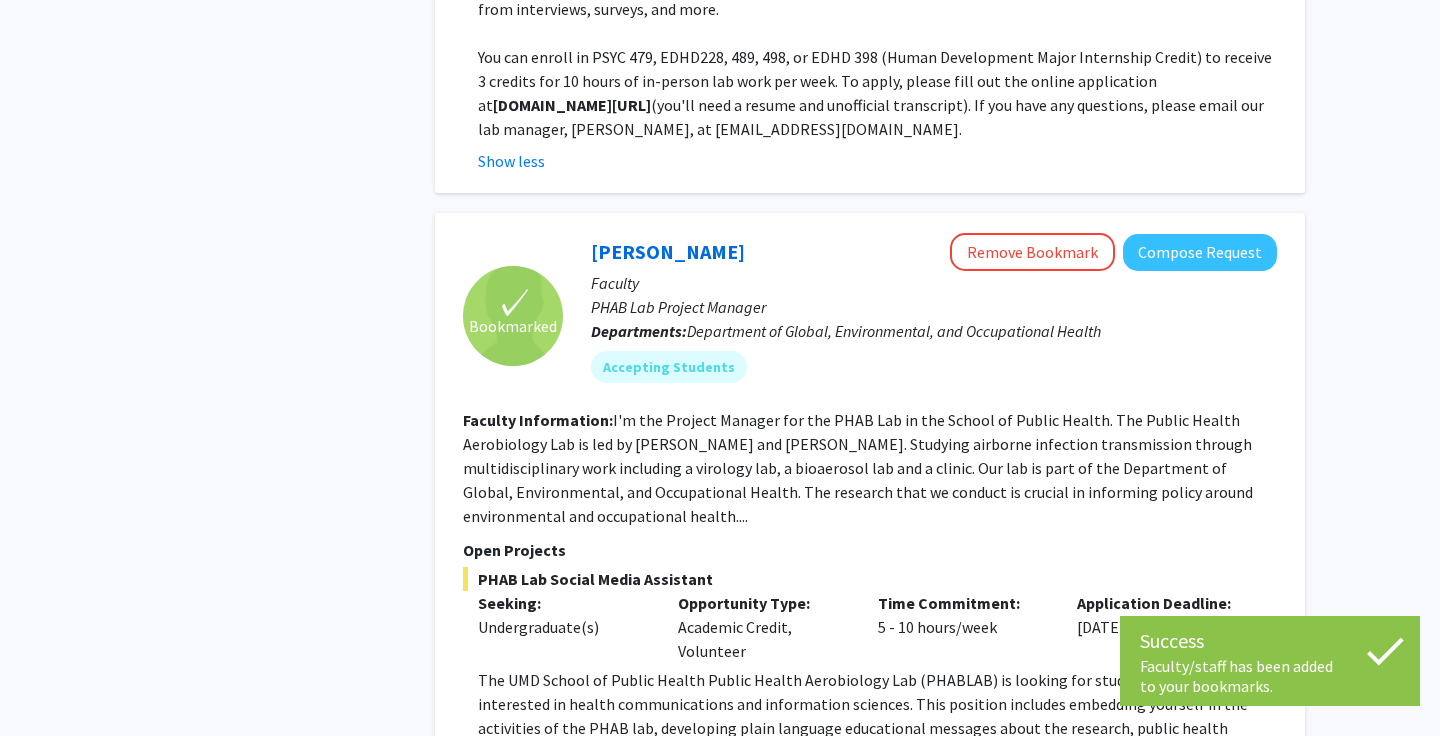 scroll, scrollTop: 4305, scrollLeft: 0, axis: vertical 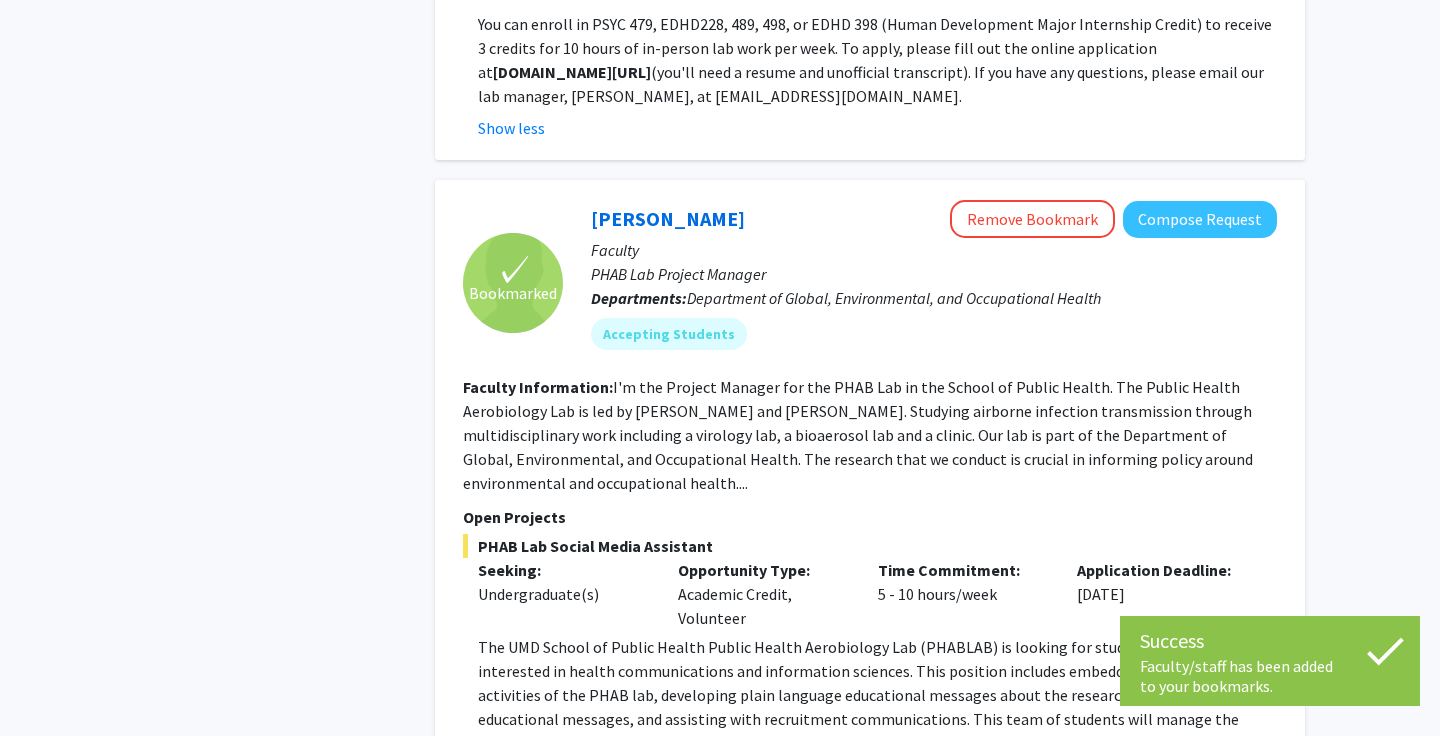 drag, startPoint x: 1161, startPoint y: 517, endPoint x: 1081, endPoint y: 516, distance: 80.00625 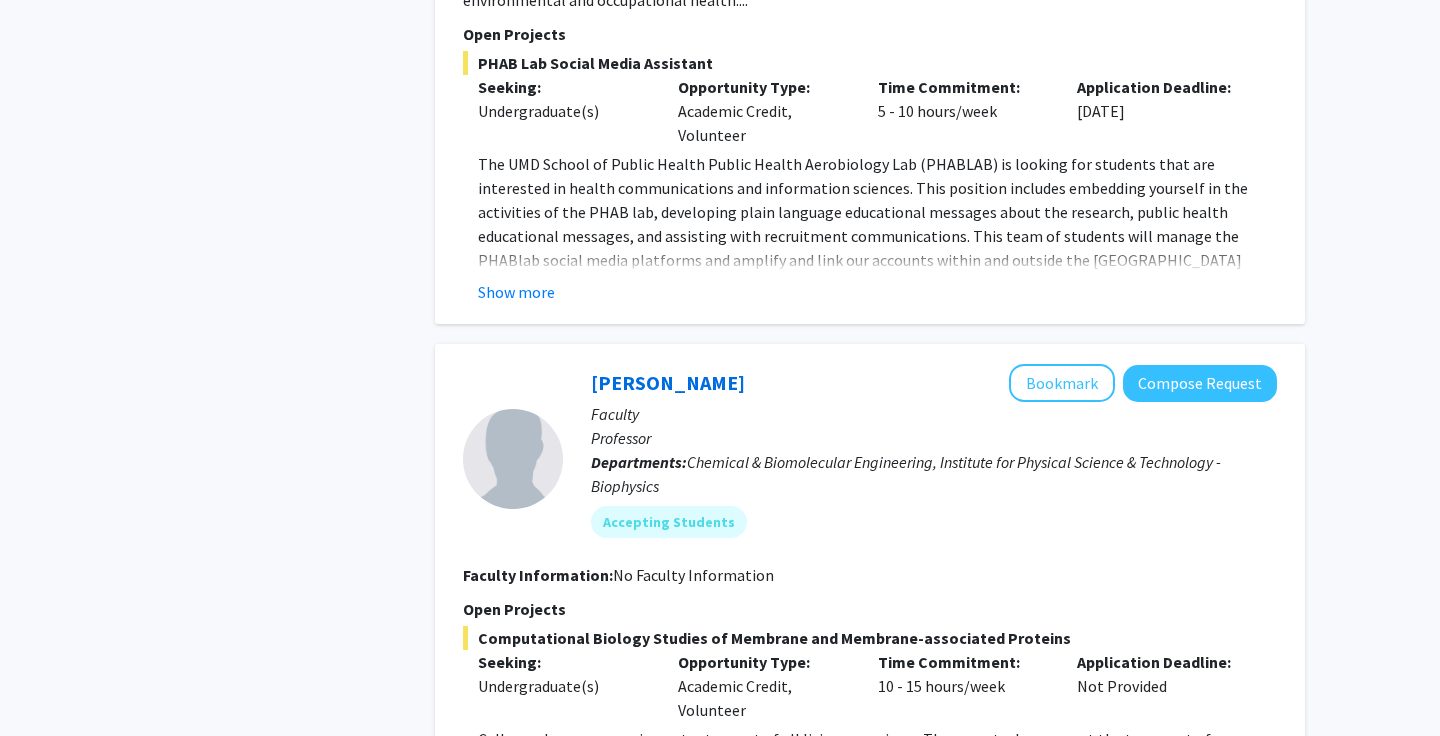 scroll, scrollTop: 4787, scrollLeft: 0, axis: vertical 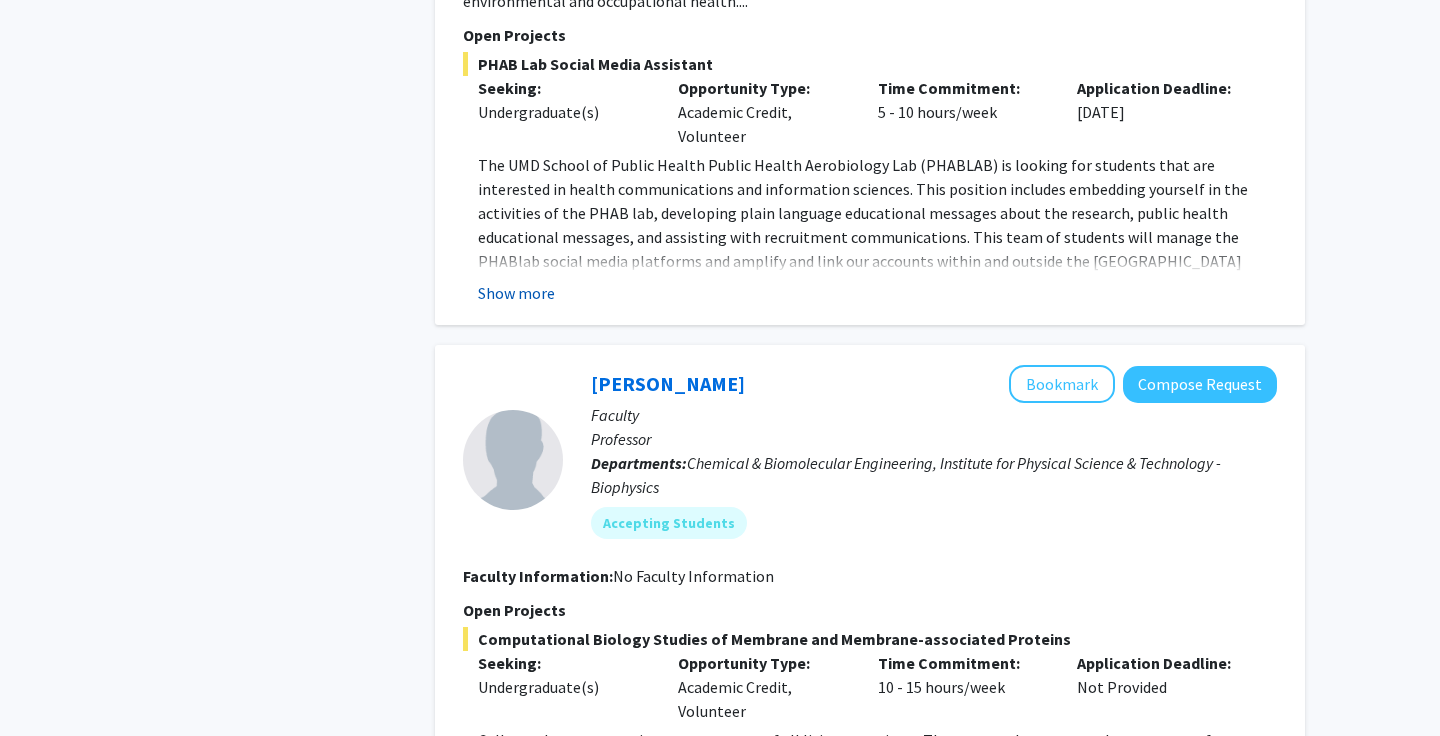 click on "Show more" 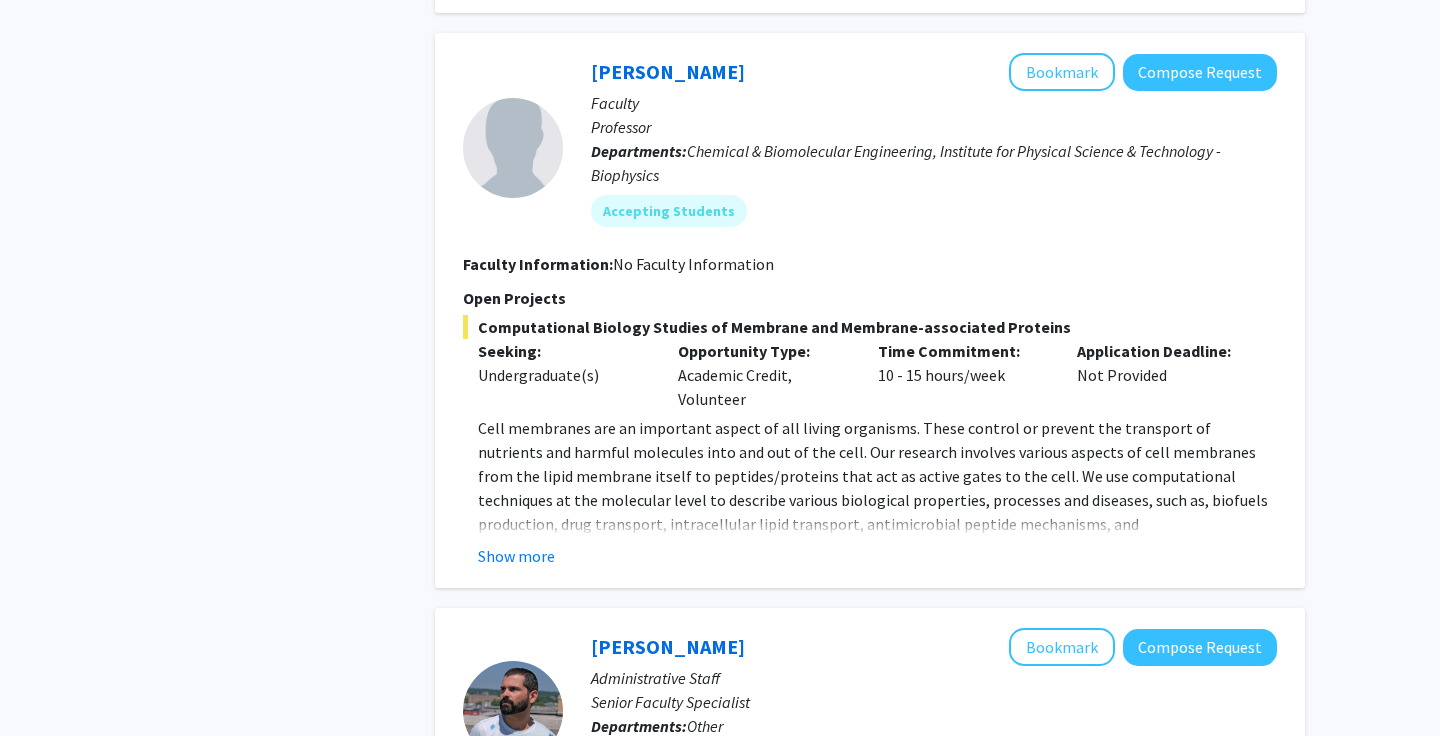 scroll, scrollTop: 5292, scrollLeft: 0, axis: vertical 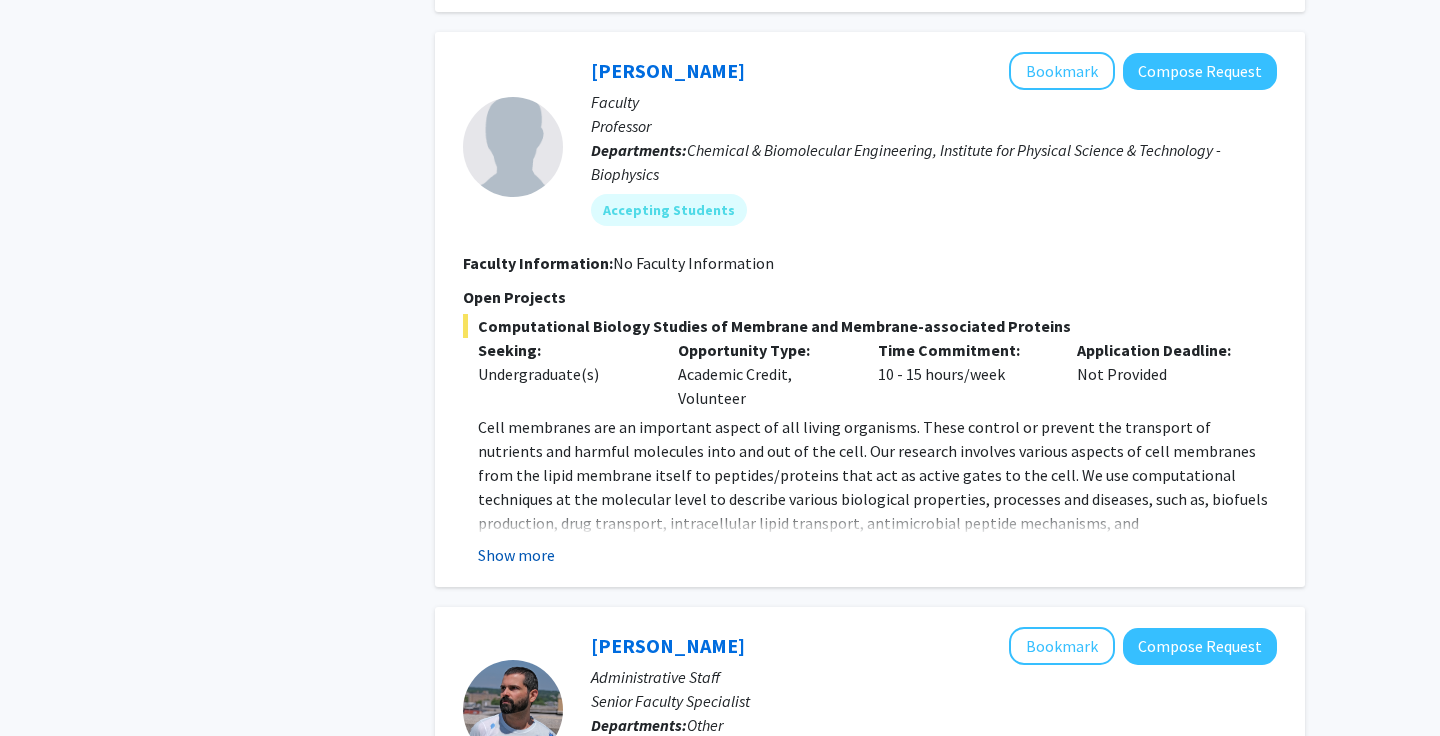 click on "Show more" 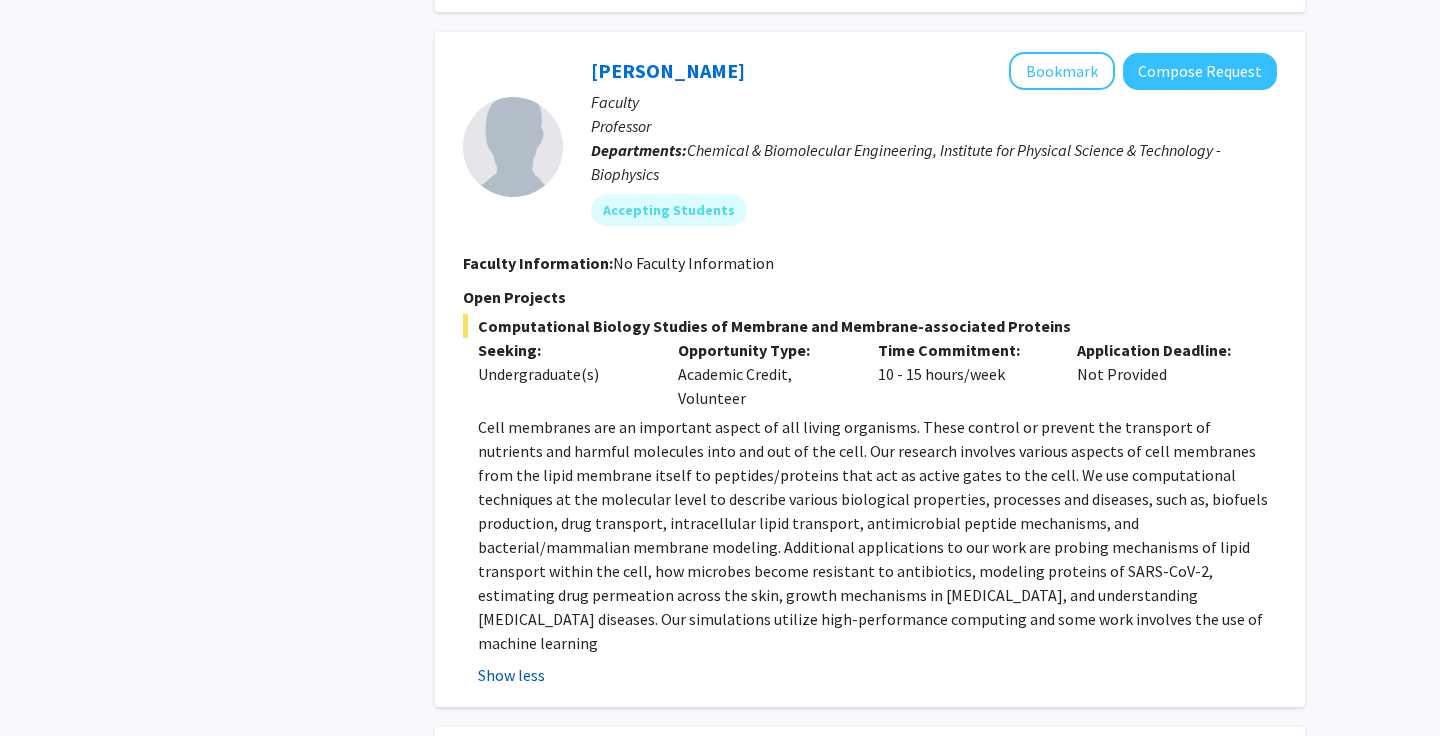 scroll, scrollTop: 5163, scrollLeft: 0, axis: vertical 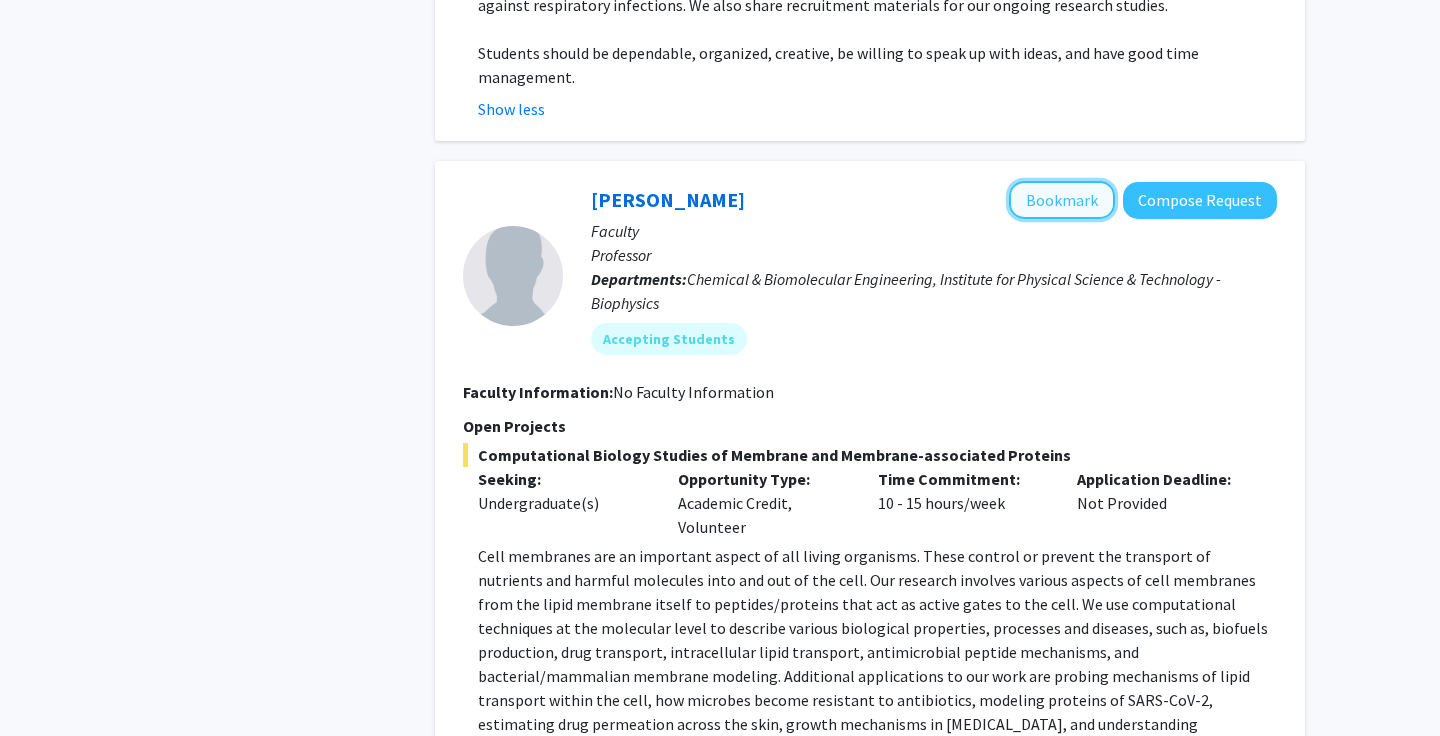 click on "Bookmark" 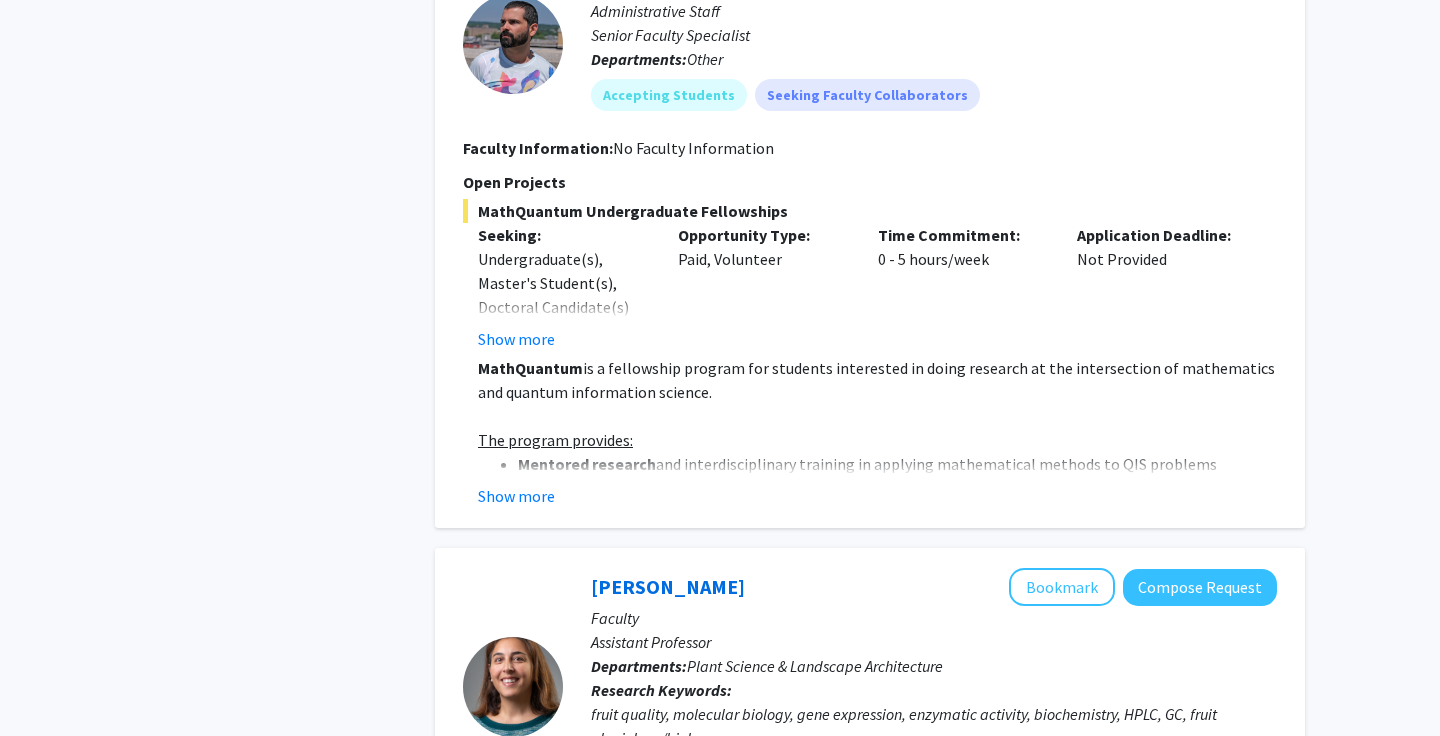 scroll, scrollTop: 6082, scrollLeft: 0, axis: vertical 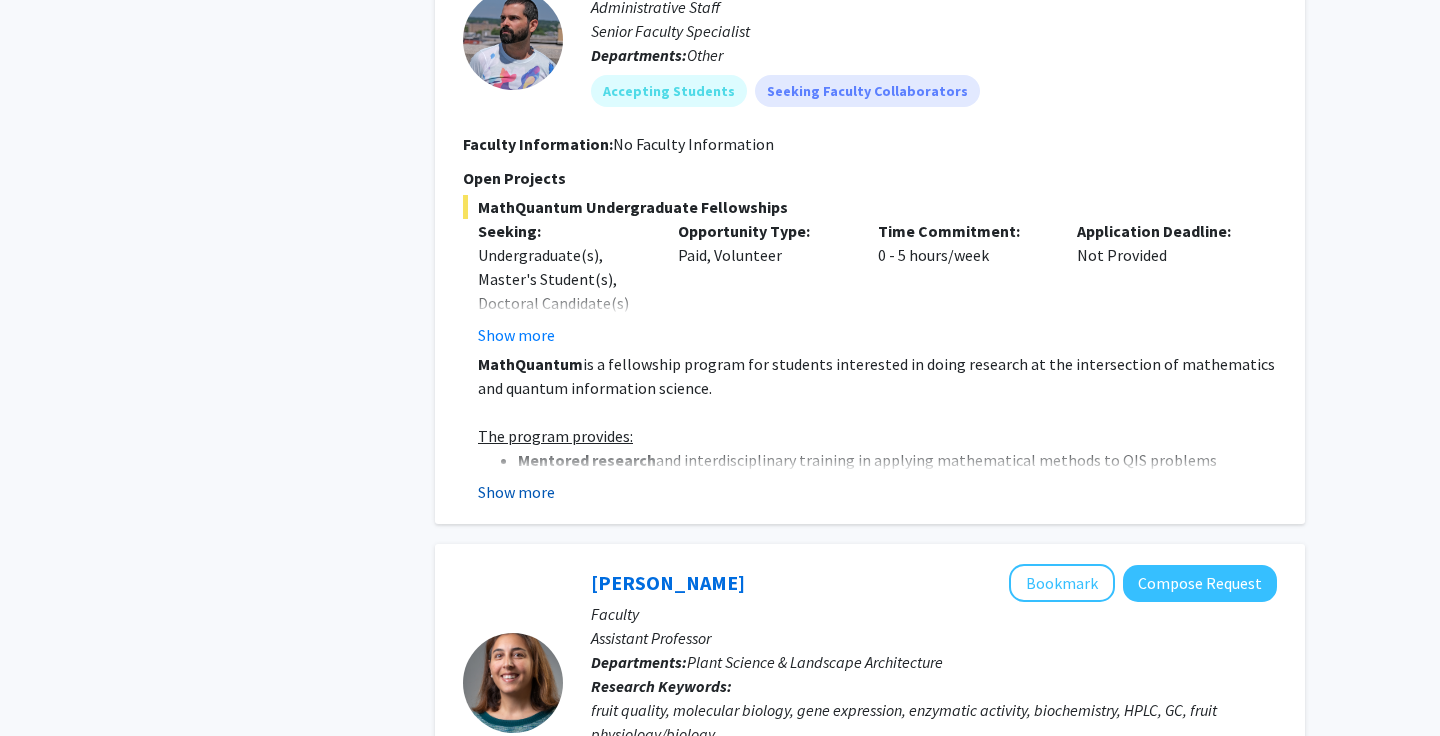 click on "Show more" 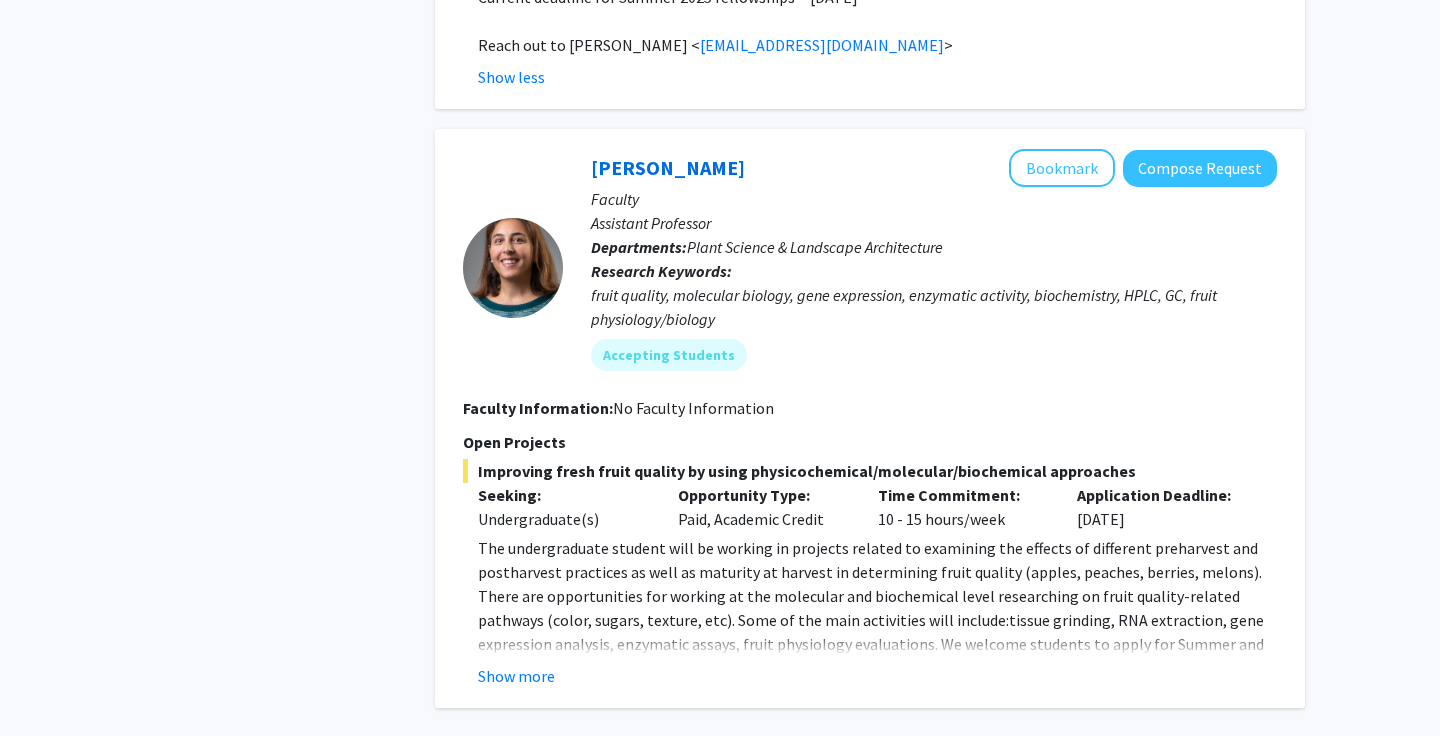 scroll, scrollTop: 7315, scrollLeft: 0, axis: vertical 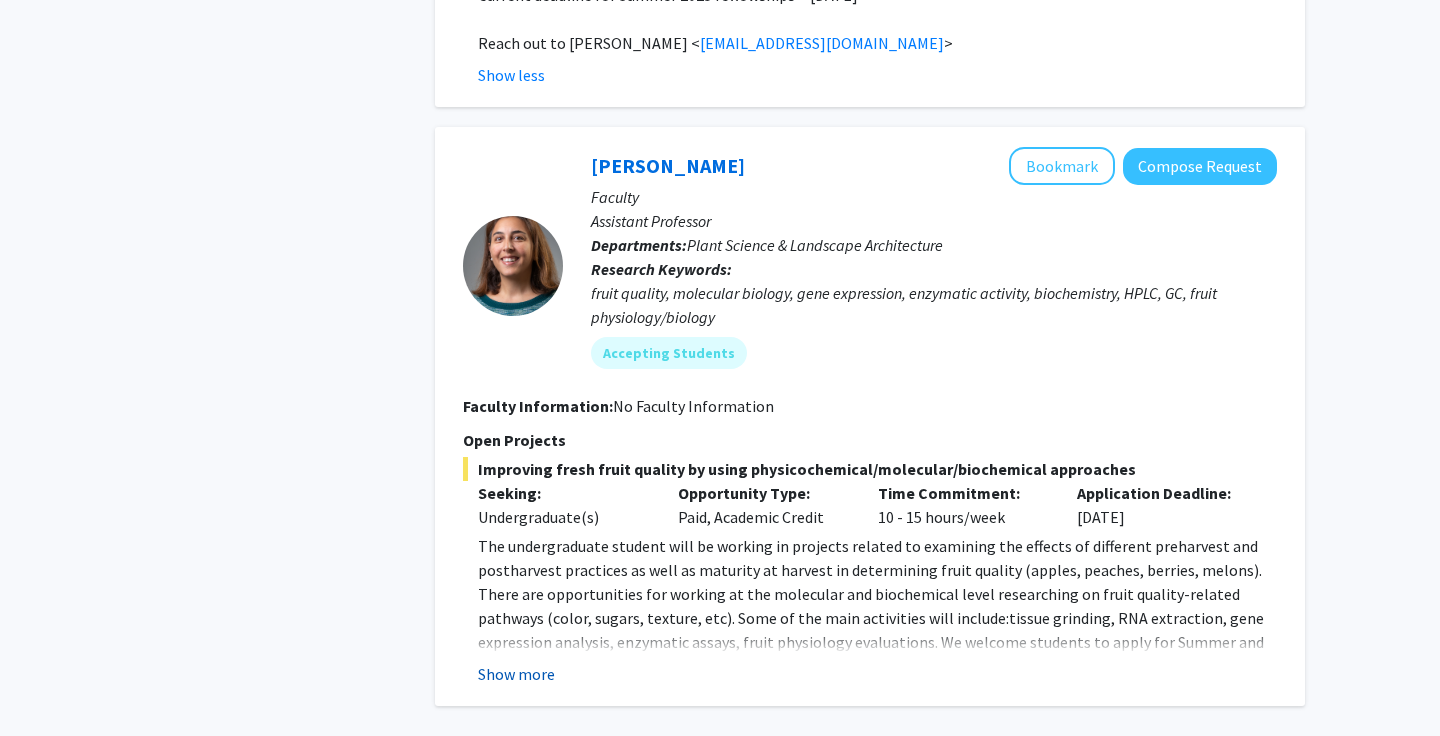 click on "Show more" 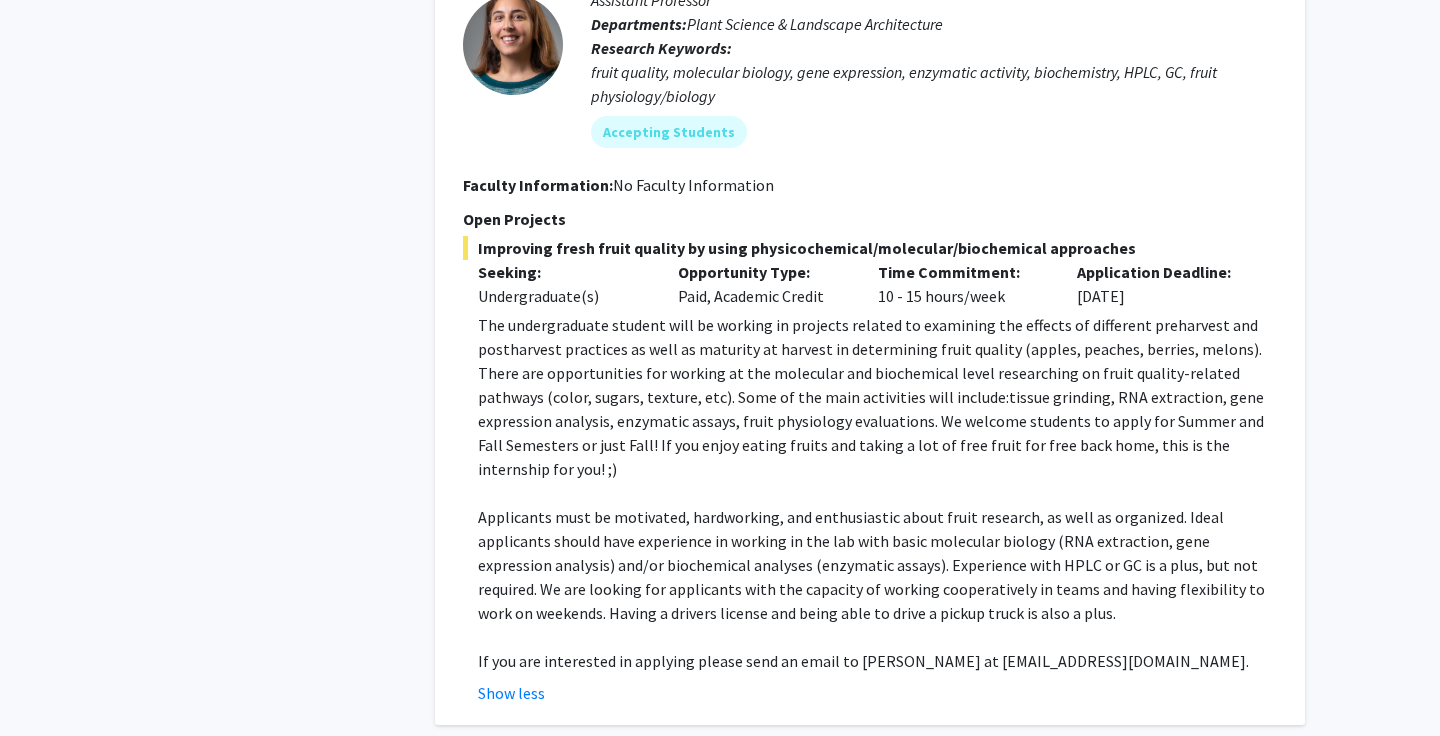 scroll, scrollTop: 7541, scrollLeft: 0, axis: vertical 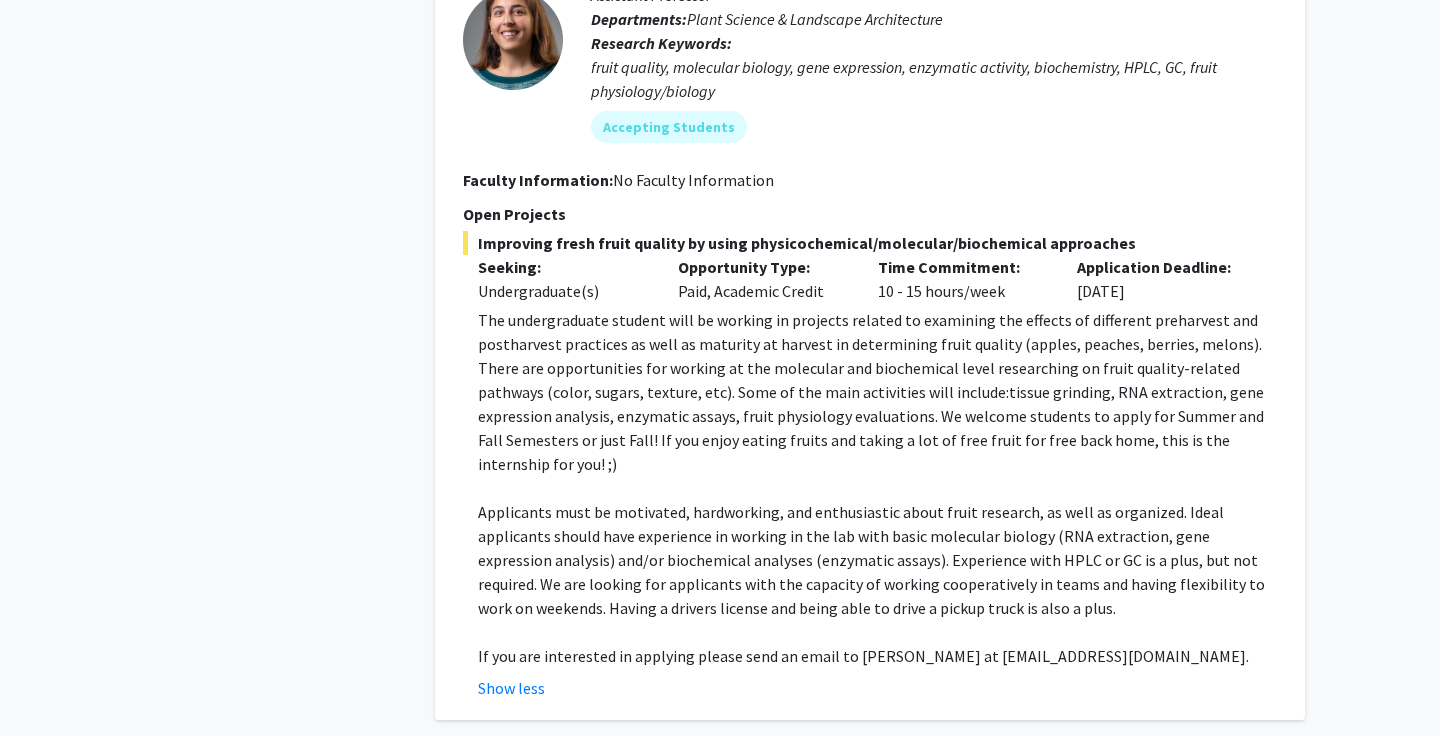 click on "3" 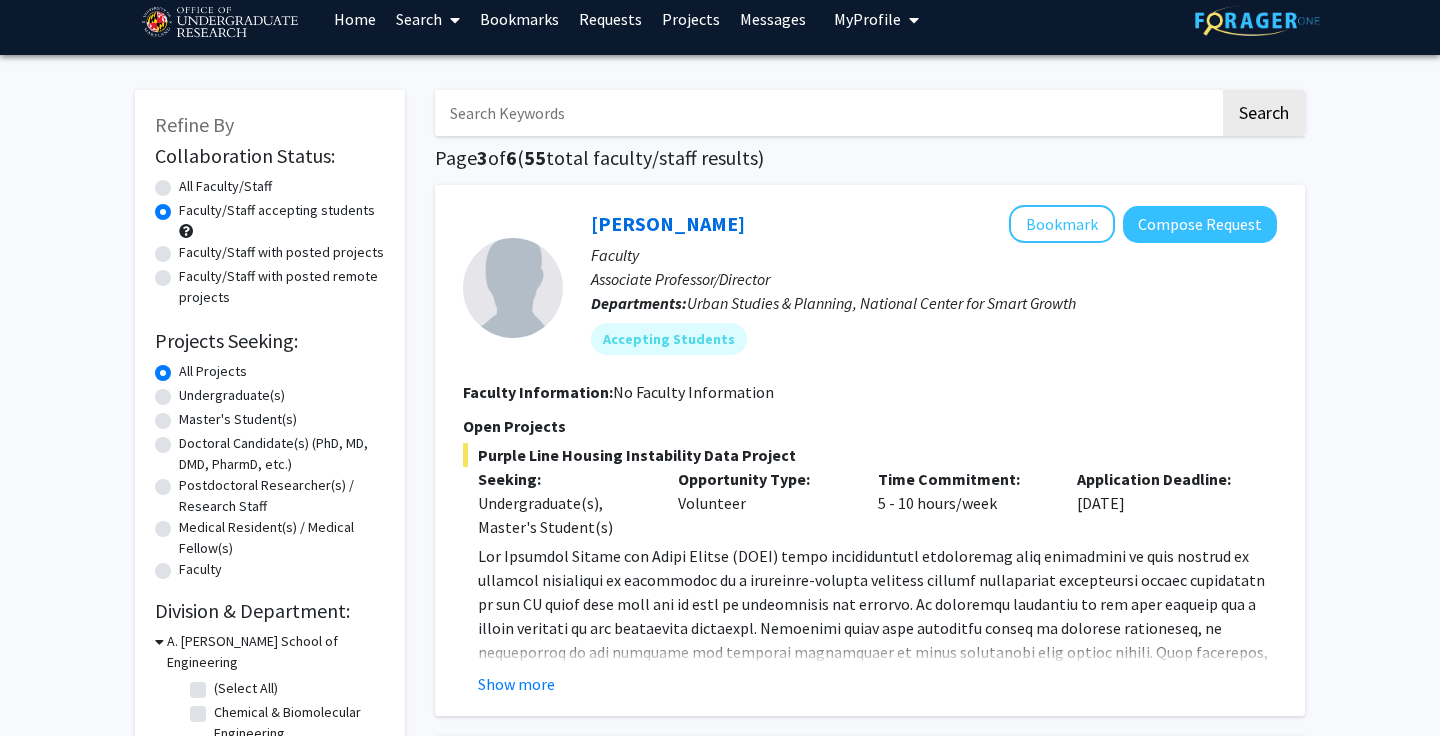 scroll, scrollTop: 22, scrollLeft: 0, axis: vertical 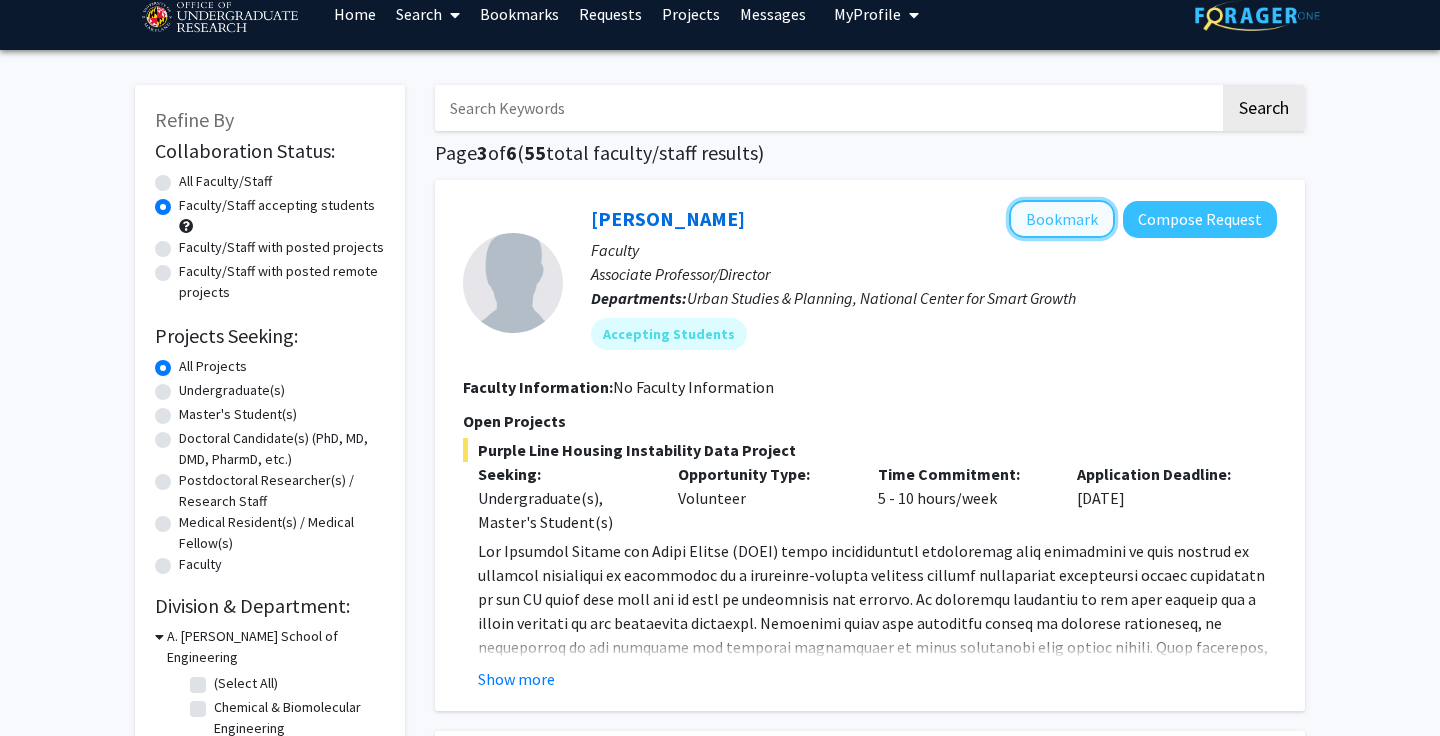 click on "Bookmark" 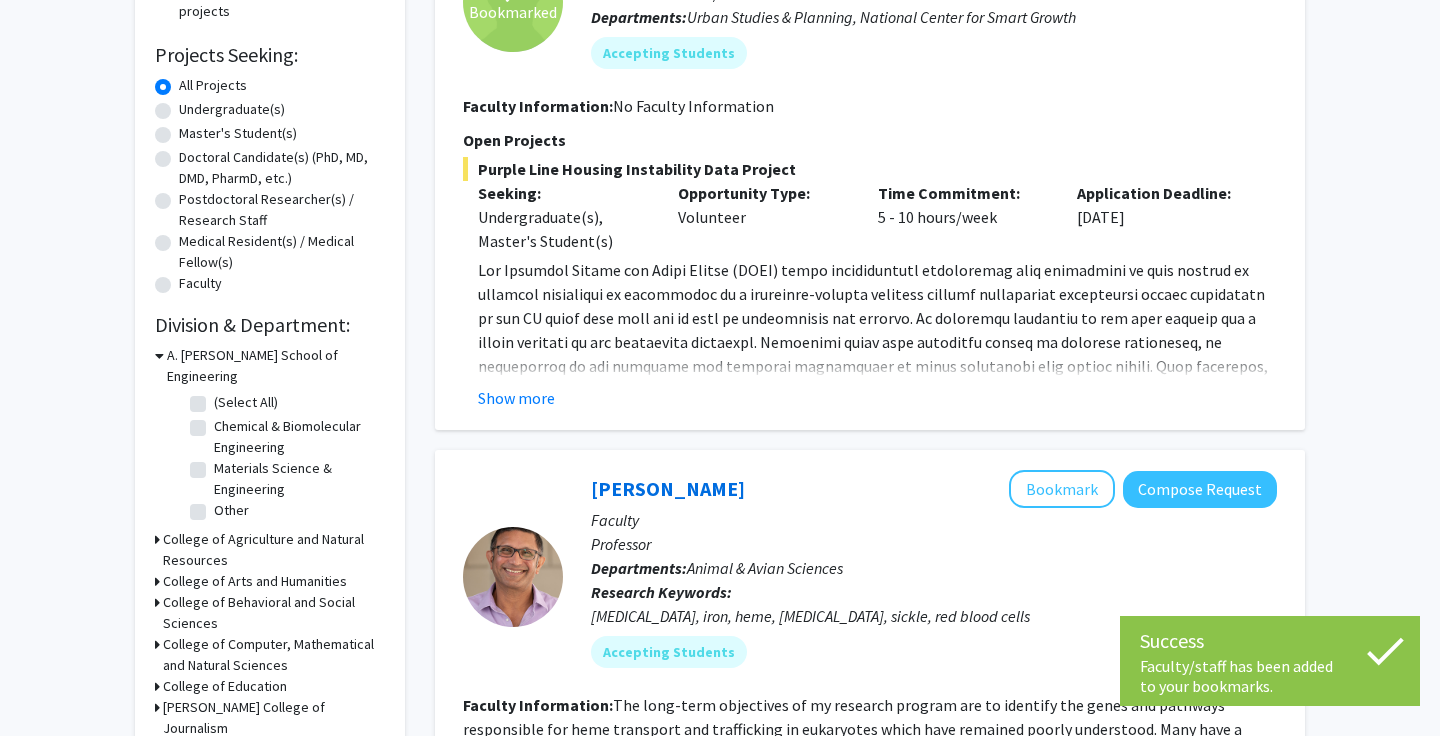 scroll, scrollTop: 315, scrollLeft: 0, axis: vertical 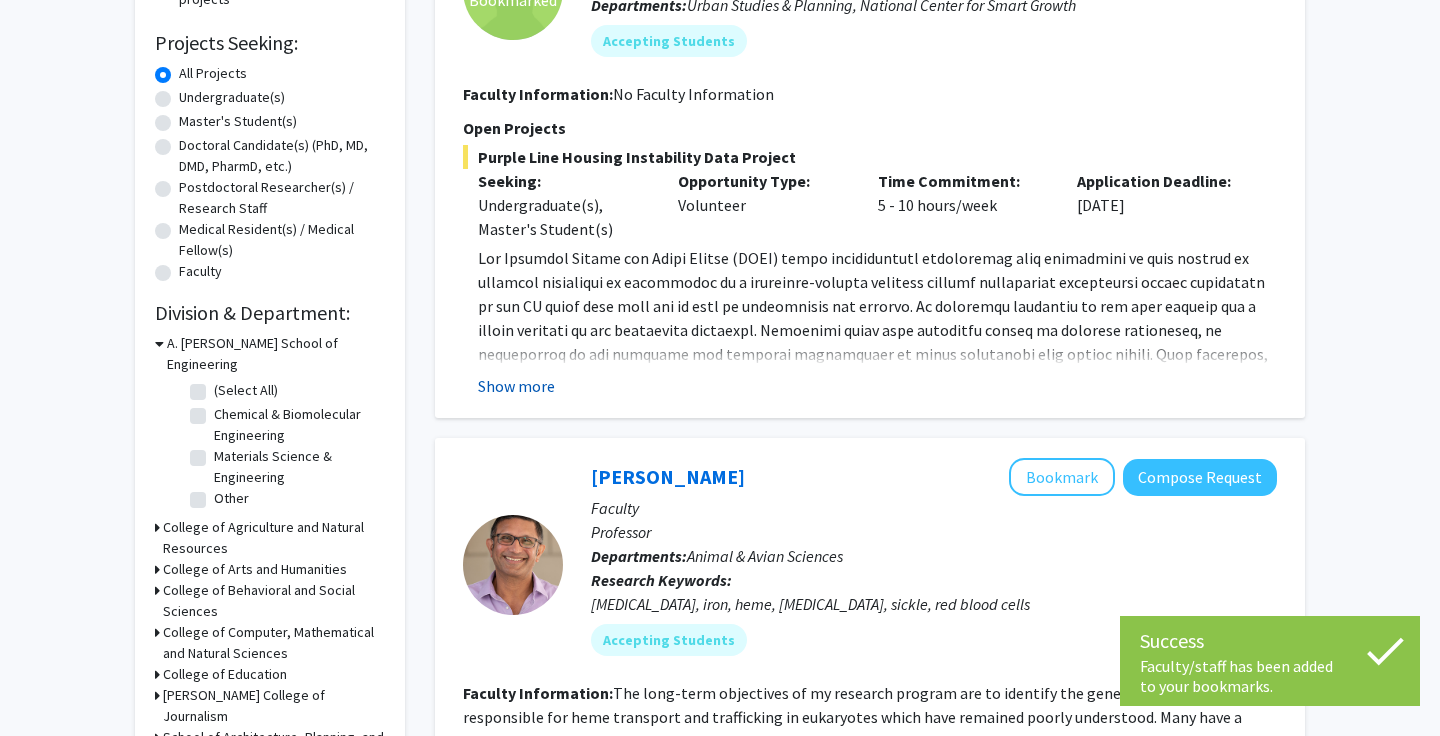 click on "Show more" 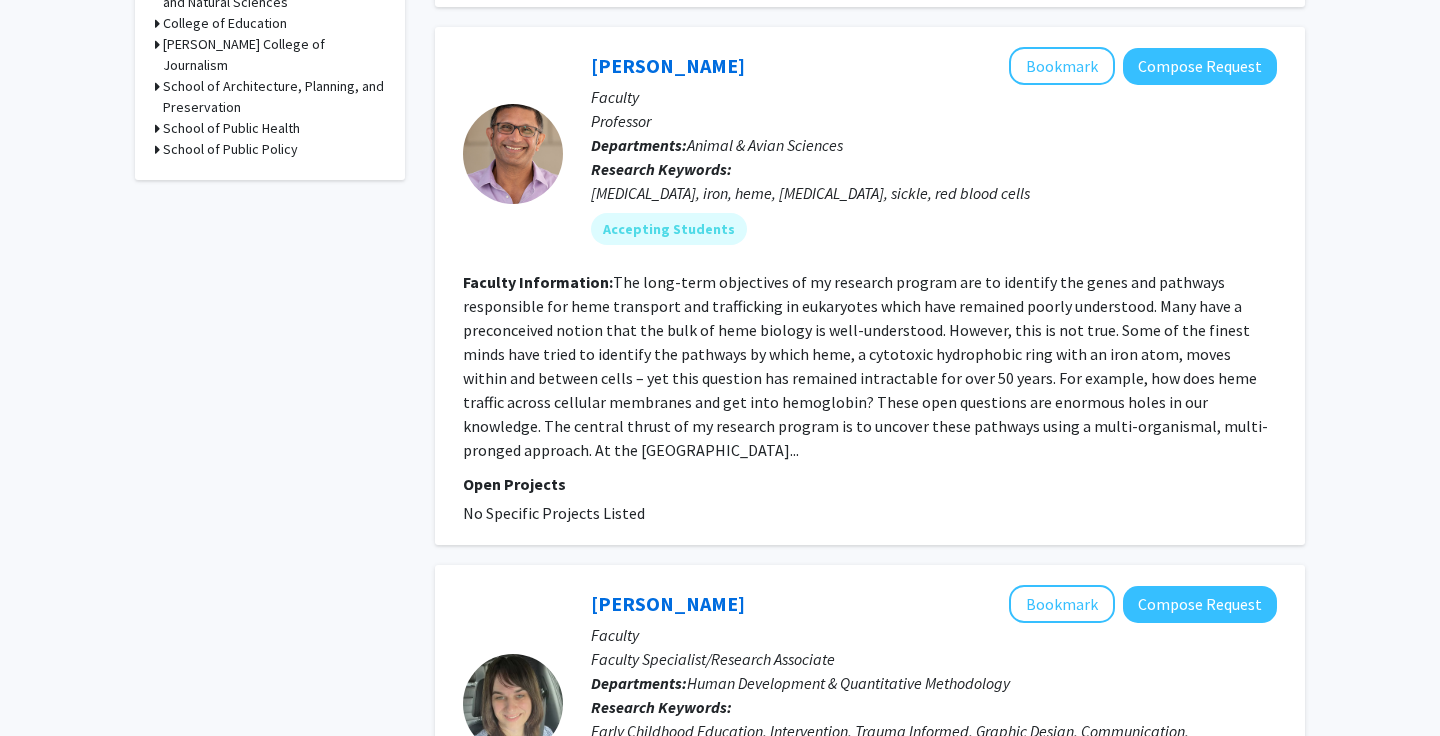scroll, scrollTop: 970, scrollLeft: 0, axis: vertical 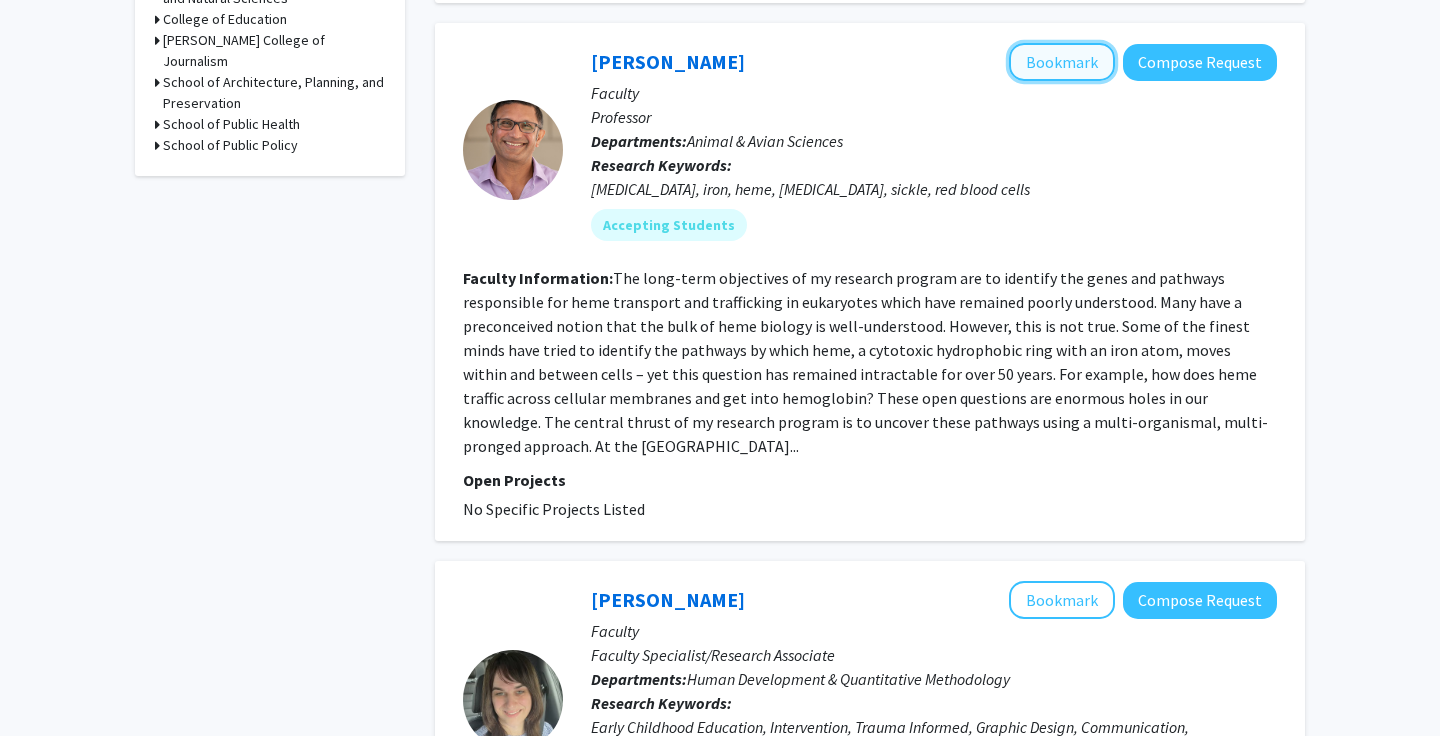 click on "Bookmark" 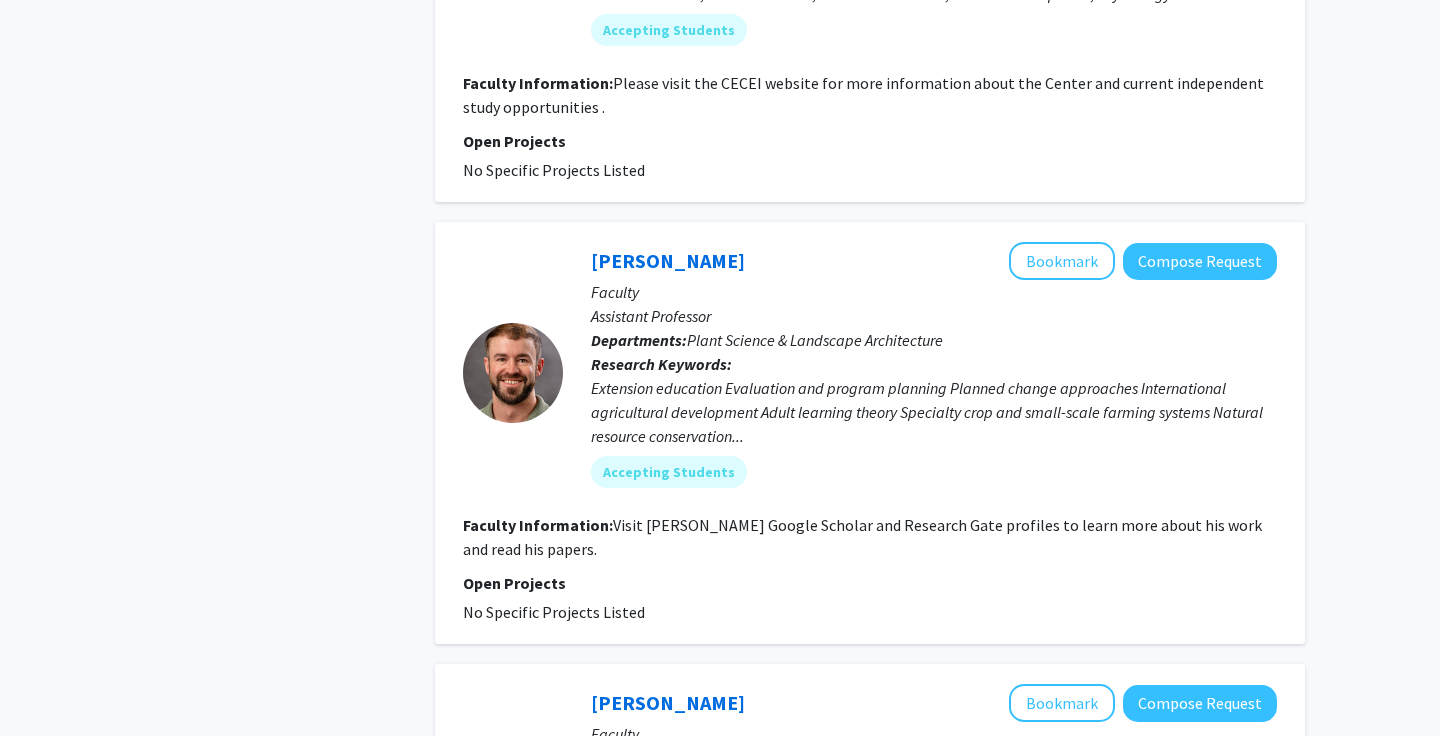 scroll, scrollTop: 1731, scrollLeft: 0, axis: vertical 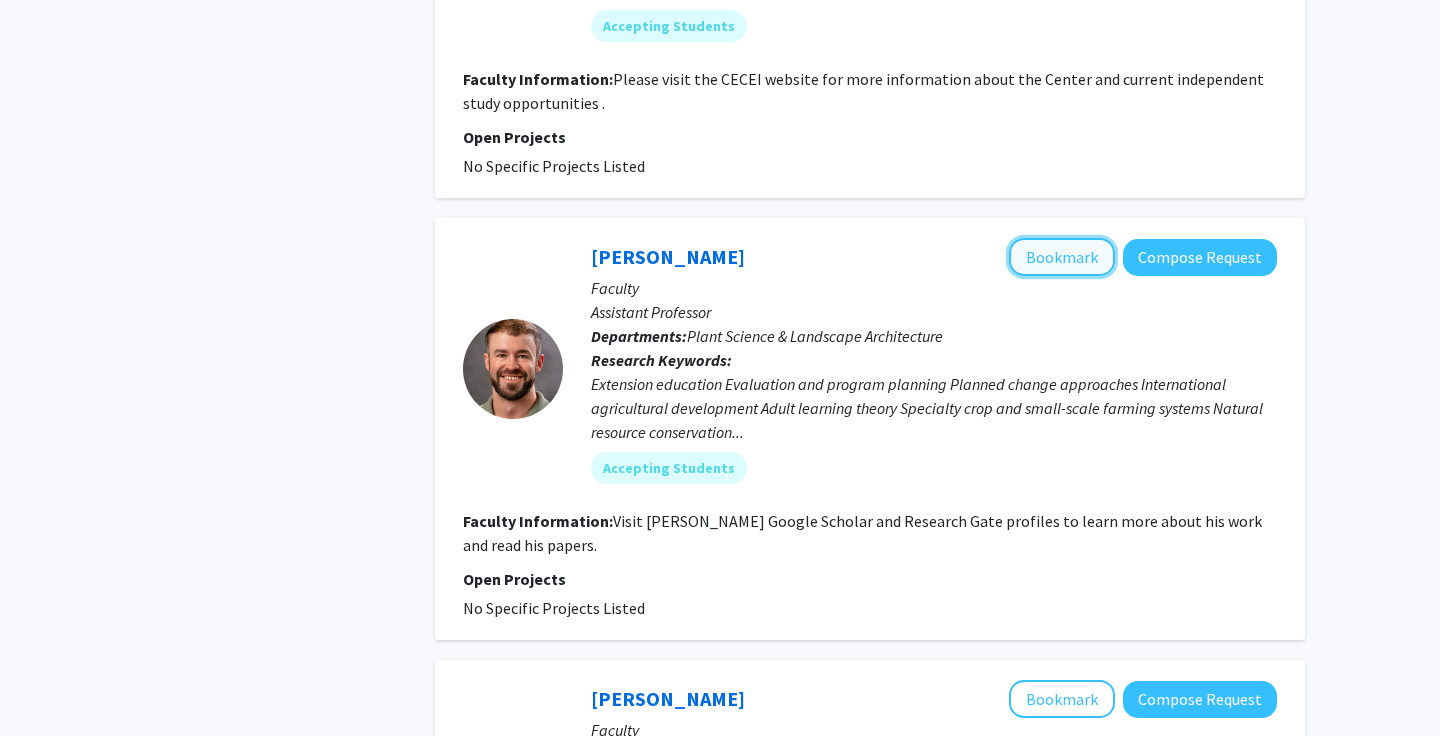 click on "Bookmark" 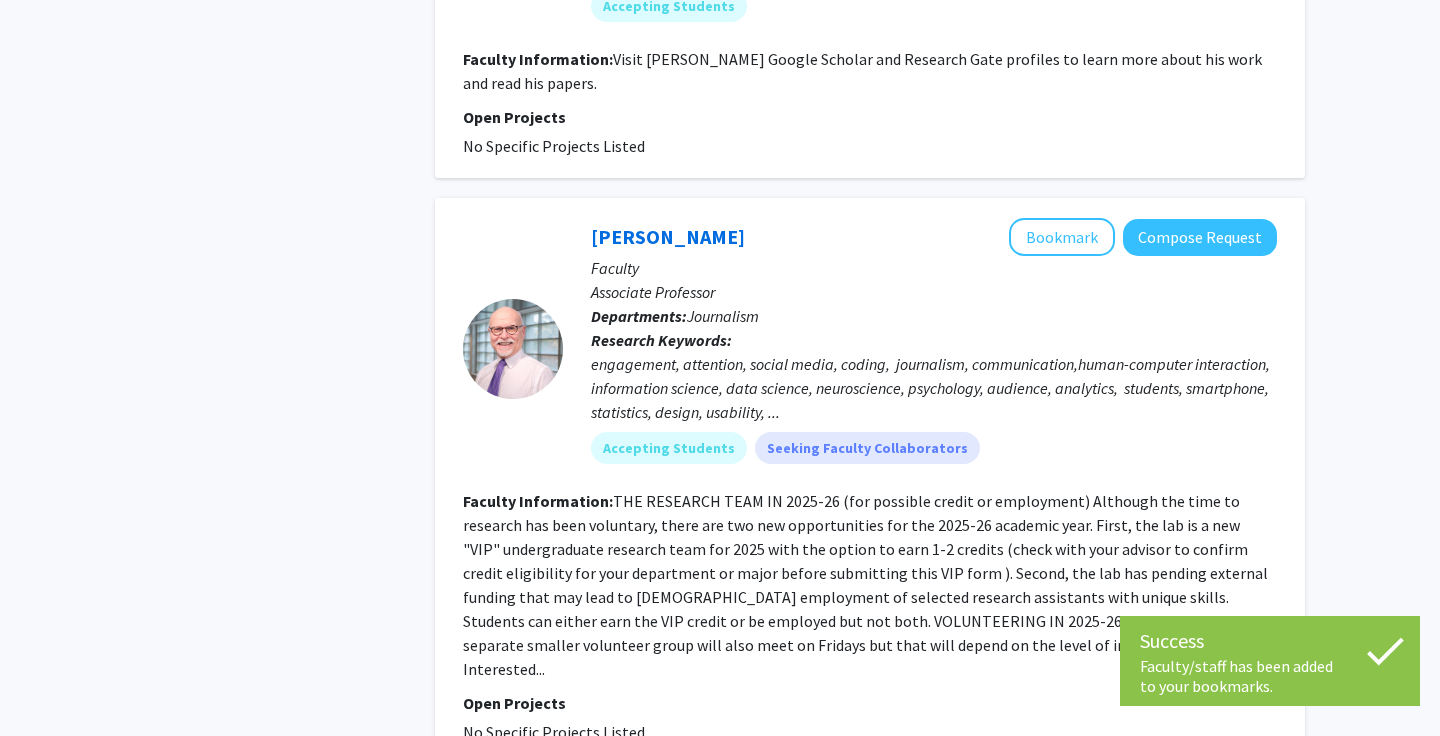 scroll, scrollTop: 2227, scrollLeft: 0, axis: vertical 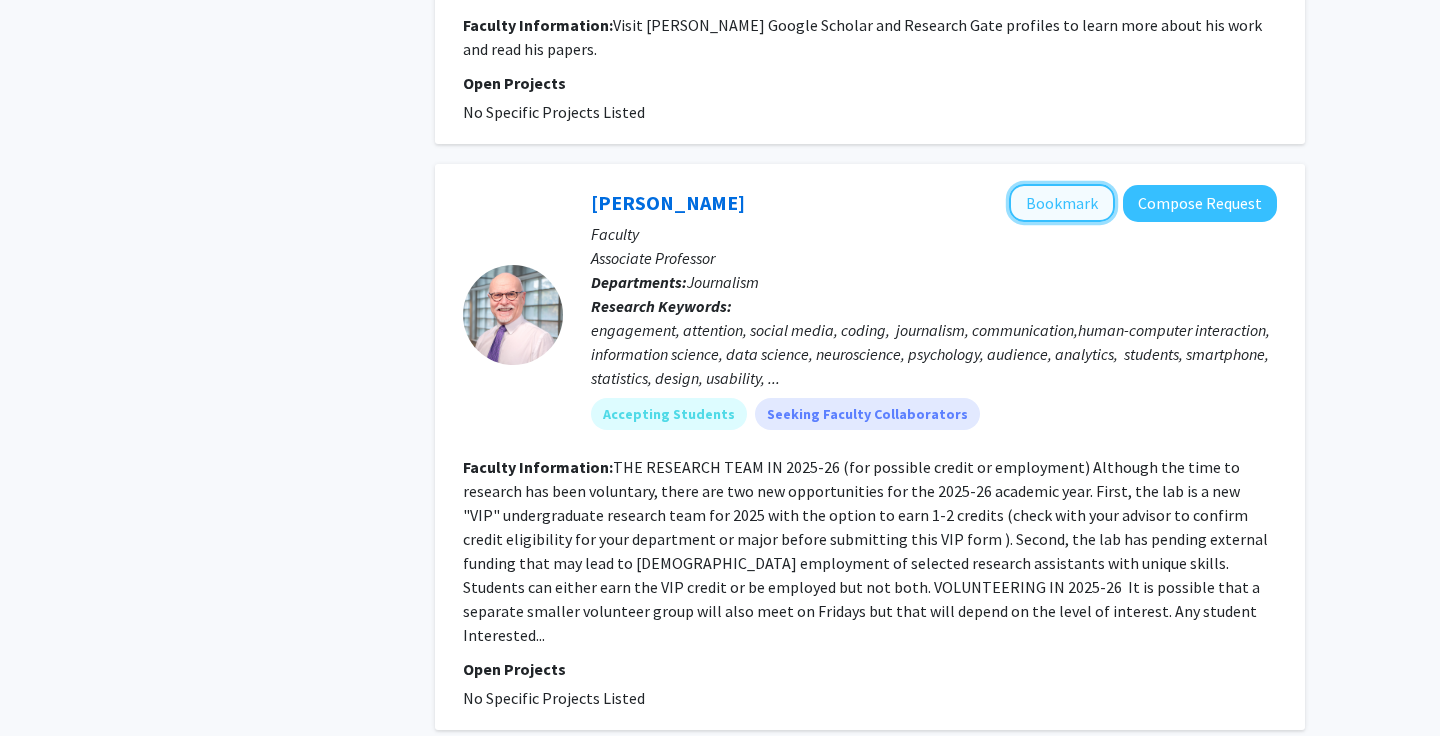 click on "Bookmark" 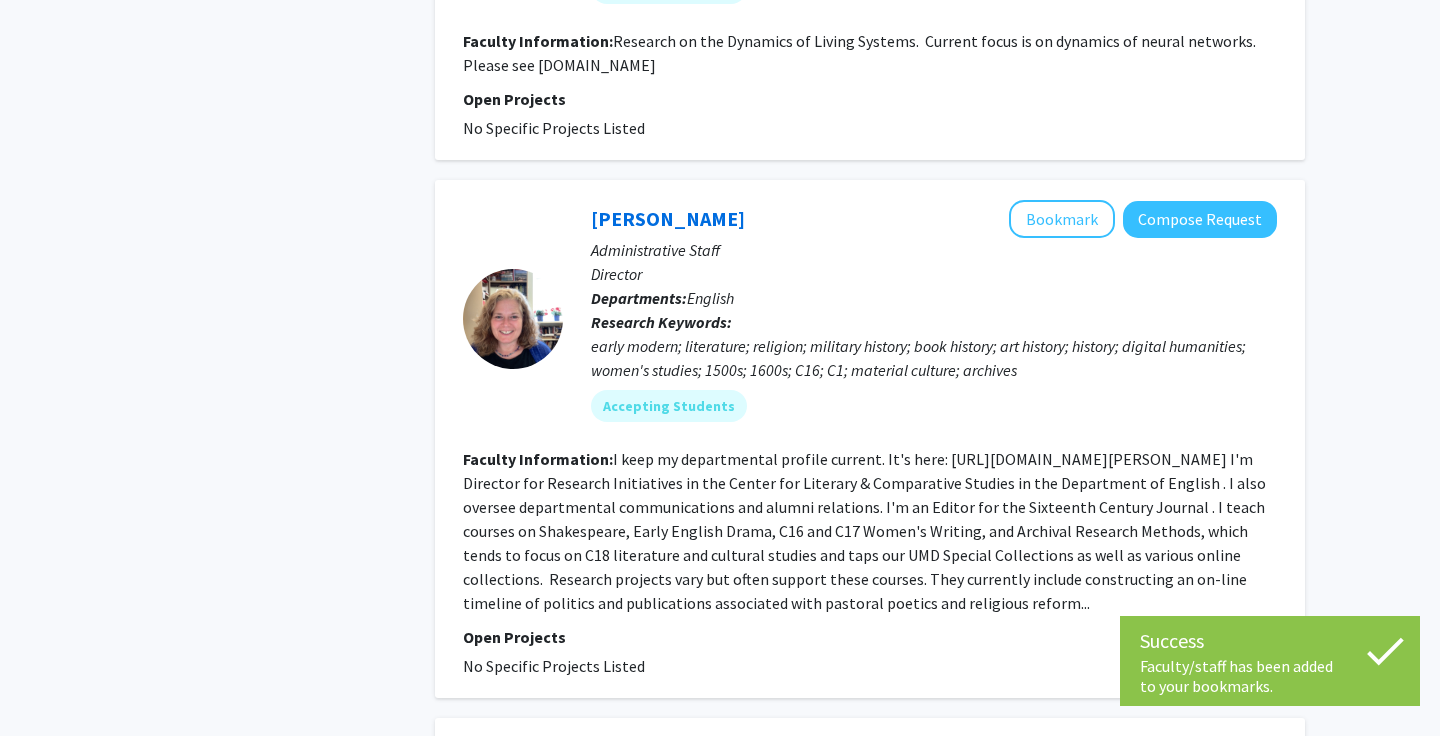 scroll, scrollTop: 3183, scrollLeft: 0, axis: vertical 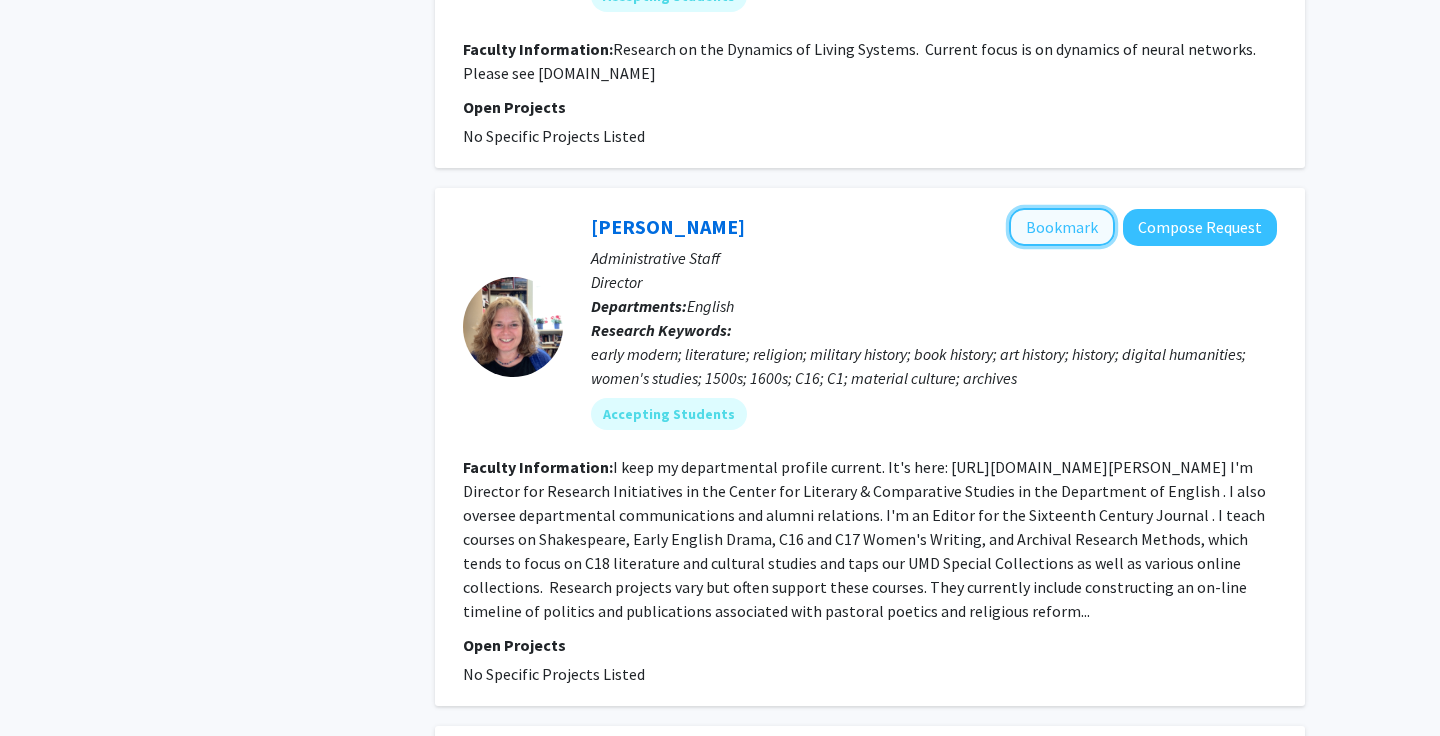 click on "Bookmark" 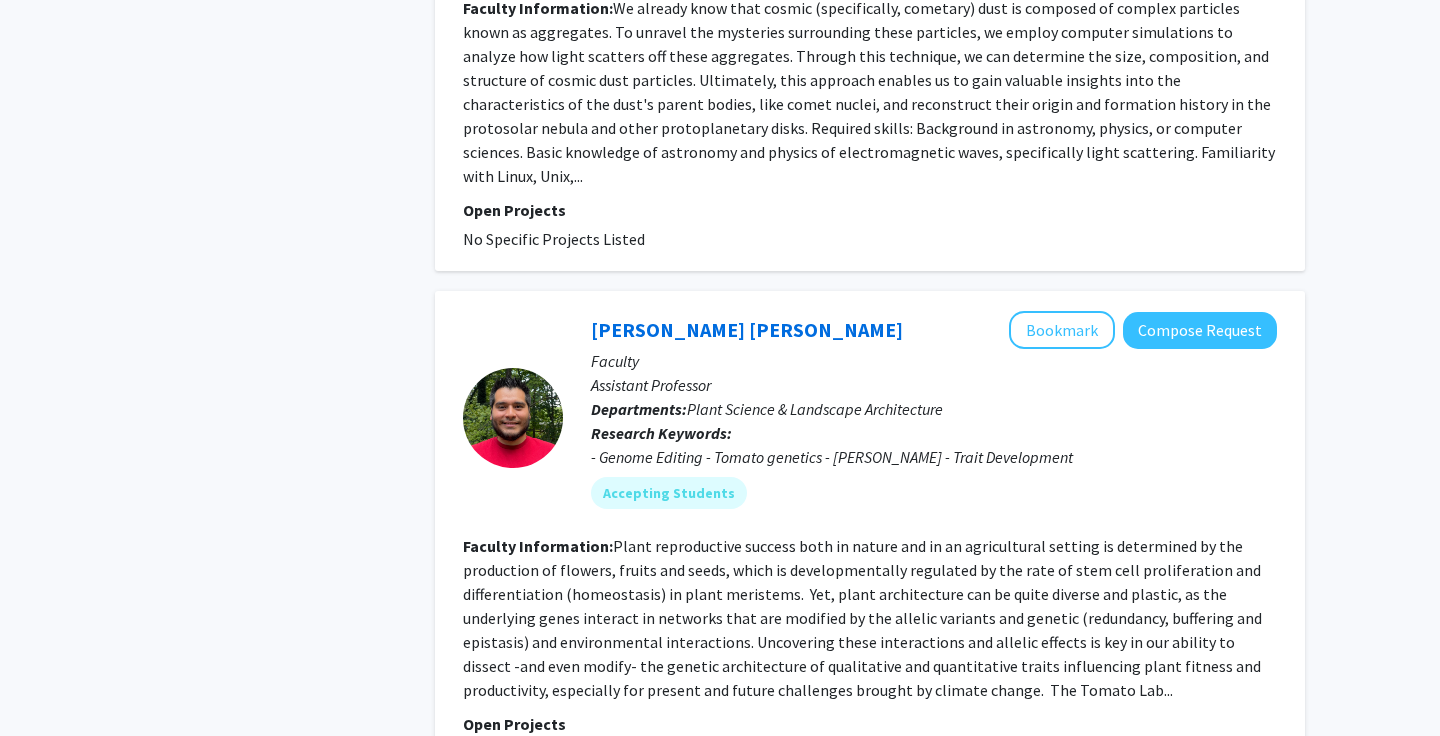 scroll, scrollTop: 4572, scrollLeft: 0, axis: vertical 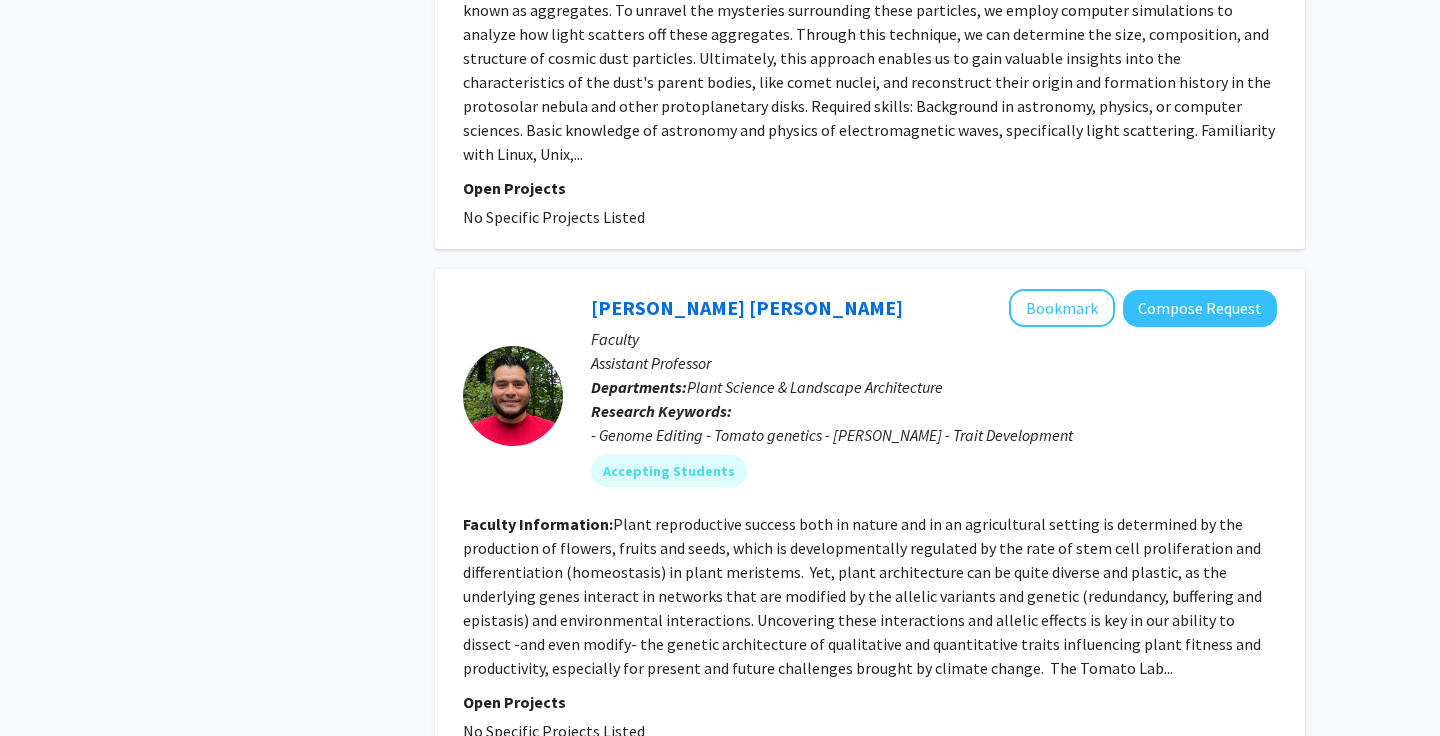 click on "Daniel Rodriguez Leal   Bookmark
Compose Request  Faculty Assistant Professor Departments:  Plant Science & Landscape Architecture Research Keywords:  - Genome Editing  - Tomato genetics  - Tomato Breeding  - Trait Development Accepting Students Faculty Information:  Open Projects  No Specific Projects Listed" 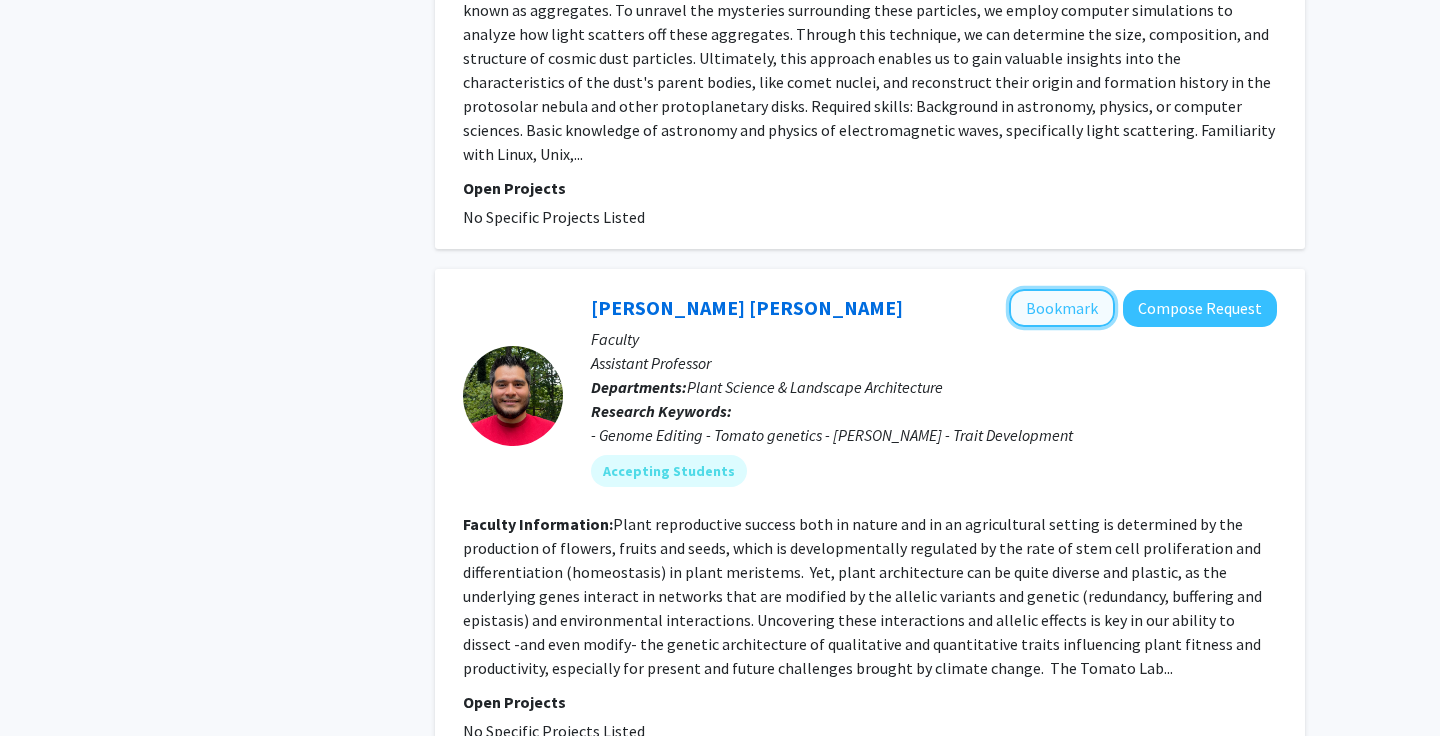 click on "Bookmark" 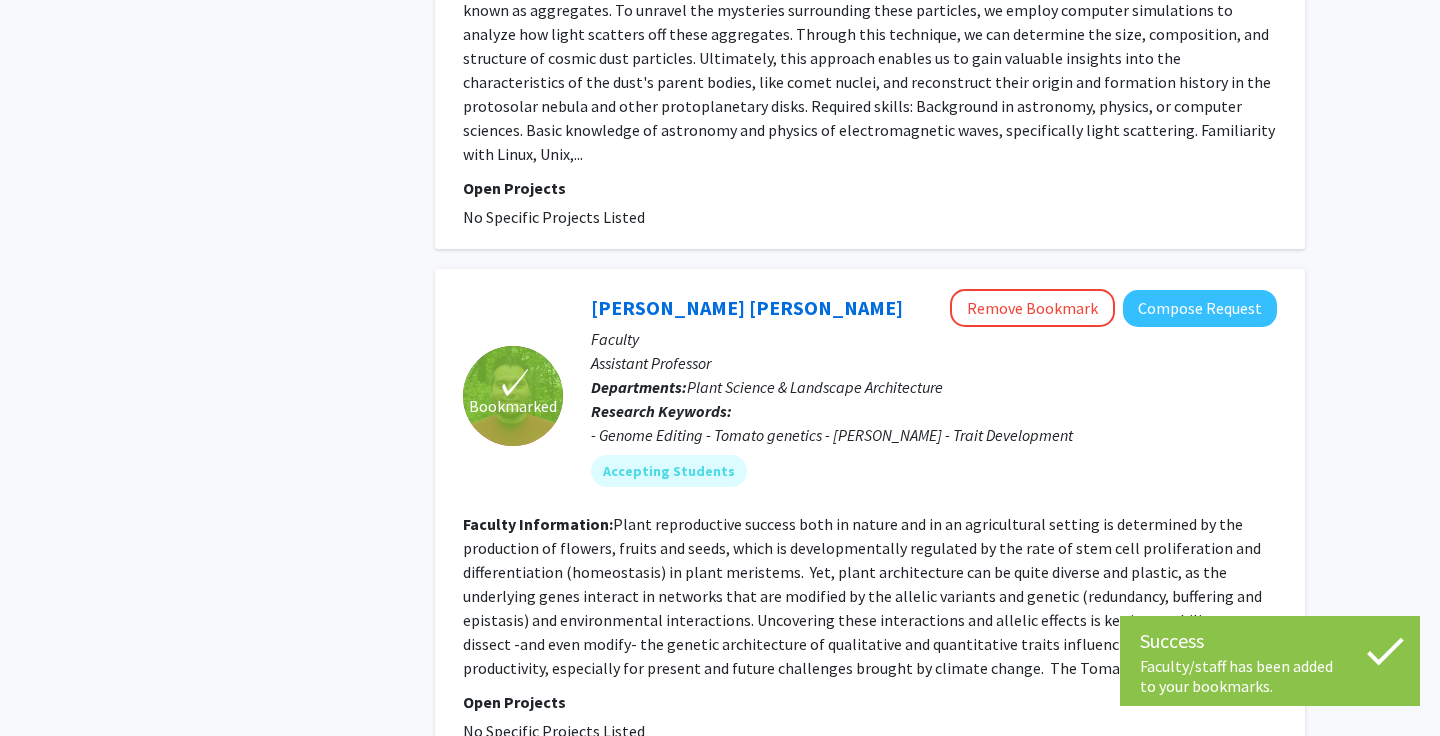 scroll, scrollTop: 4772, scrollLeft: 0, axis: vertical 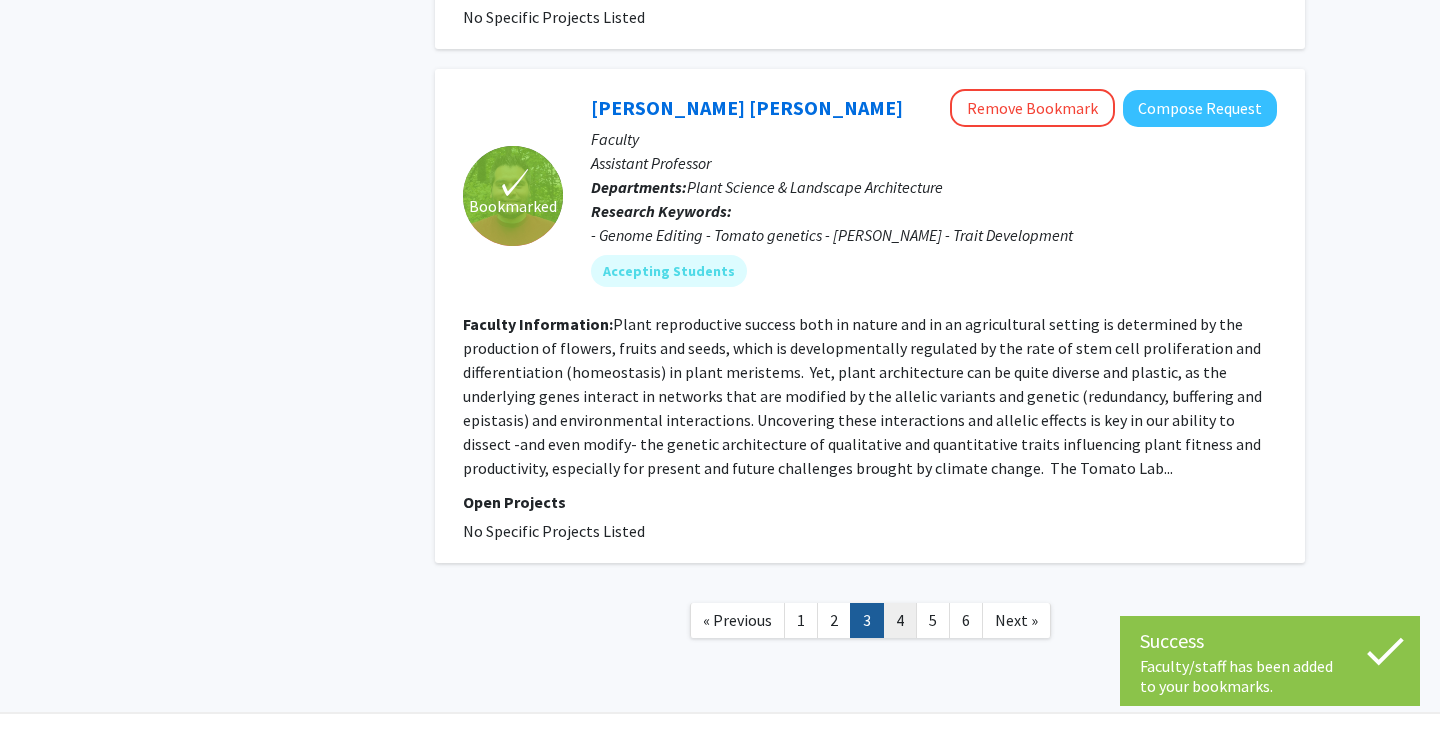 click on "4" 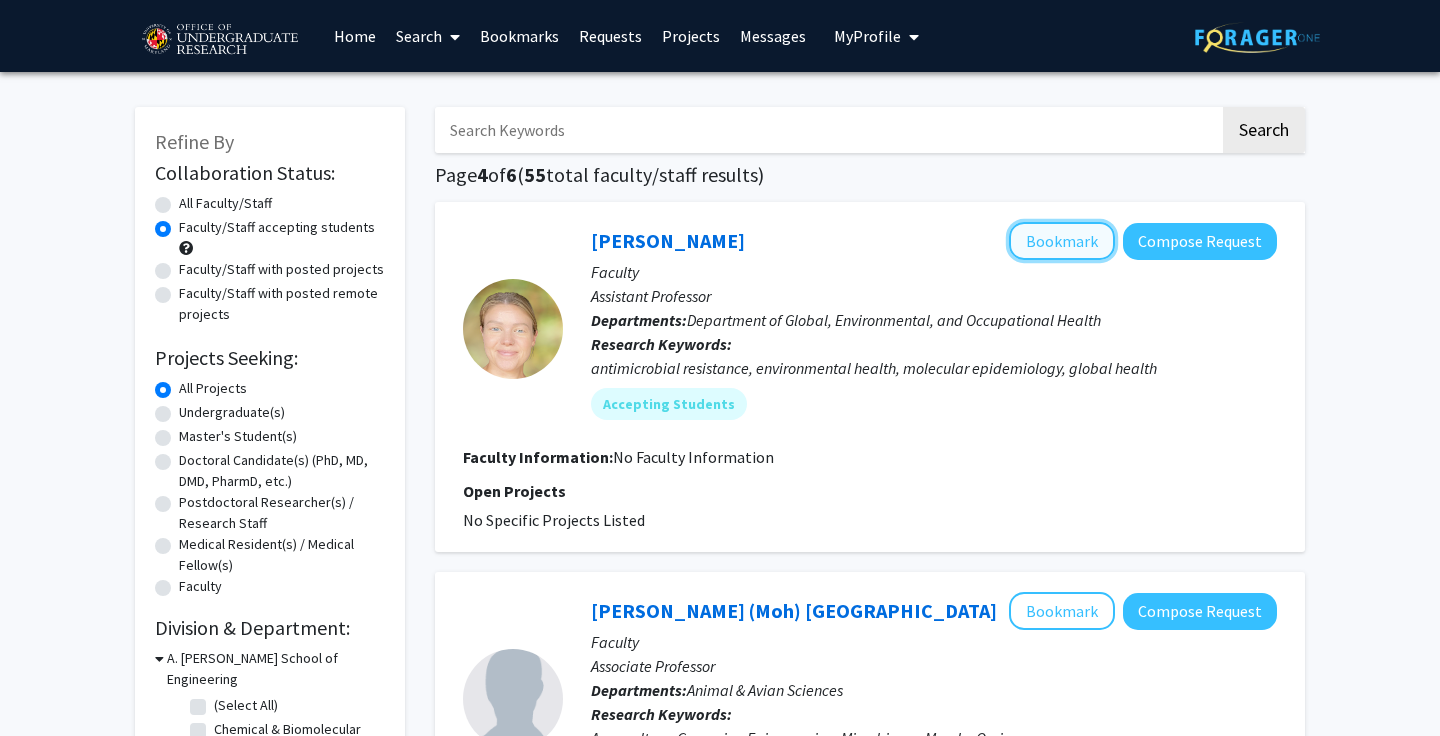 click on "Bookmark" 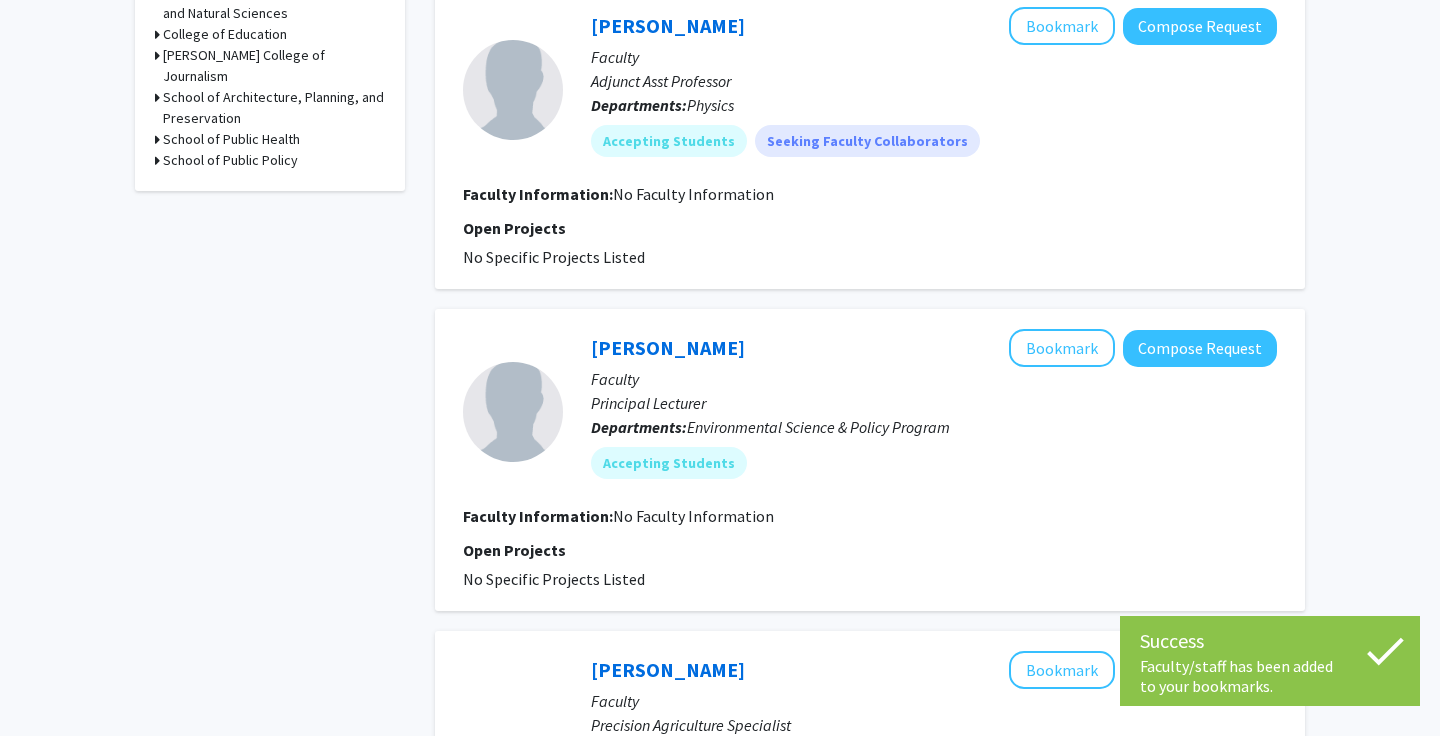 scroll, scrollTop: 951, scrollLeft: 0, axis: vertical 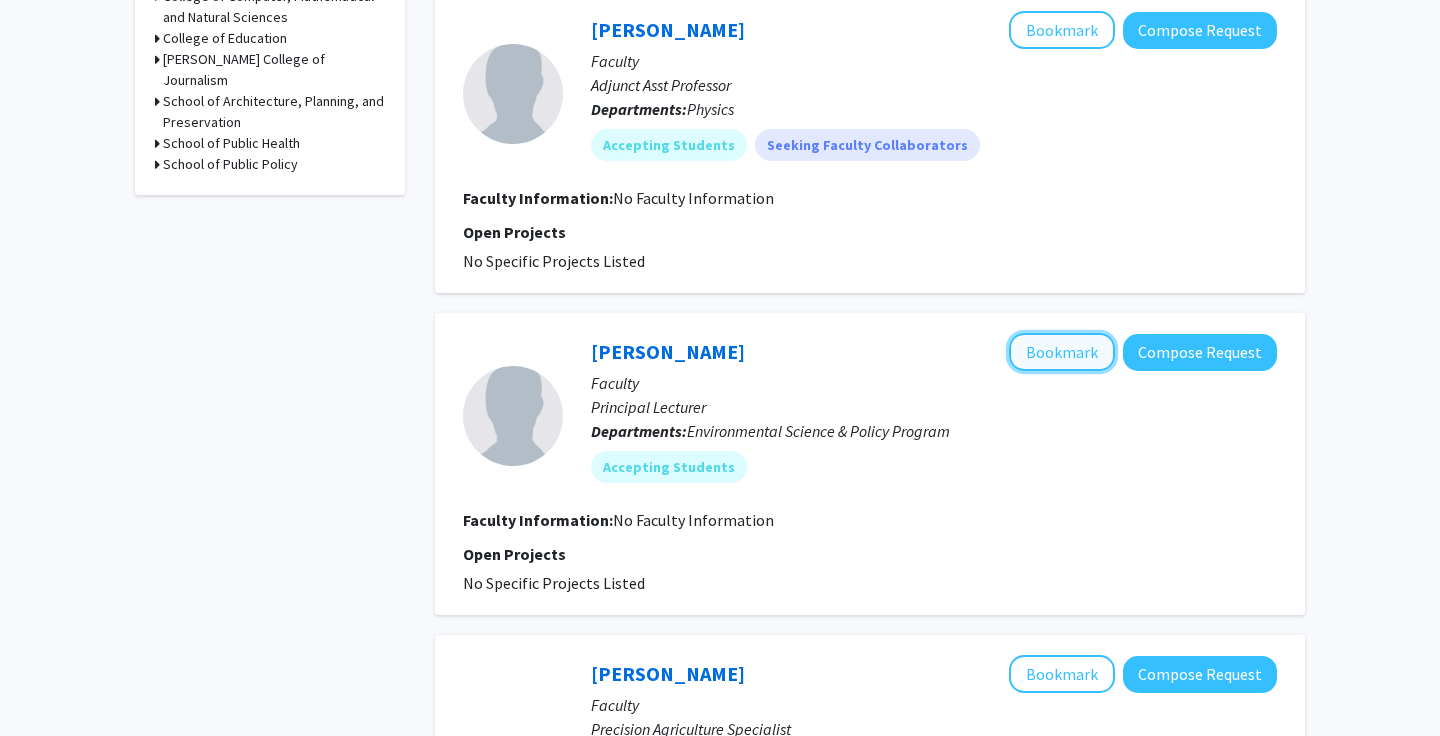 click on "Bookmark" 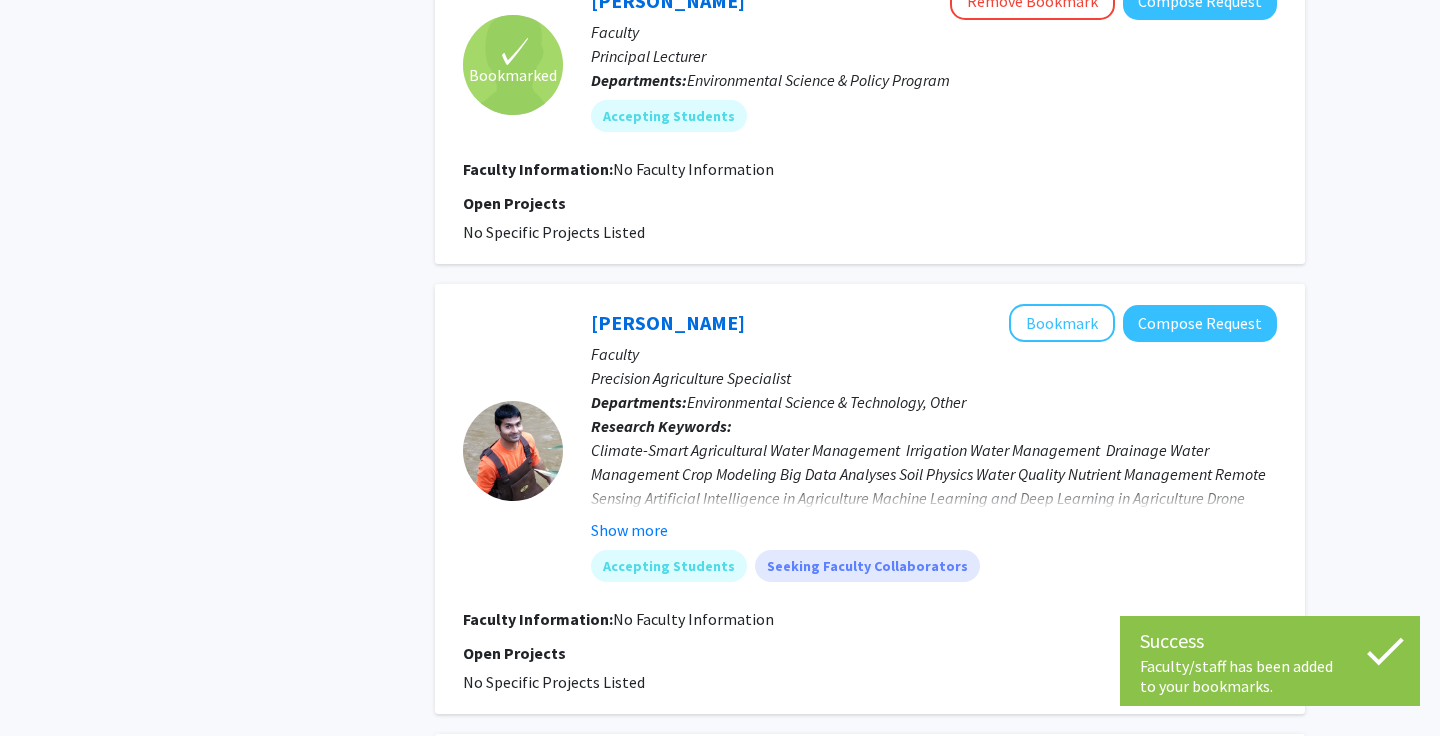 scroll, scrollTop: 1306, scrollLeft: 0, axis: vertical 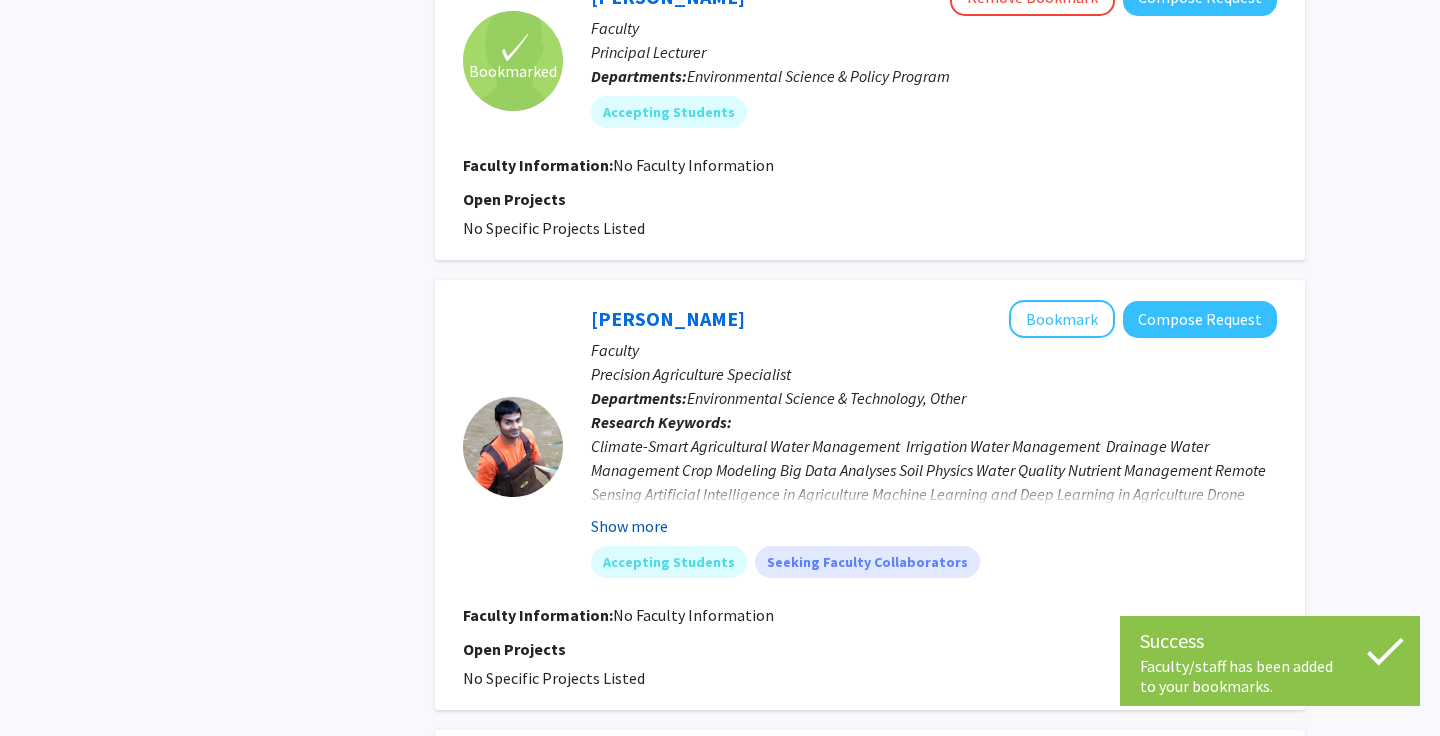 click on "Show more" 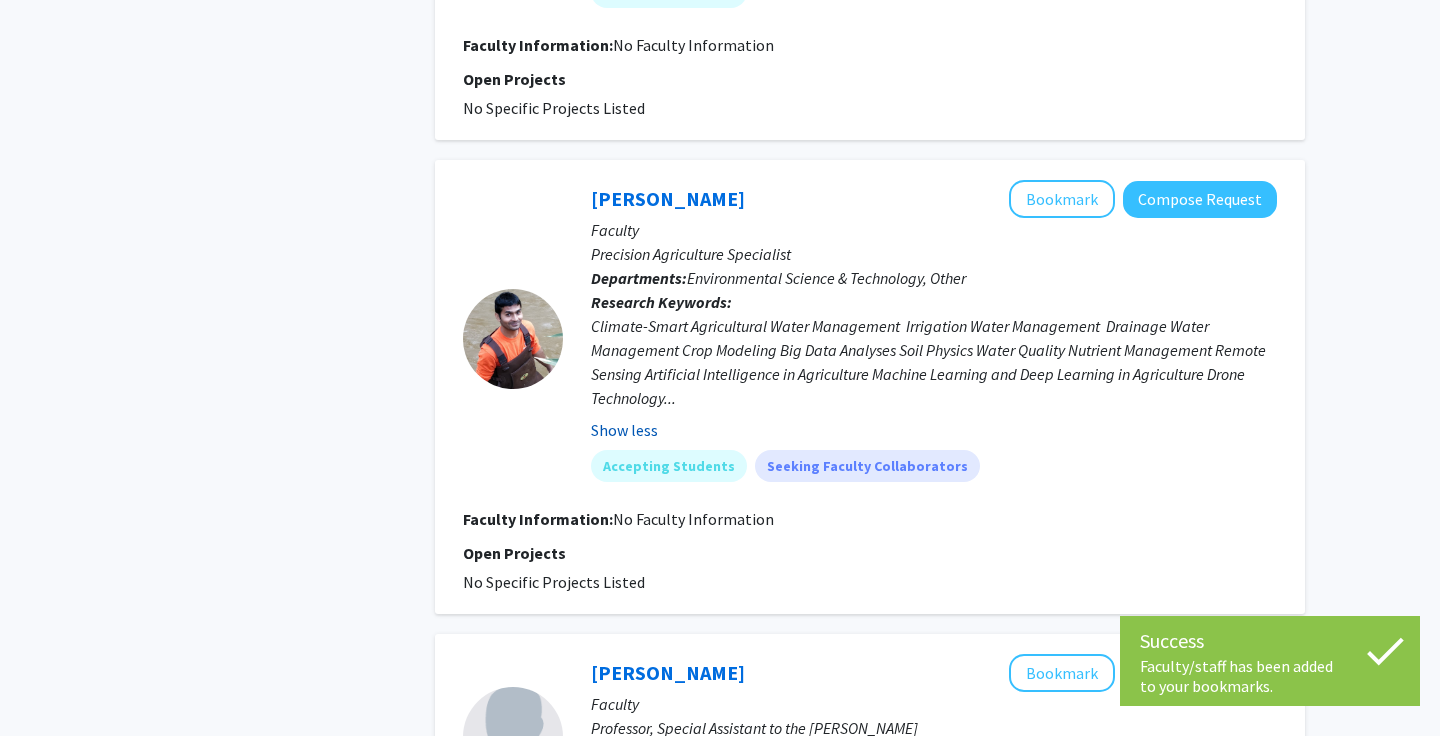 scroll, scrollTop: 1428, scrollLeft: 0, axis: vertical 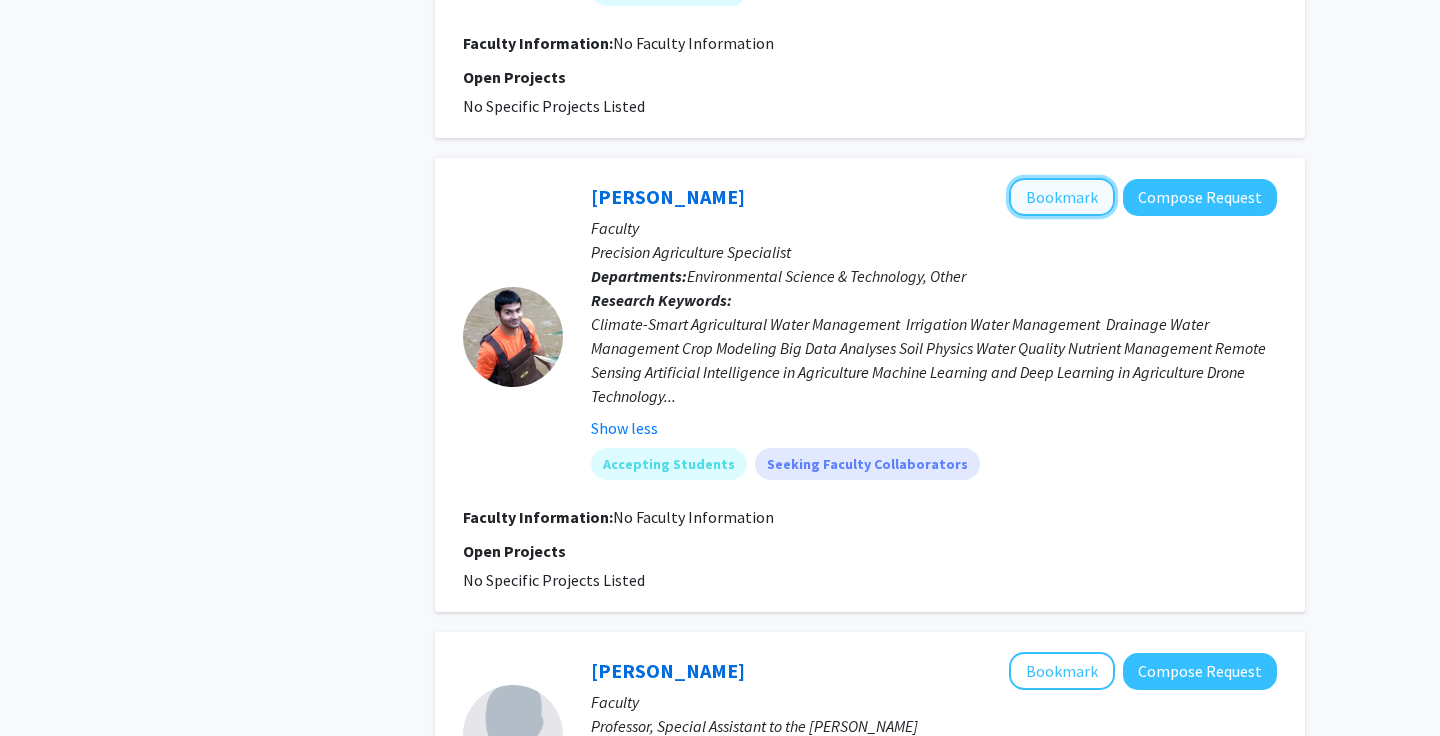 click on "Bookmark" 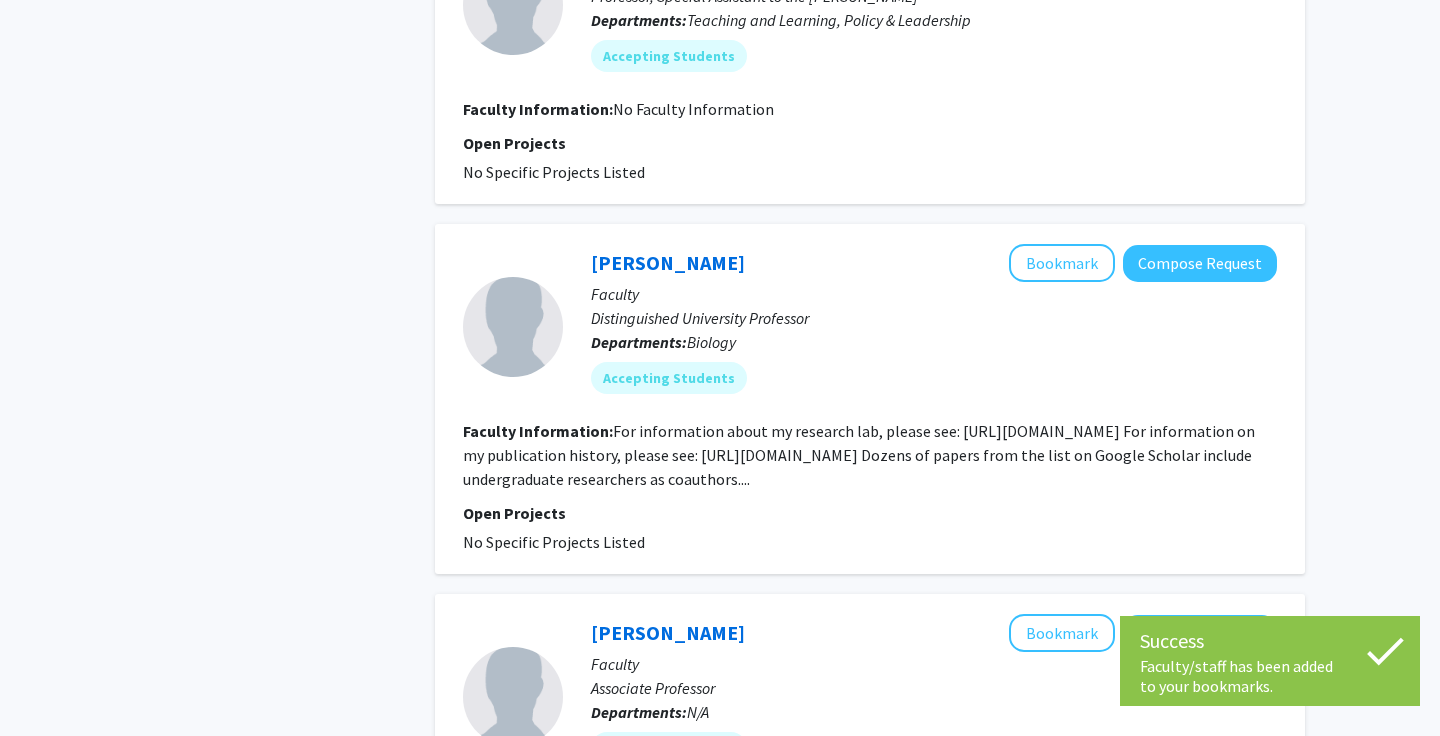 scroll, scrollTop: 2164, scrollLeft: 0, axis: vertical 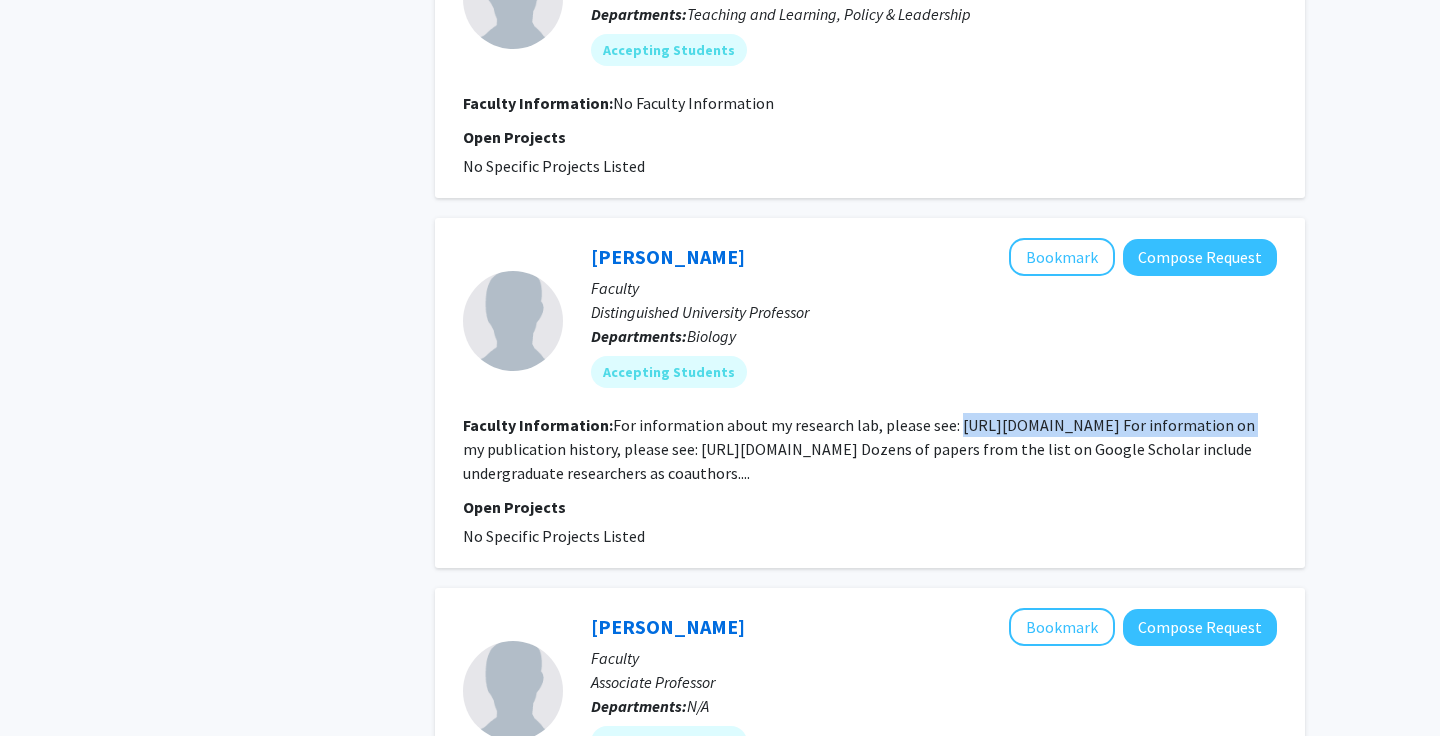 drag, startPoint x: 950, startPoint y: 425, endPoint x: 1238, endPoint y: 430, distance: 288.0434 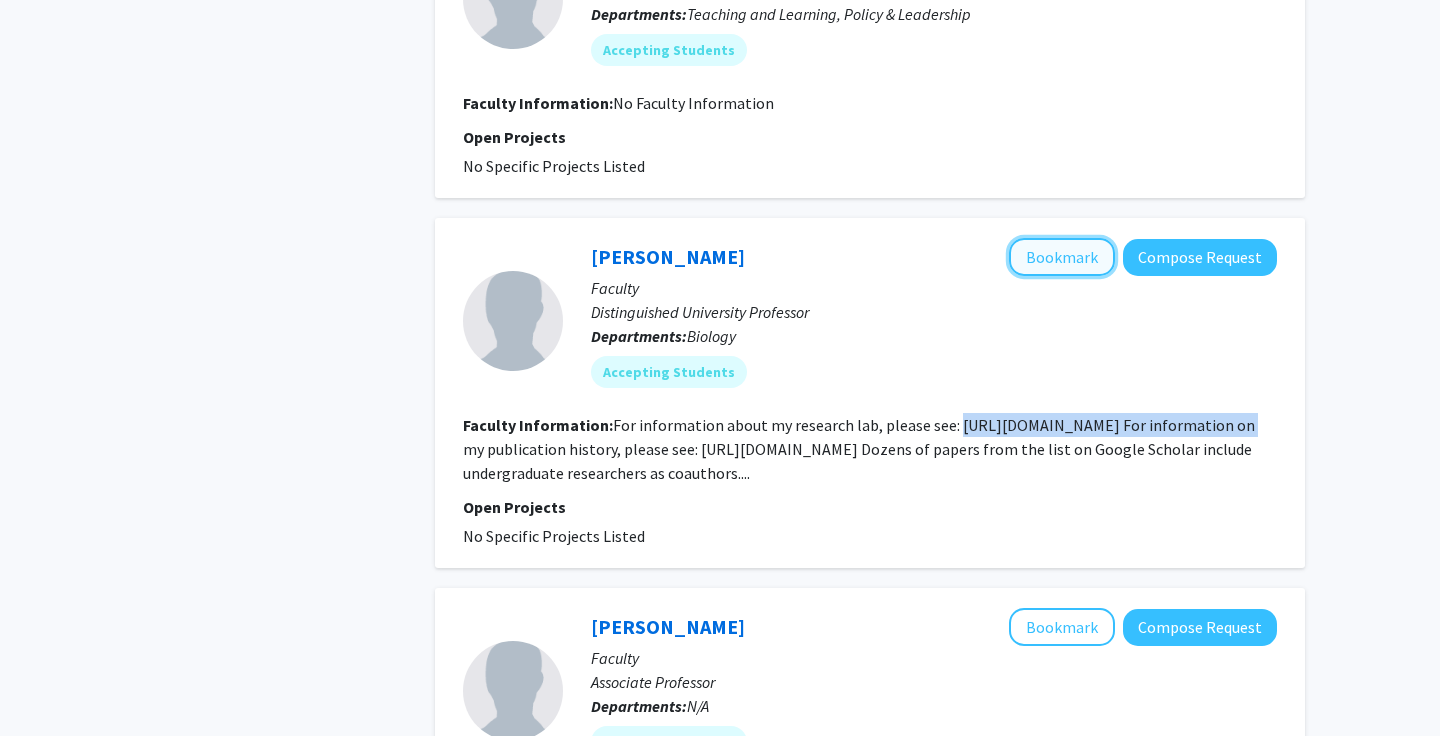 click on "Bookmark" 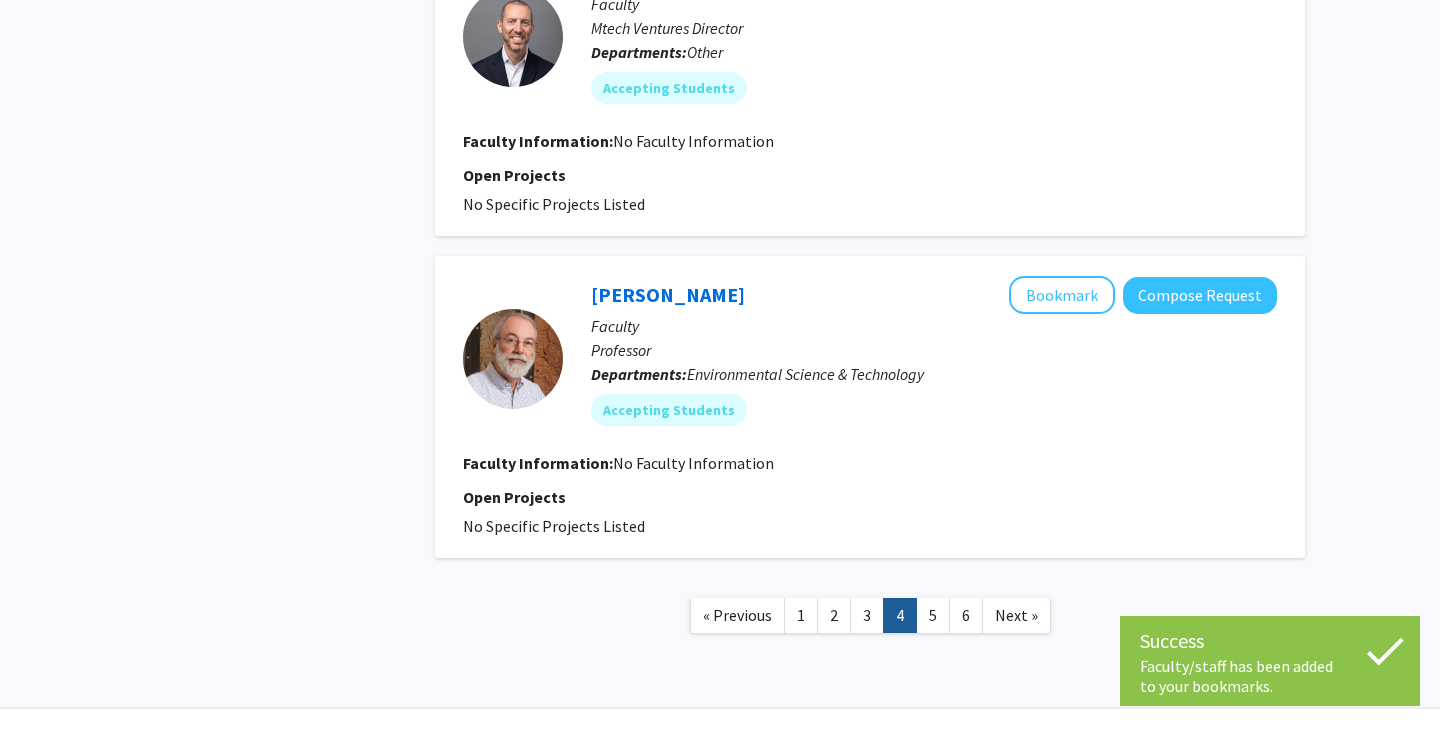 scroll, scrollTop: 3141, scrollLeft: 0, axis: vertical 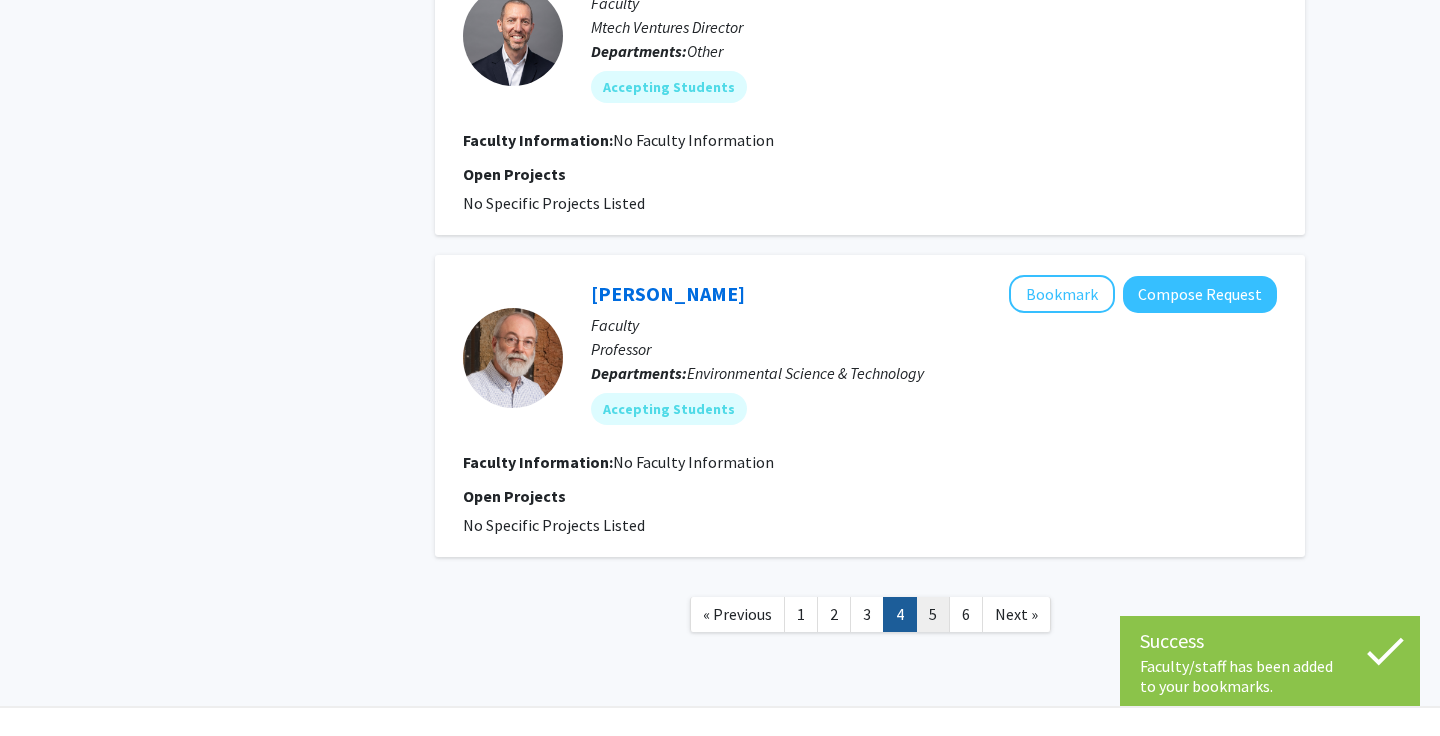 click on "5" 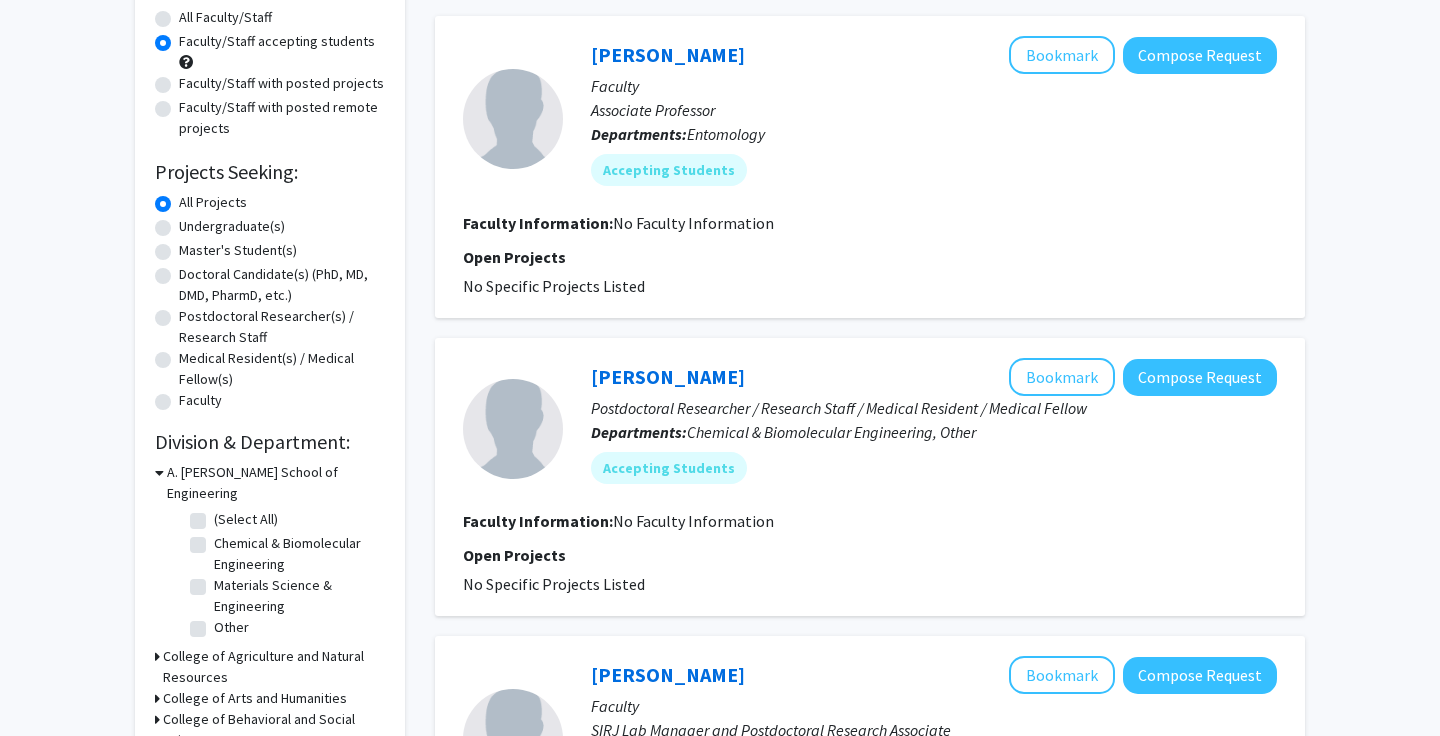 scroll, scrollTop: 381, scrollLeft: 0, axis: vertical 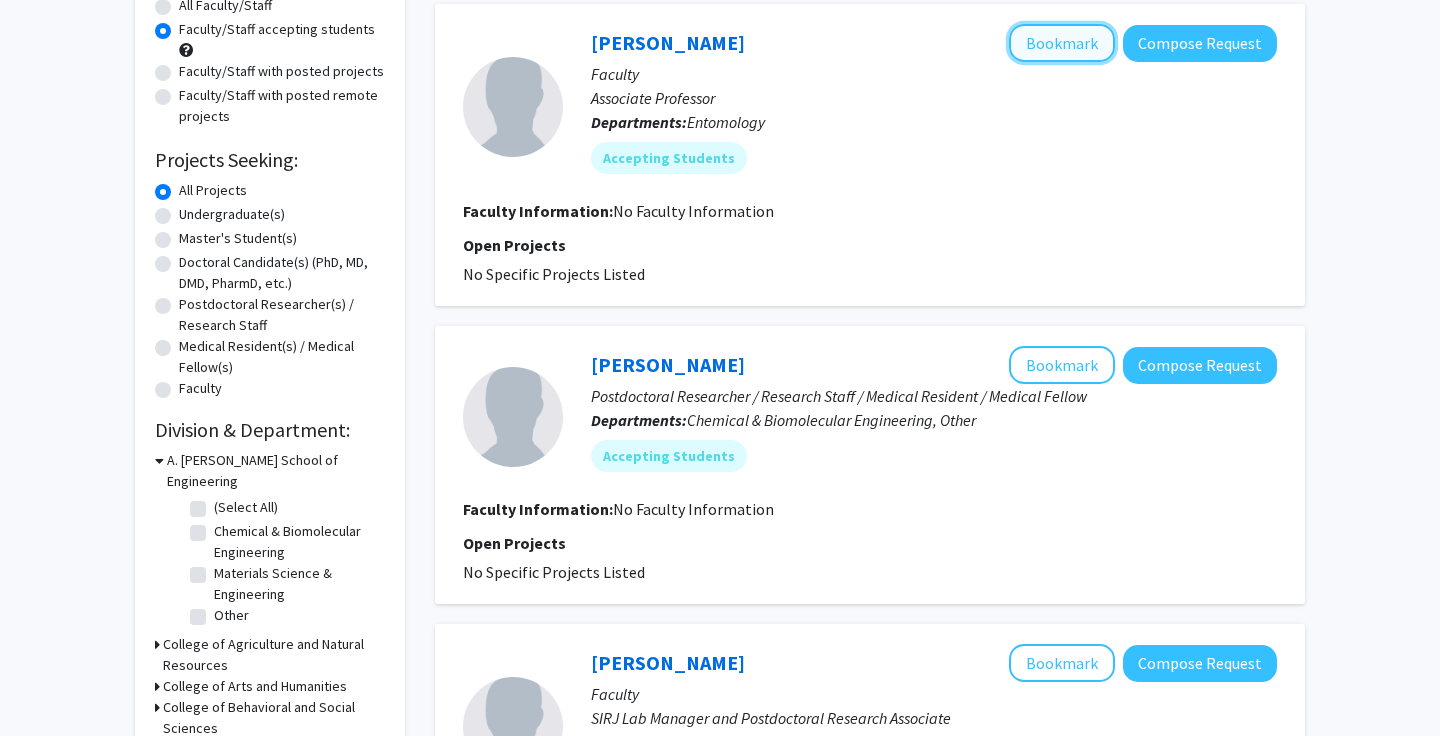 click on "Bookmark" 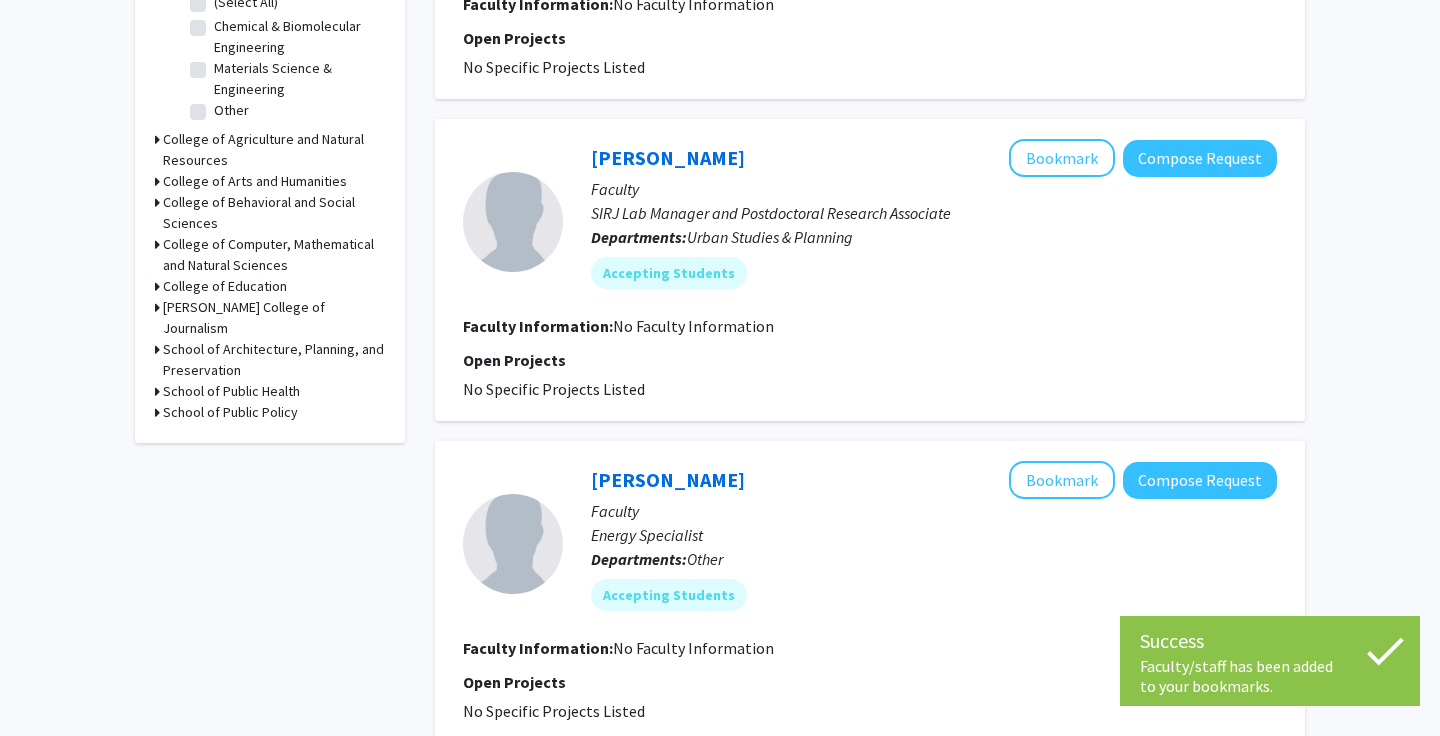 scroll, scrollTop: 701, scrollLeft: 0, axis: vertical 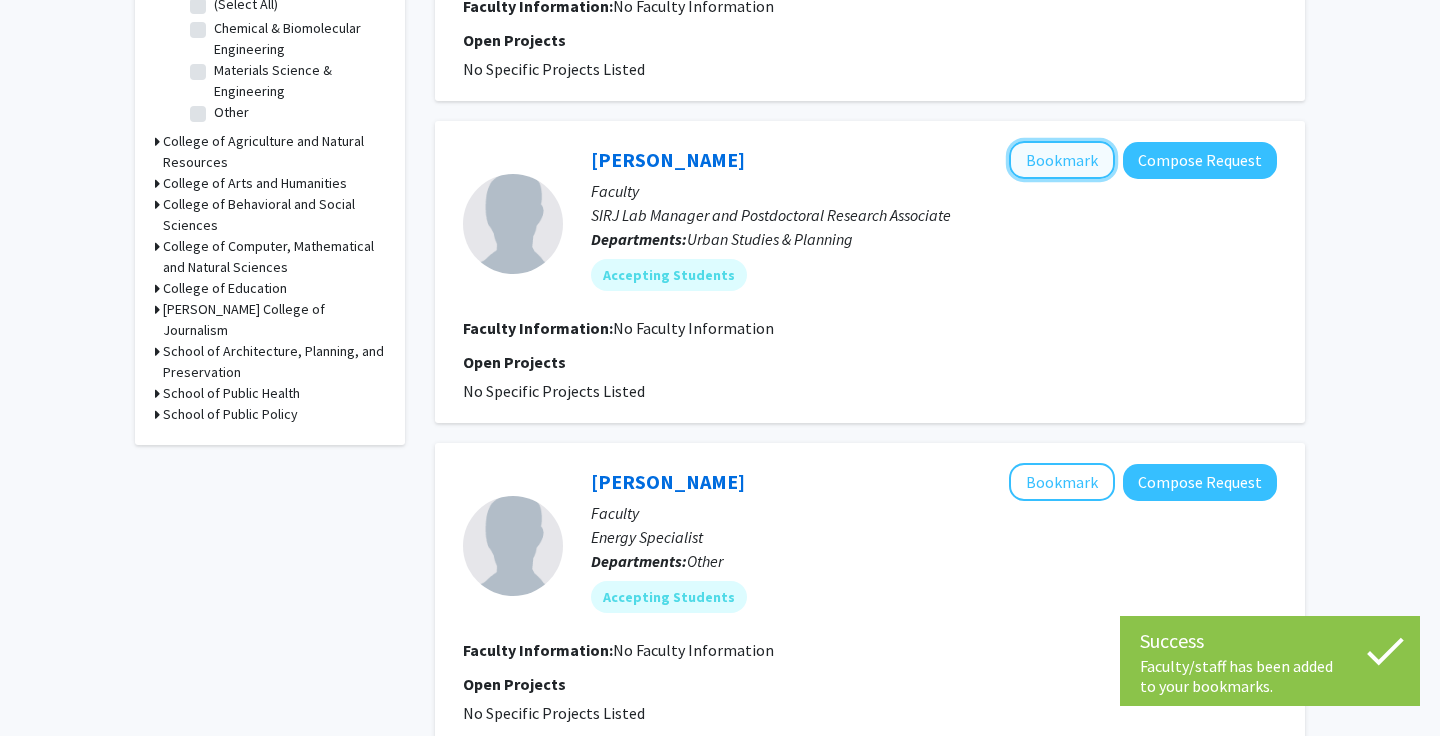 click on "Bookmark" 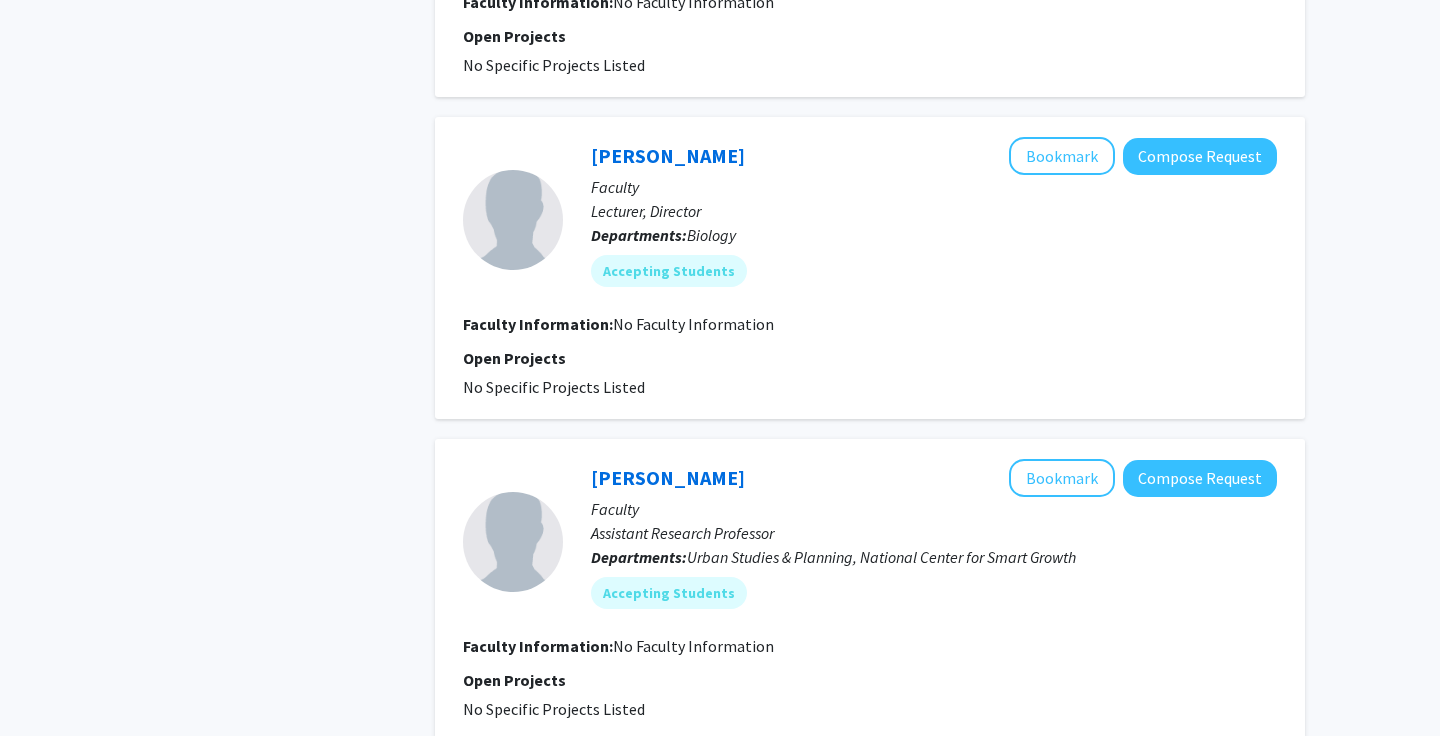 scroll, scrollTop: 2863, scrollLeft: 0, axis: vertical 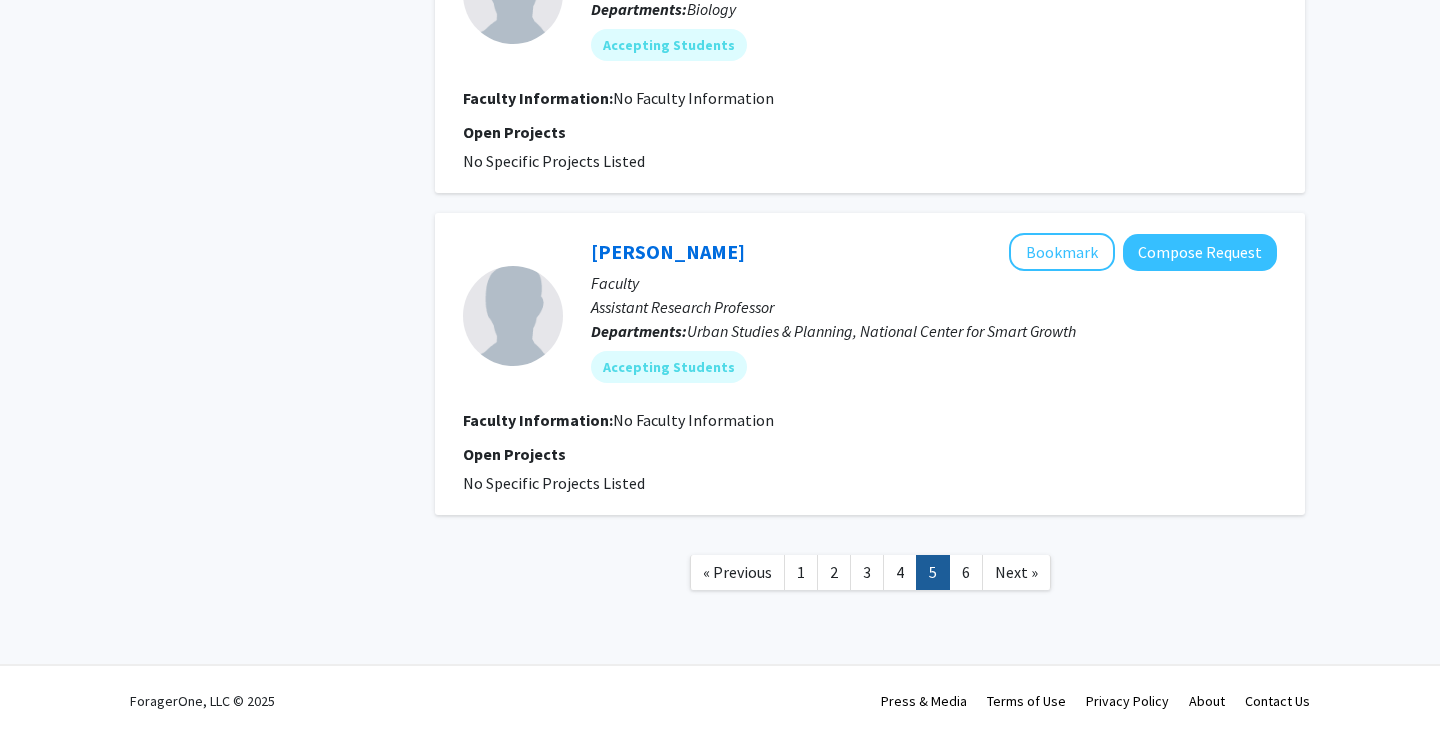 drag, startPoint x: 965, startPoint y: 578, endPoint x: 1211, endPoint y: 505, distance: 256.6028 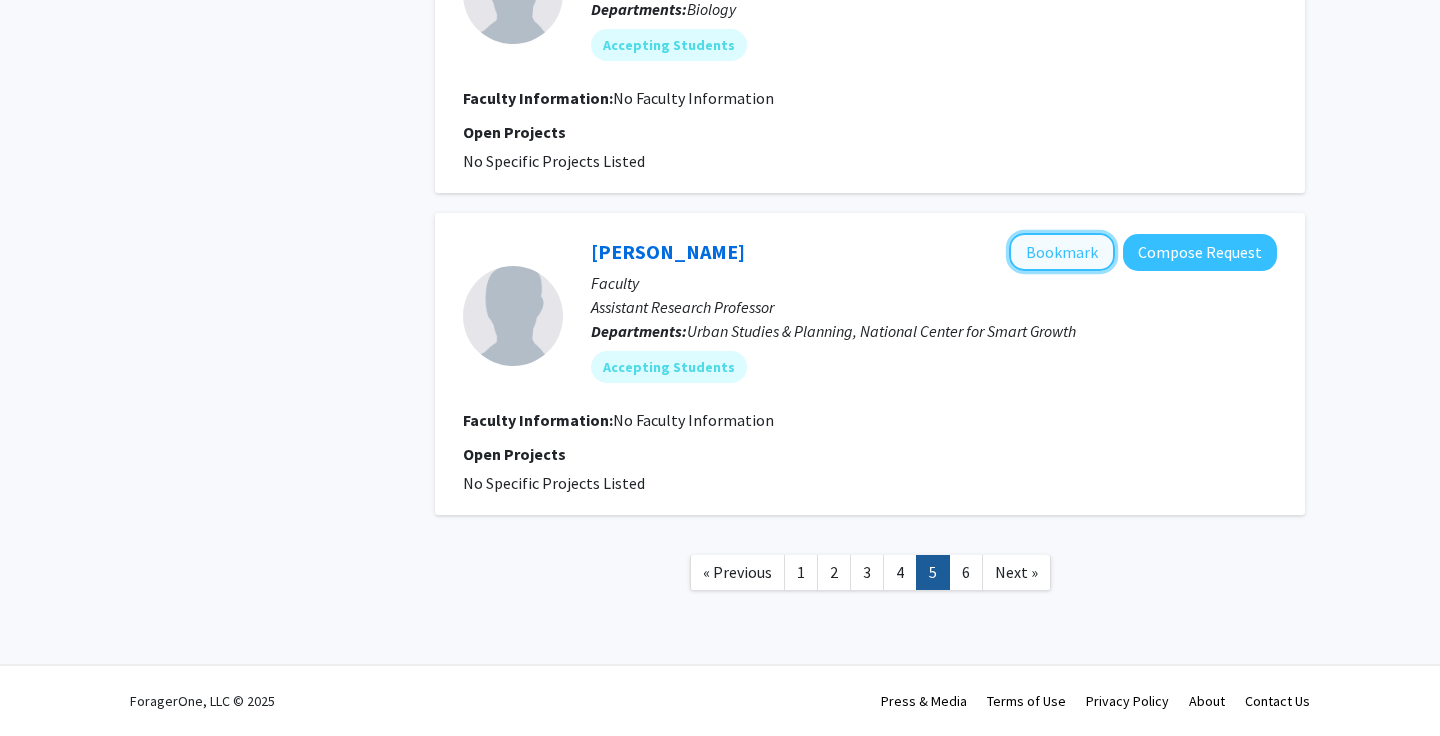 click on "Bookmark" 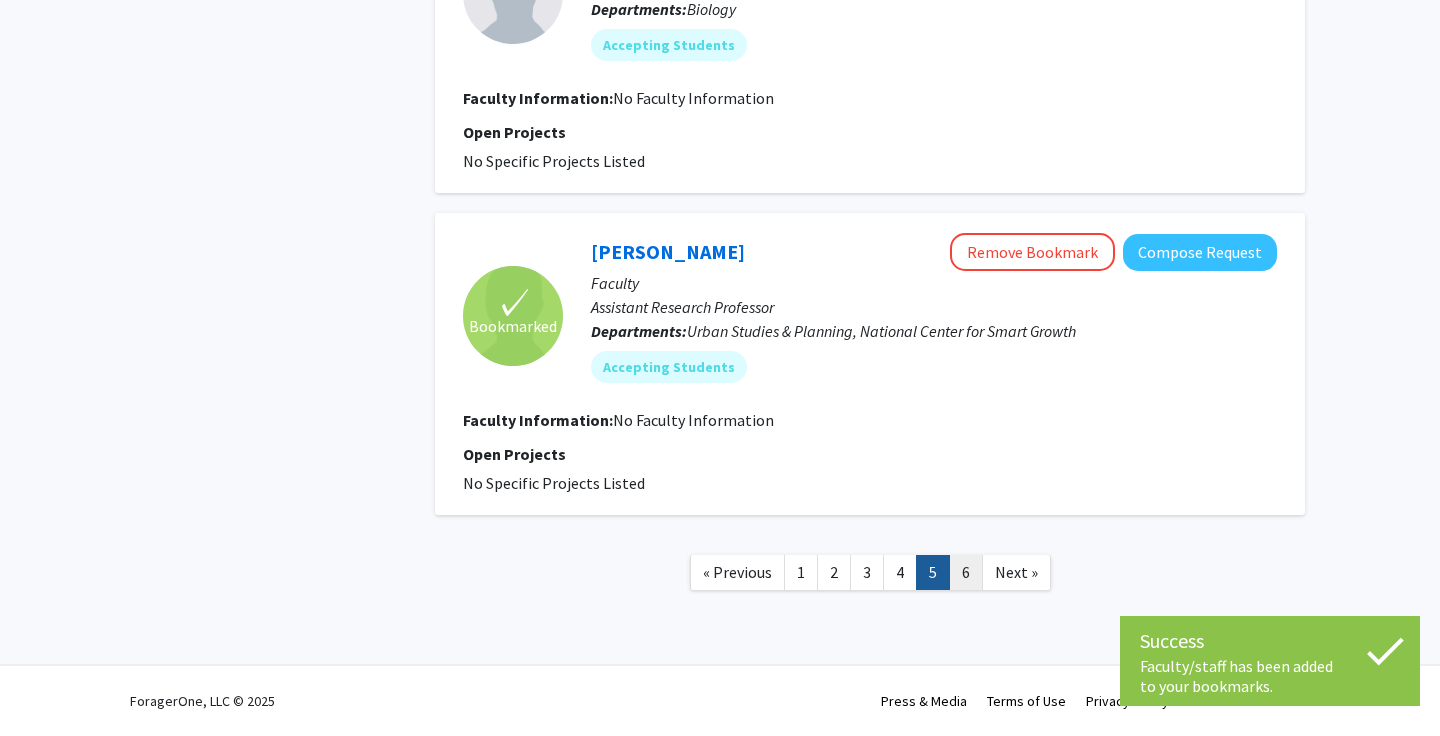 click on "6" 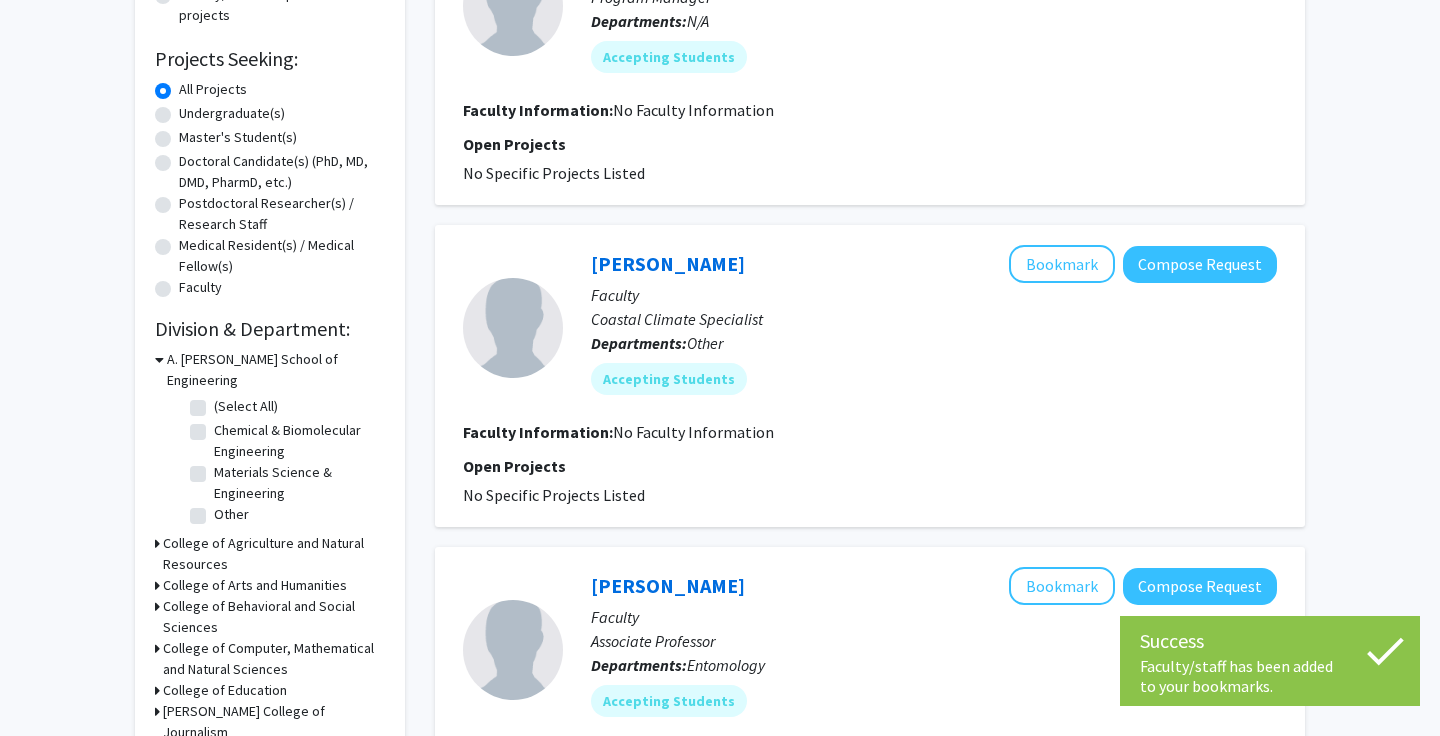 scroll, scrollTop: 297, scrollLeft: 0, axis: vertical 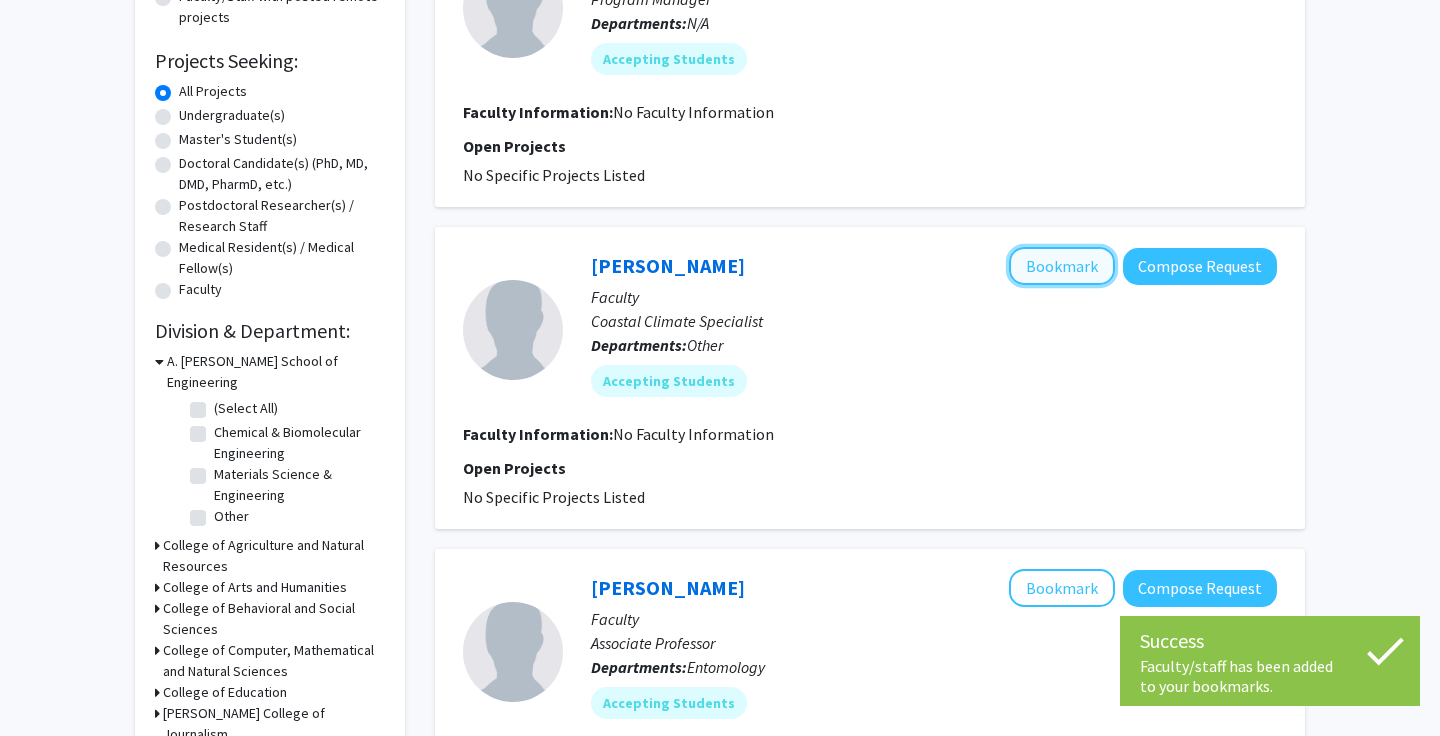 click on "Bookmark" 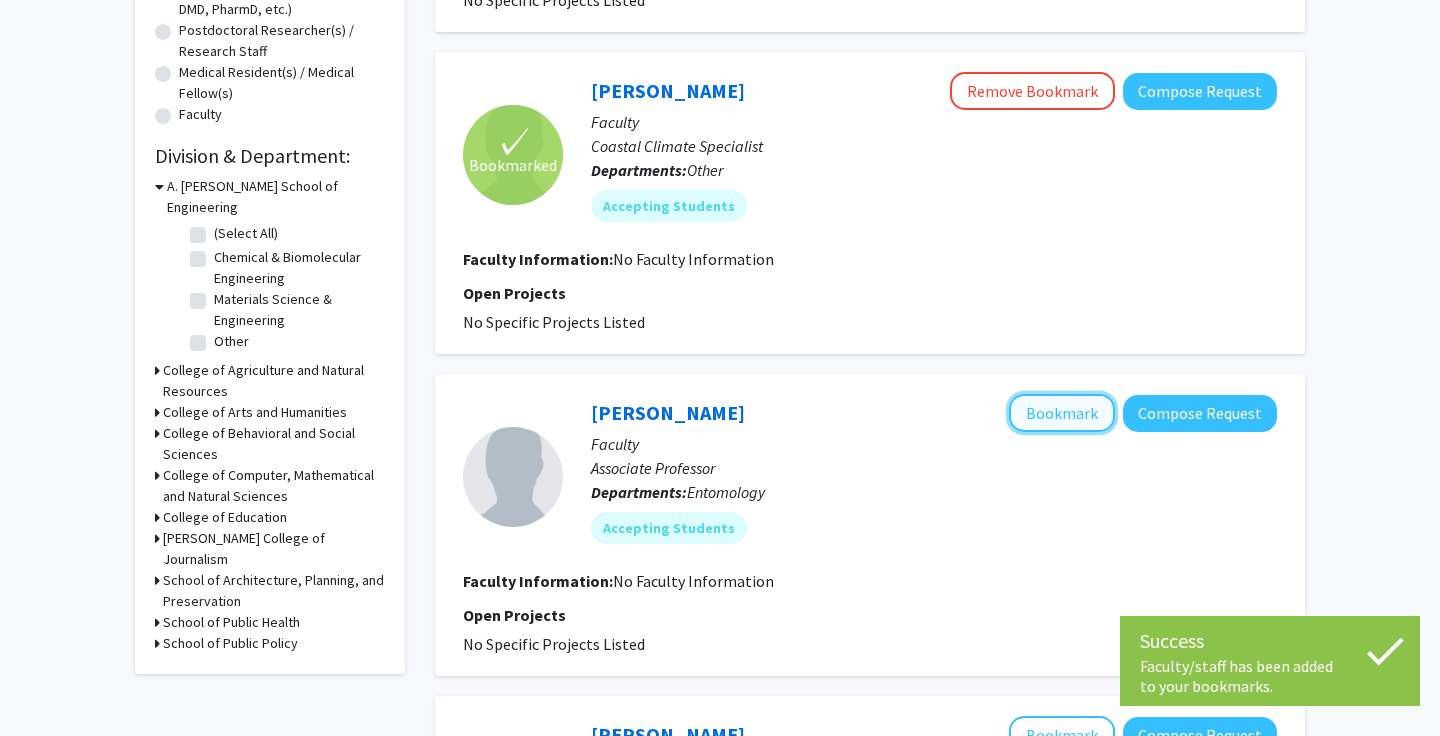 click on "Bookmark" 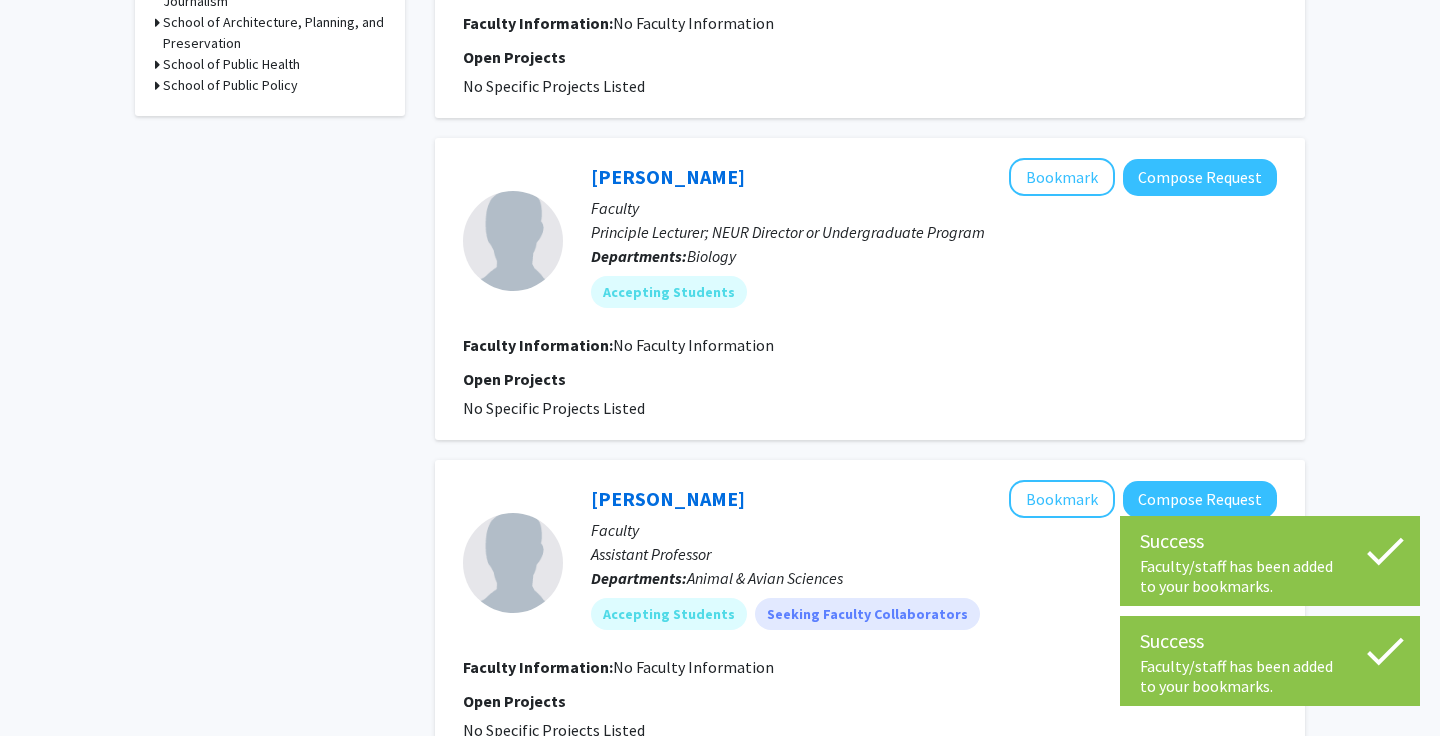 scroll, scrollTop: 1040, scrollLeft: 0, axis: vertical 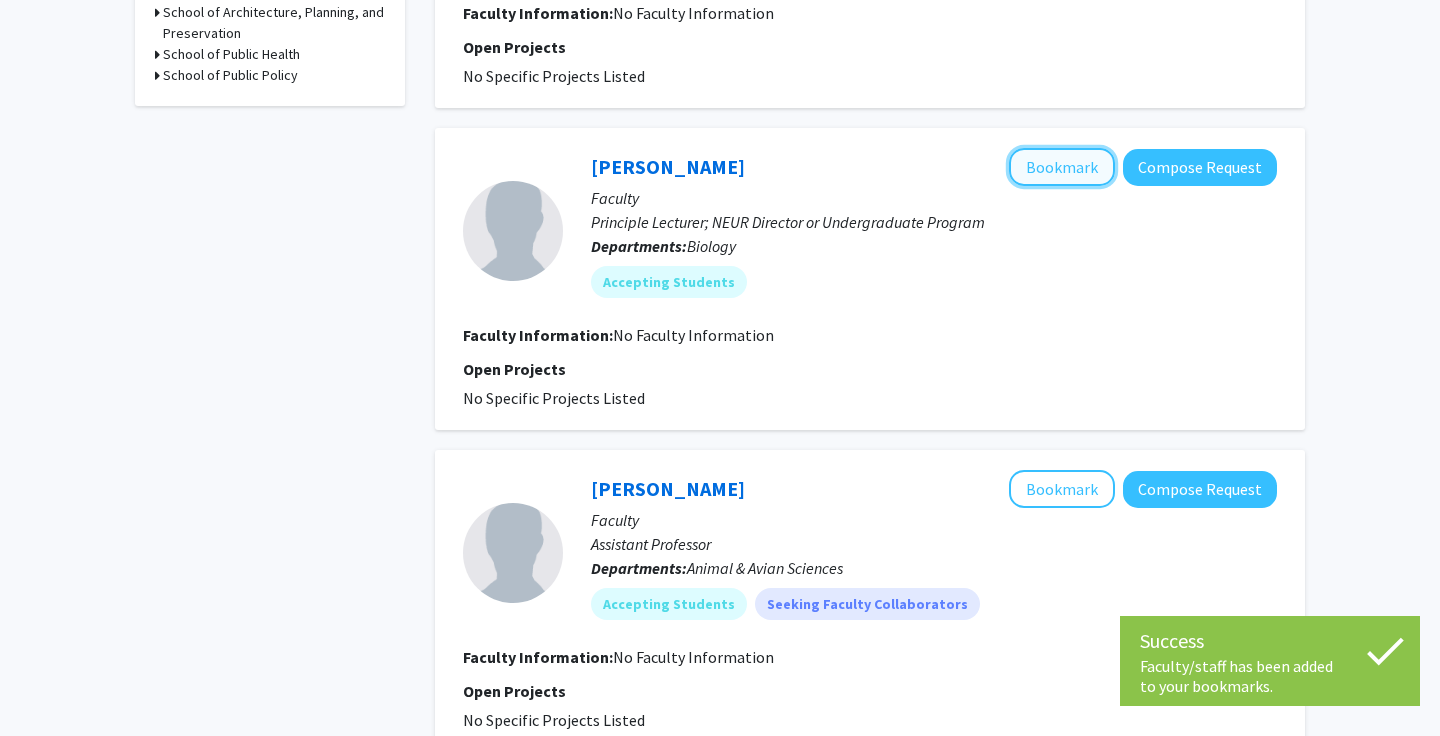 click on "Bookmark" 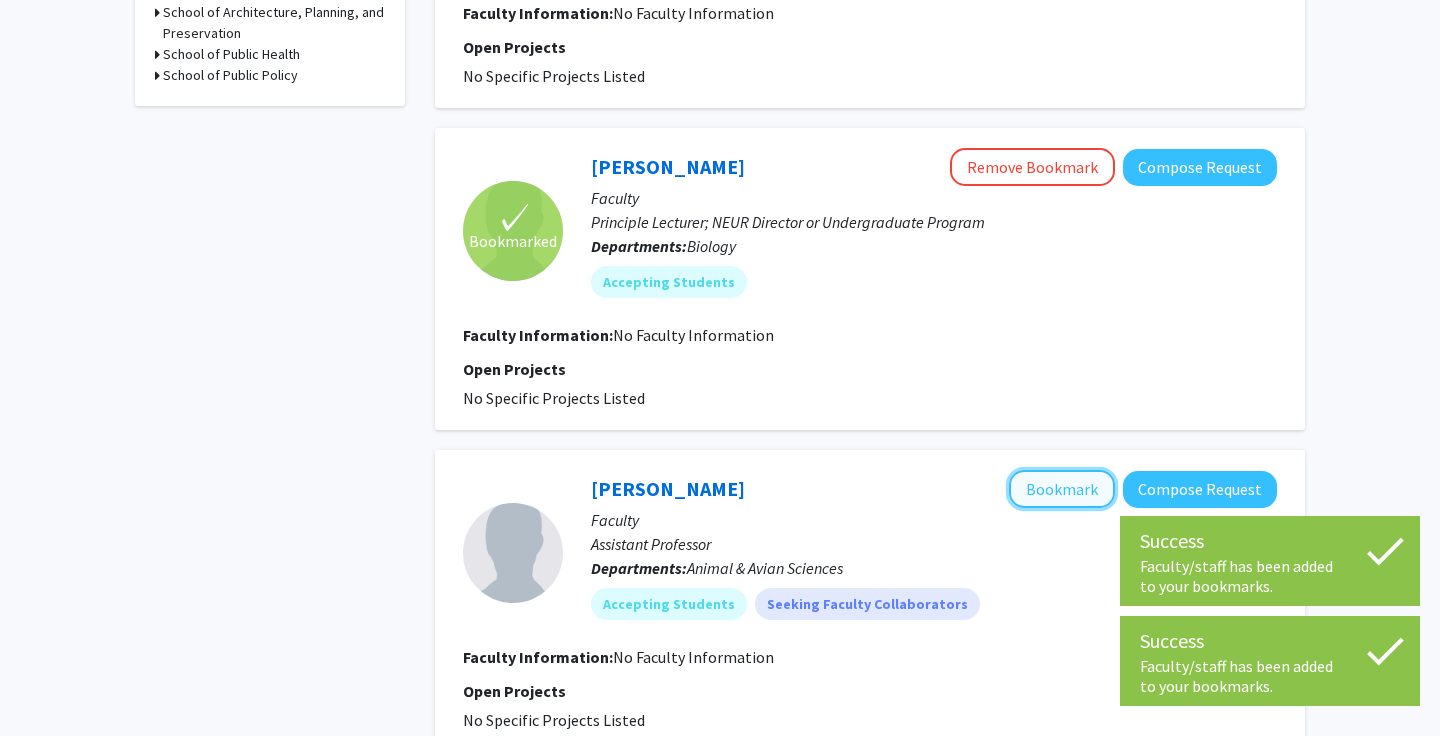 click on "Bookmark" 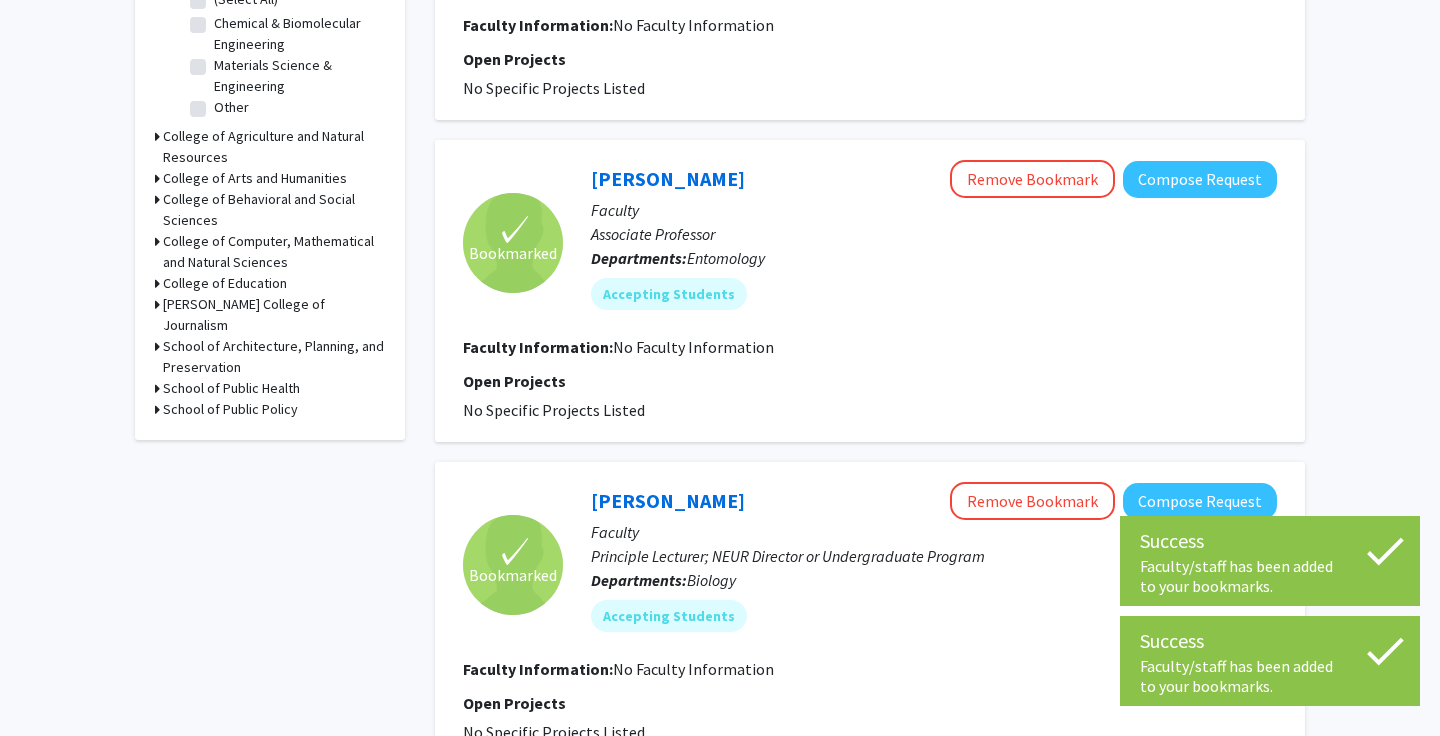 scroll, scrollTop: 0, scrollLeft: 0, axis: both 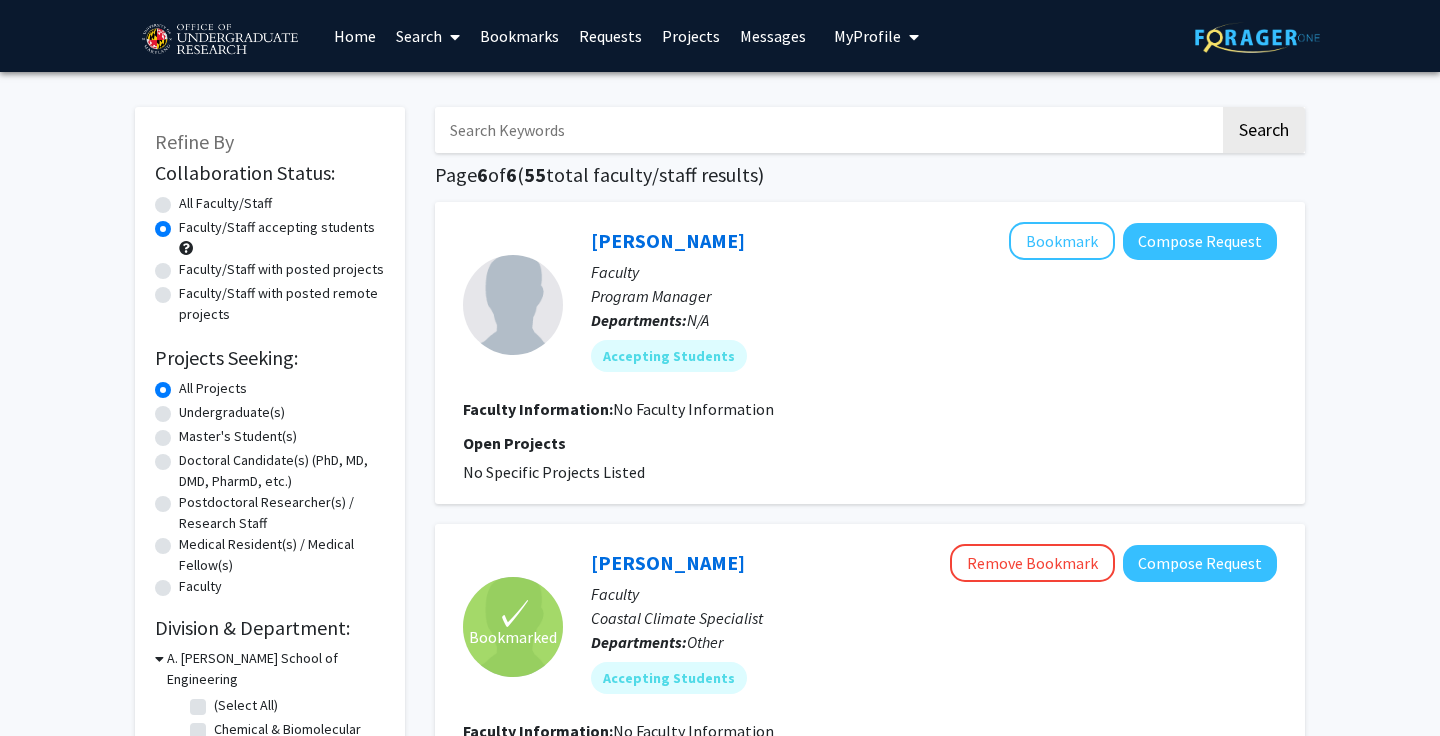click on "My   Profile" at bounding box center (867, 36) 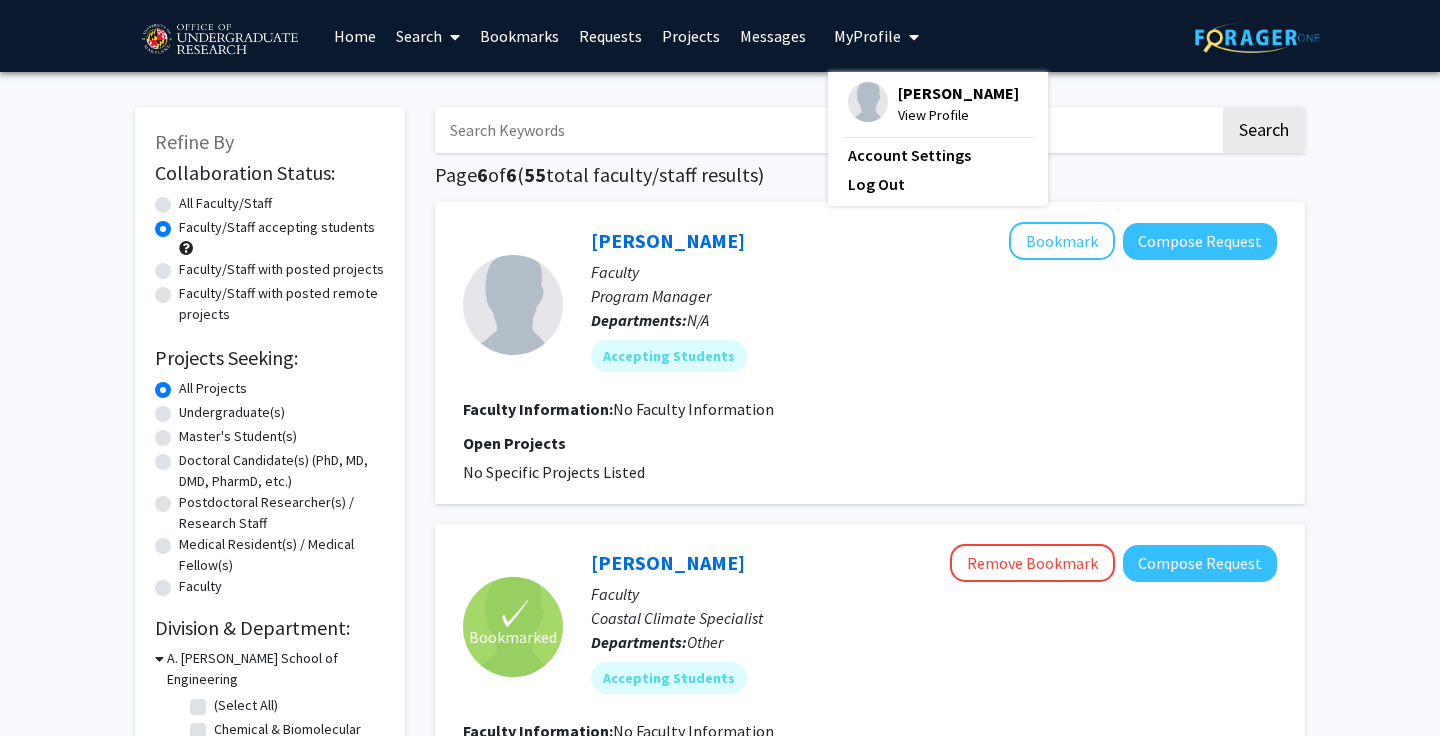click on "Bookmarks" at bounding box center [519, 36] 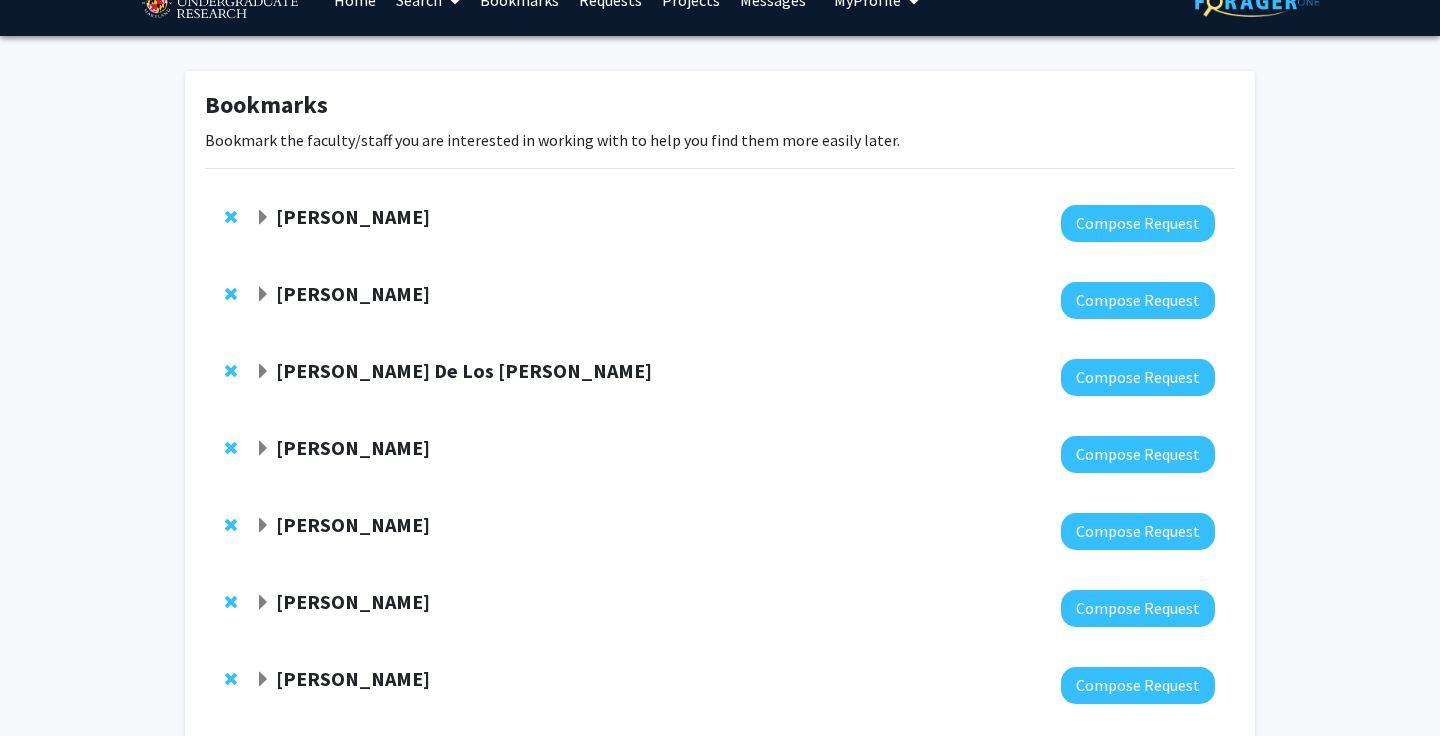 scroll, scrollTop: 0, scrollLeft: 0, axis: both 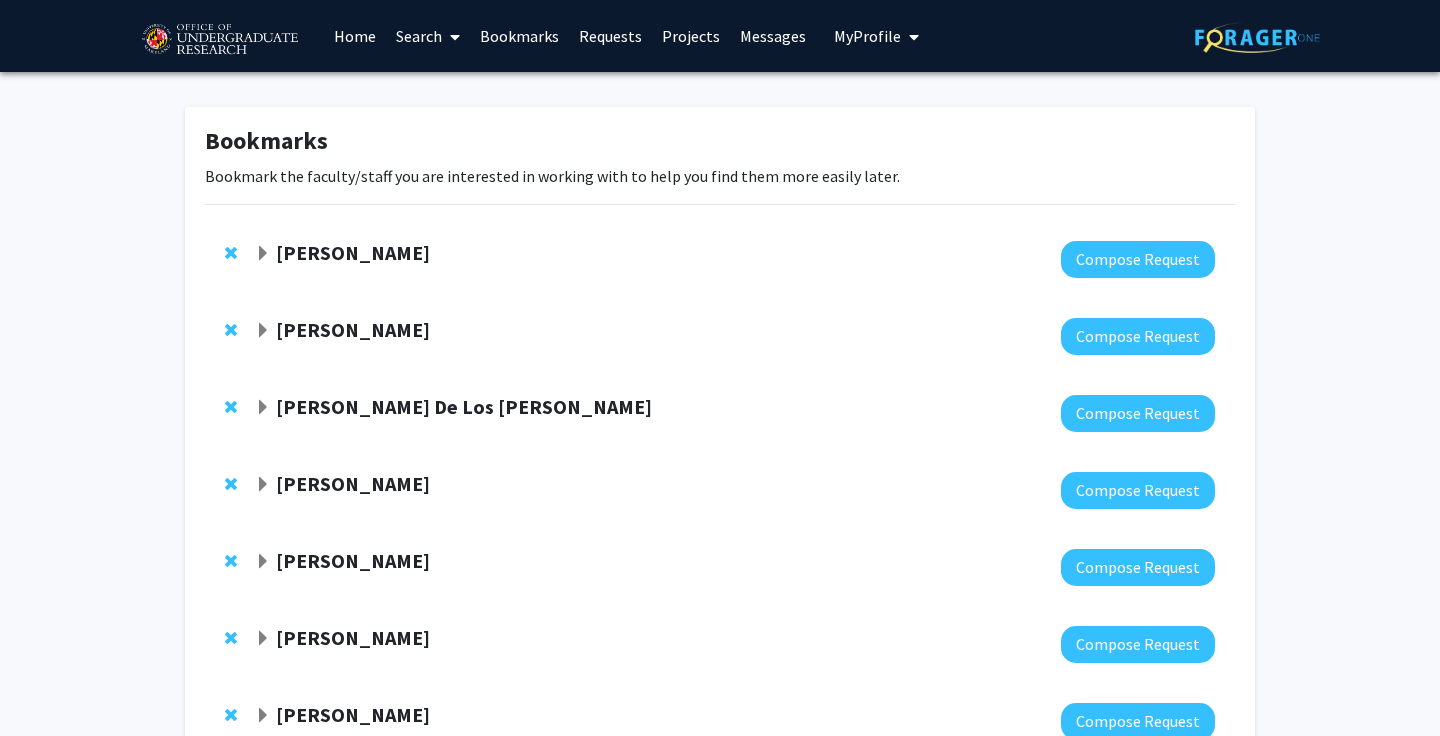 click on "Yasmeen Faroqi-Shah" 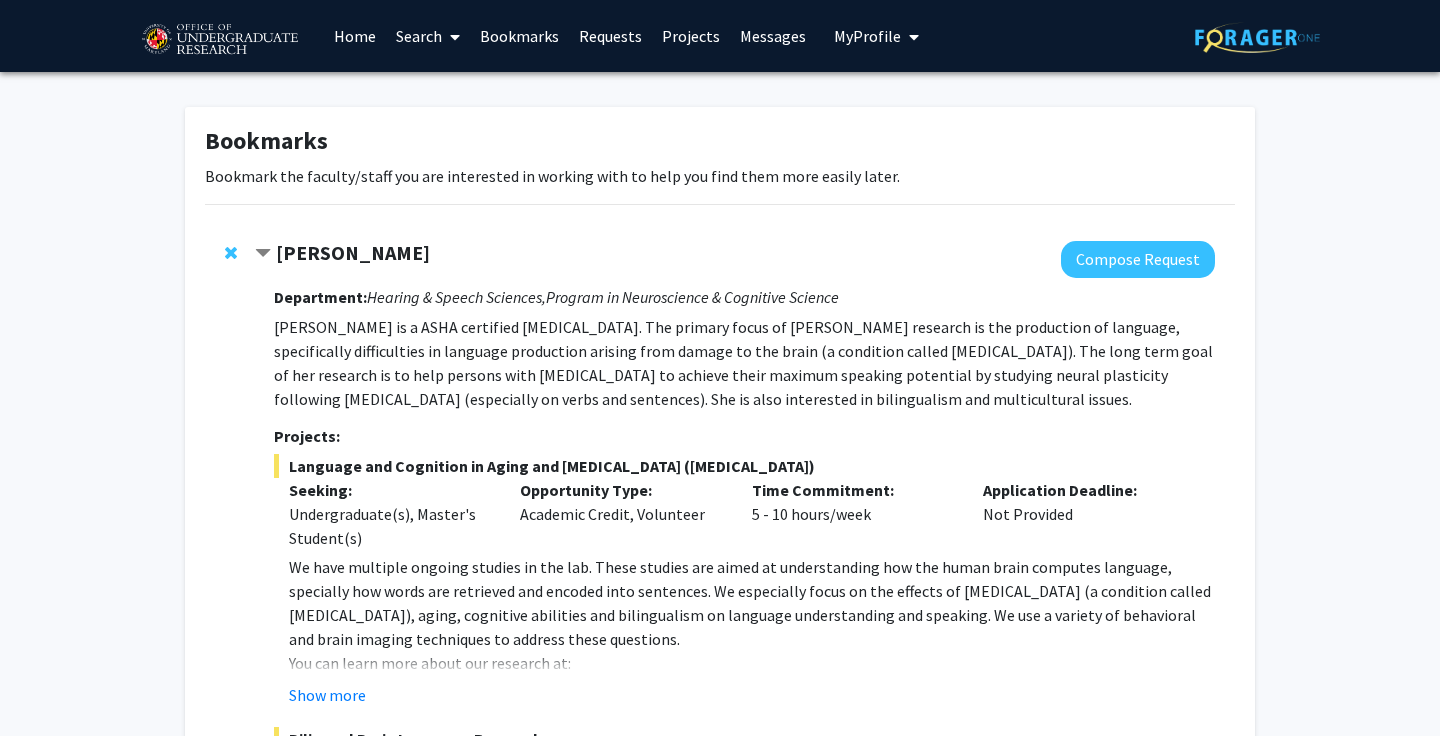 click on "Yasmeen Faroqi-Shah" 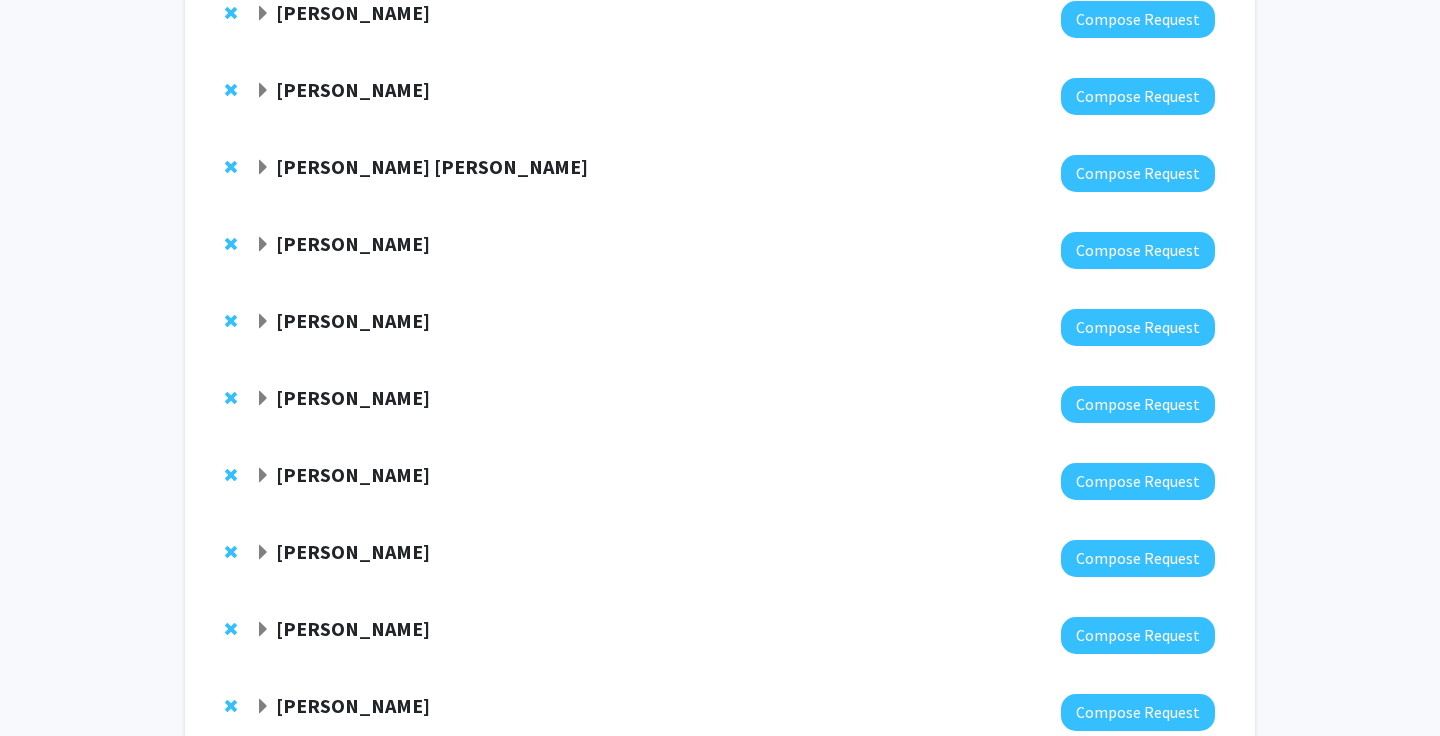 scroll, scrollTop: 1843, scrollLeft: 0, axis: vertical 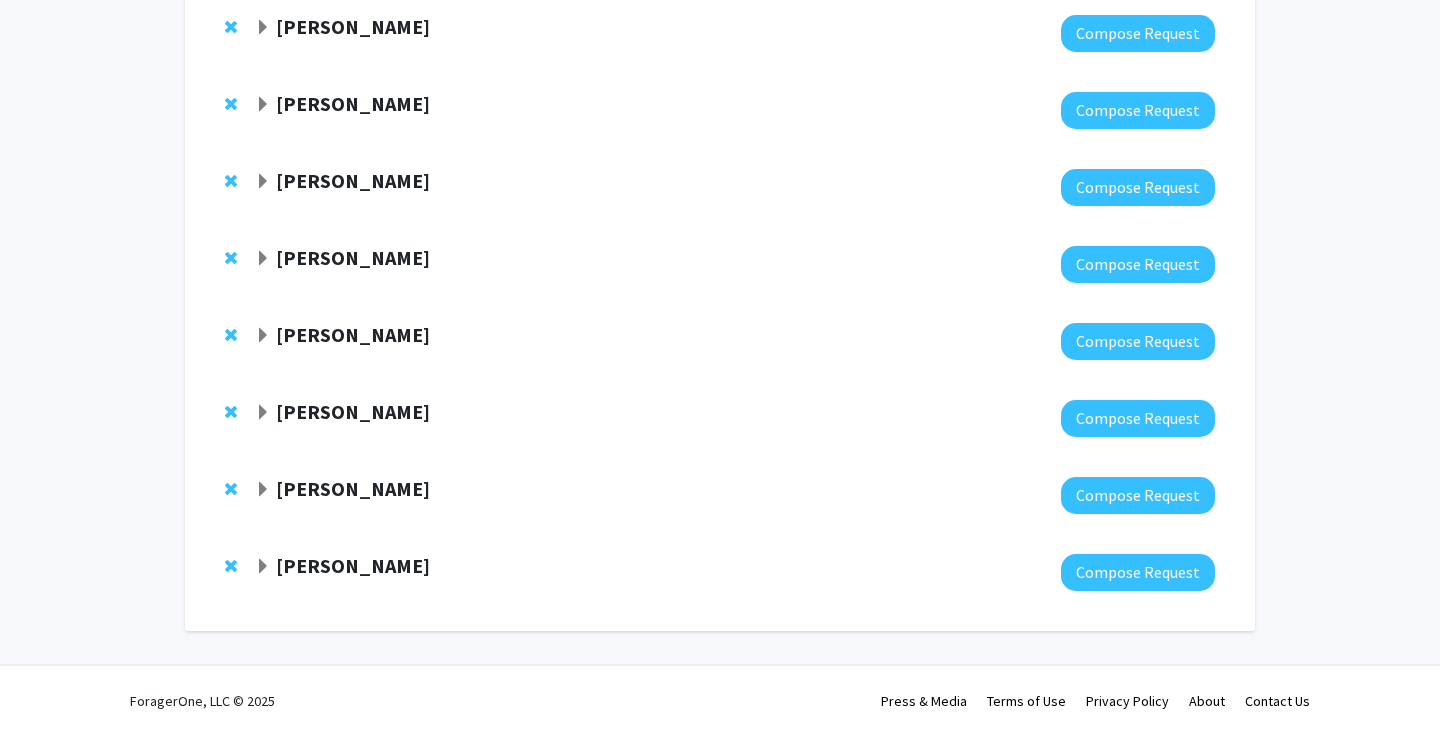 click on "Andrew Schiffmacher" 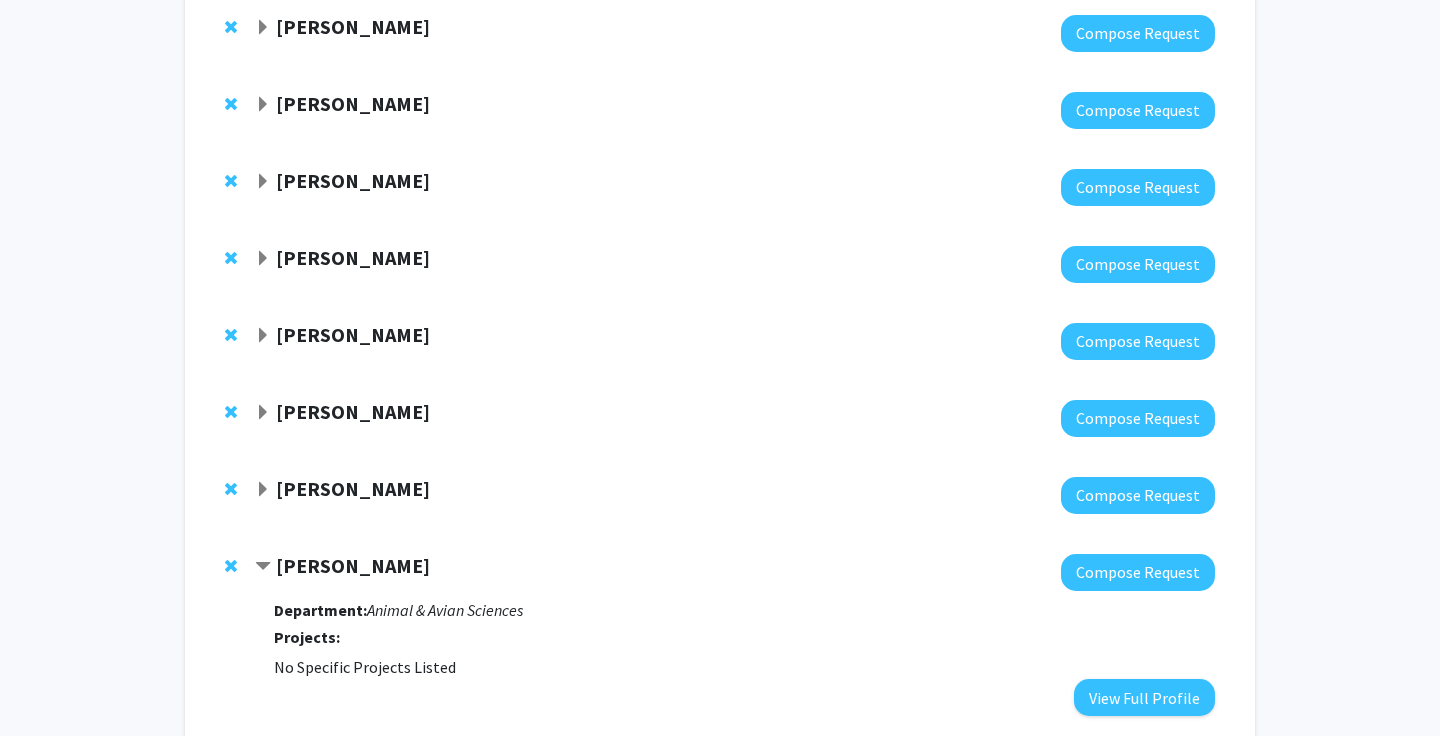 scroll, scrollTop: 1968, scrollLeft: 0, axis: vertical 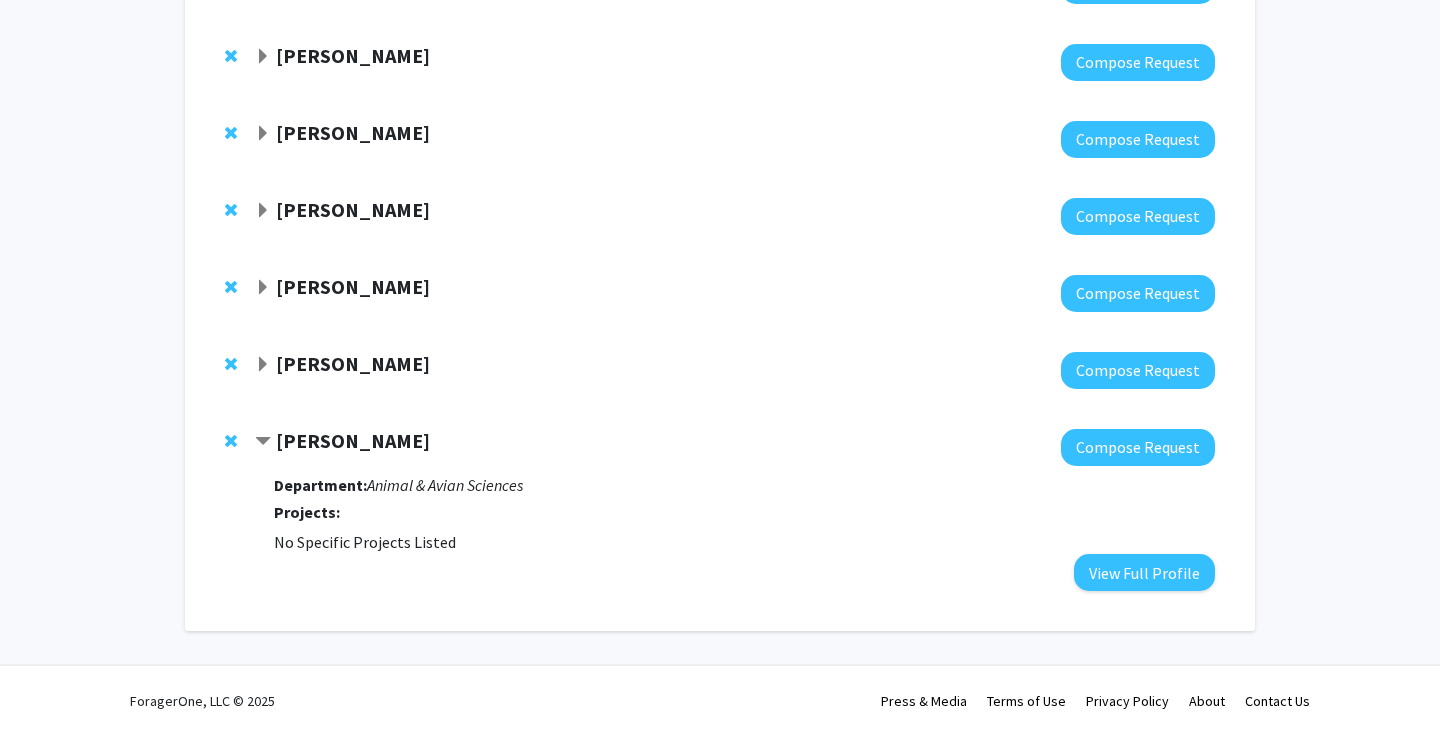 drag, startPoint x: 483, startPoint y: 434, endPoint x: 281, endPoint y: 446, distance: 202.35612 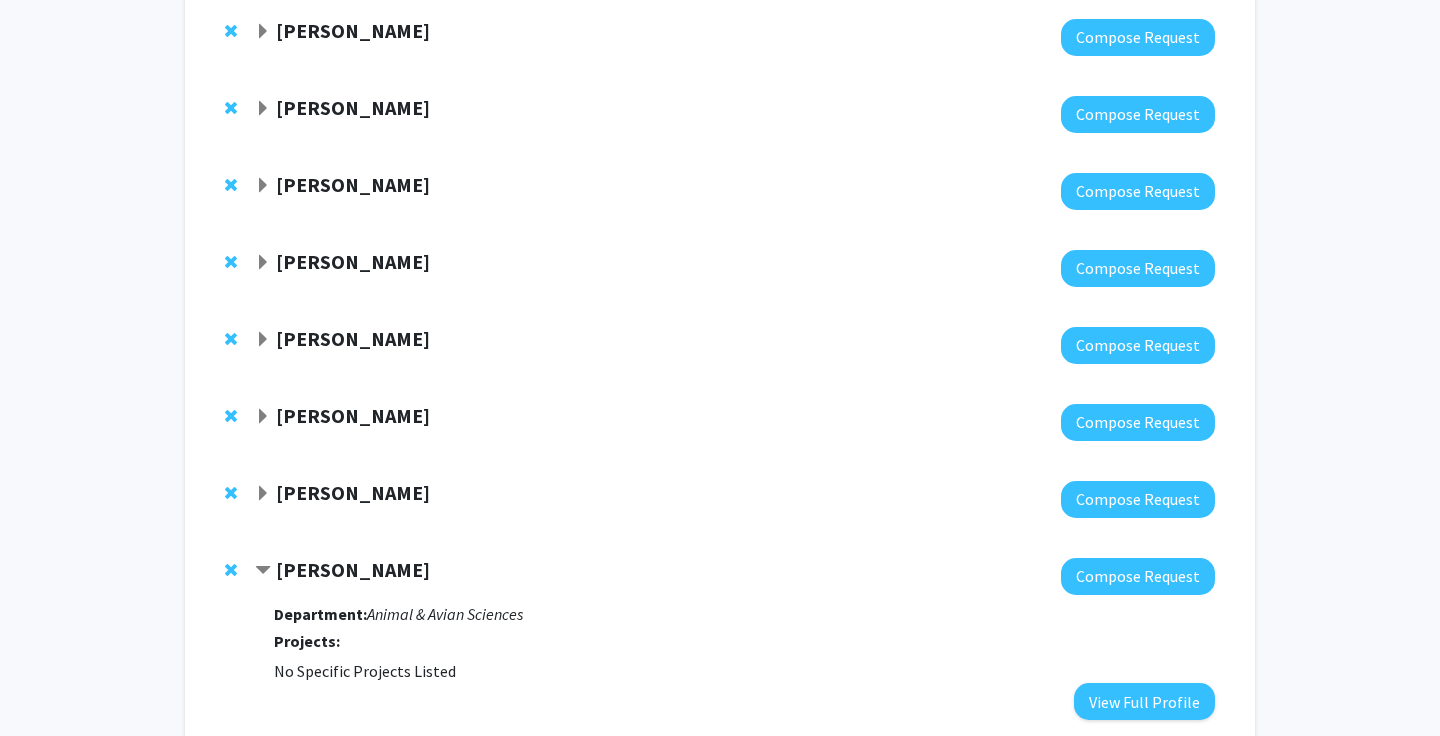 scroll, scrollTop: 1838, scrollLeft: 0, axis: vertical 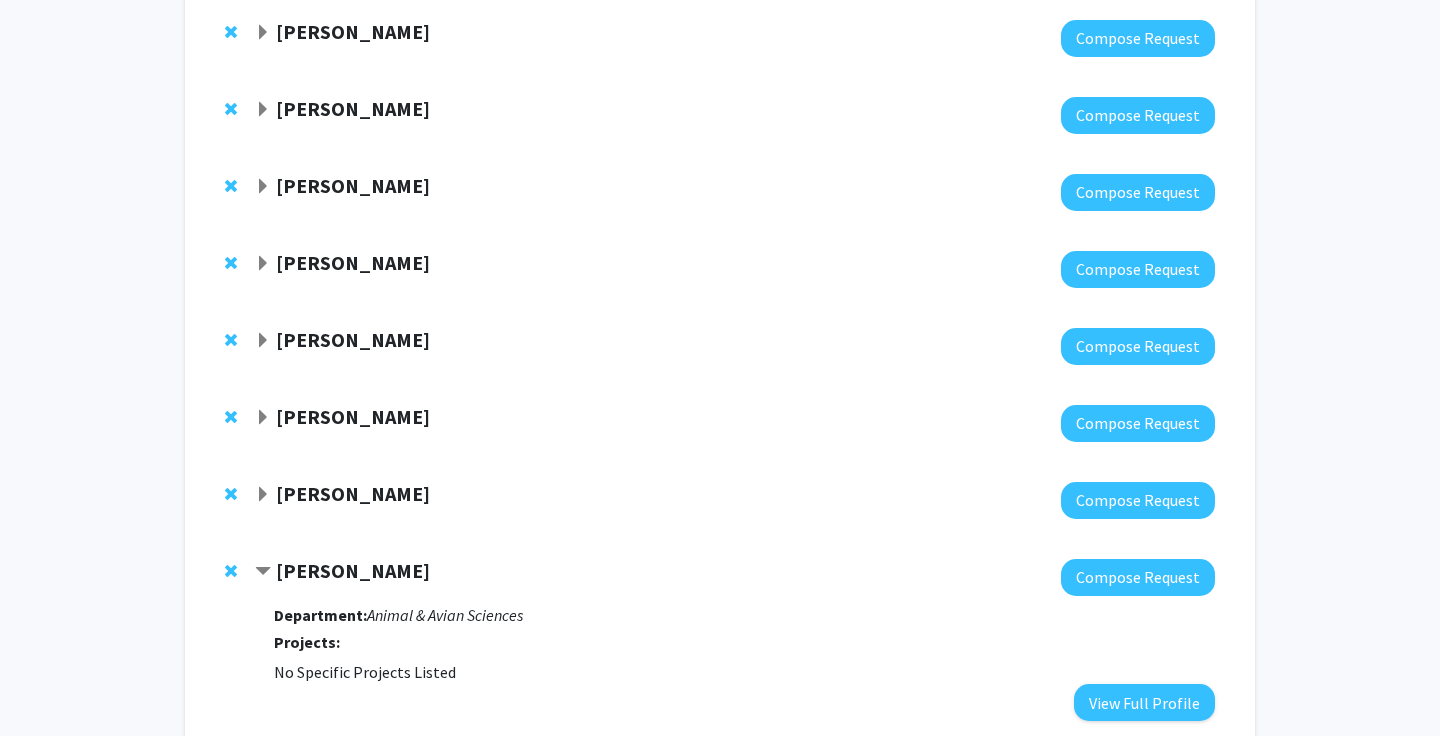 click on "Hilary Bierman" 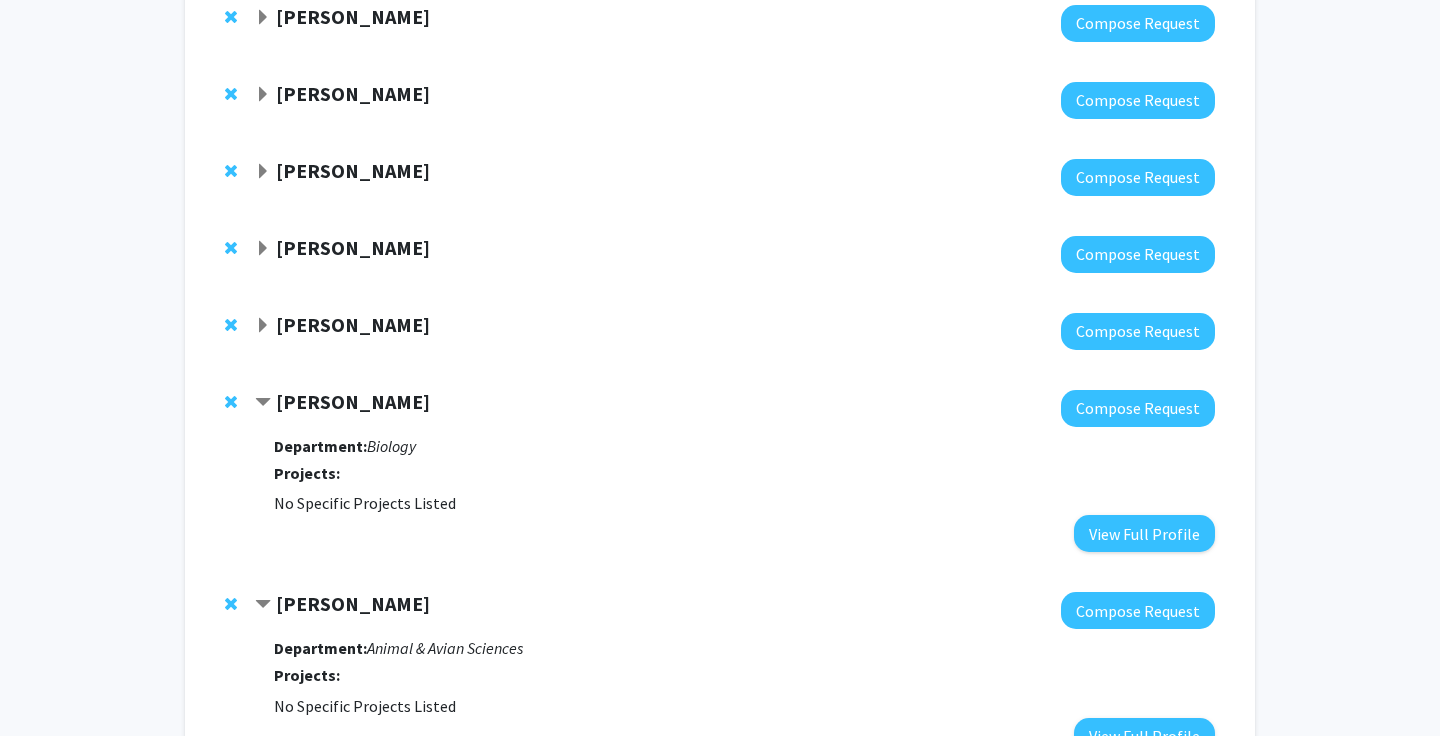 scroll, scrollTop: 1951, scrollLeft: 0, axis: vertical 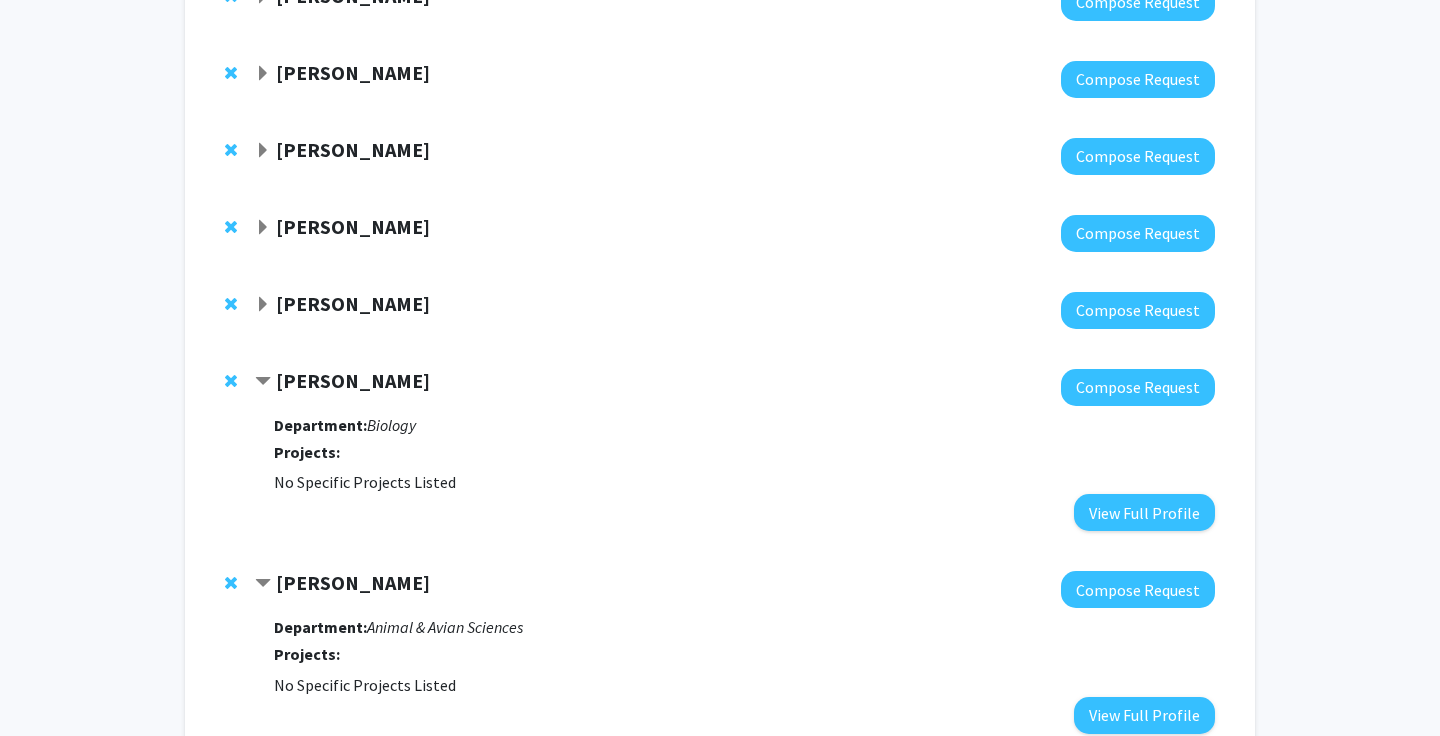 drag, startPoint x: 437, startPoint y: 388, endPoint x: 275, endPoint y: 387, distance: 162.00308 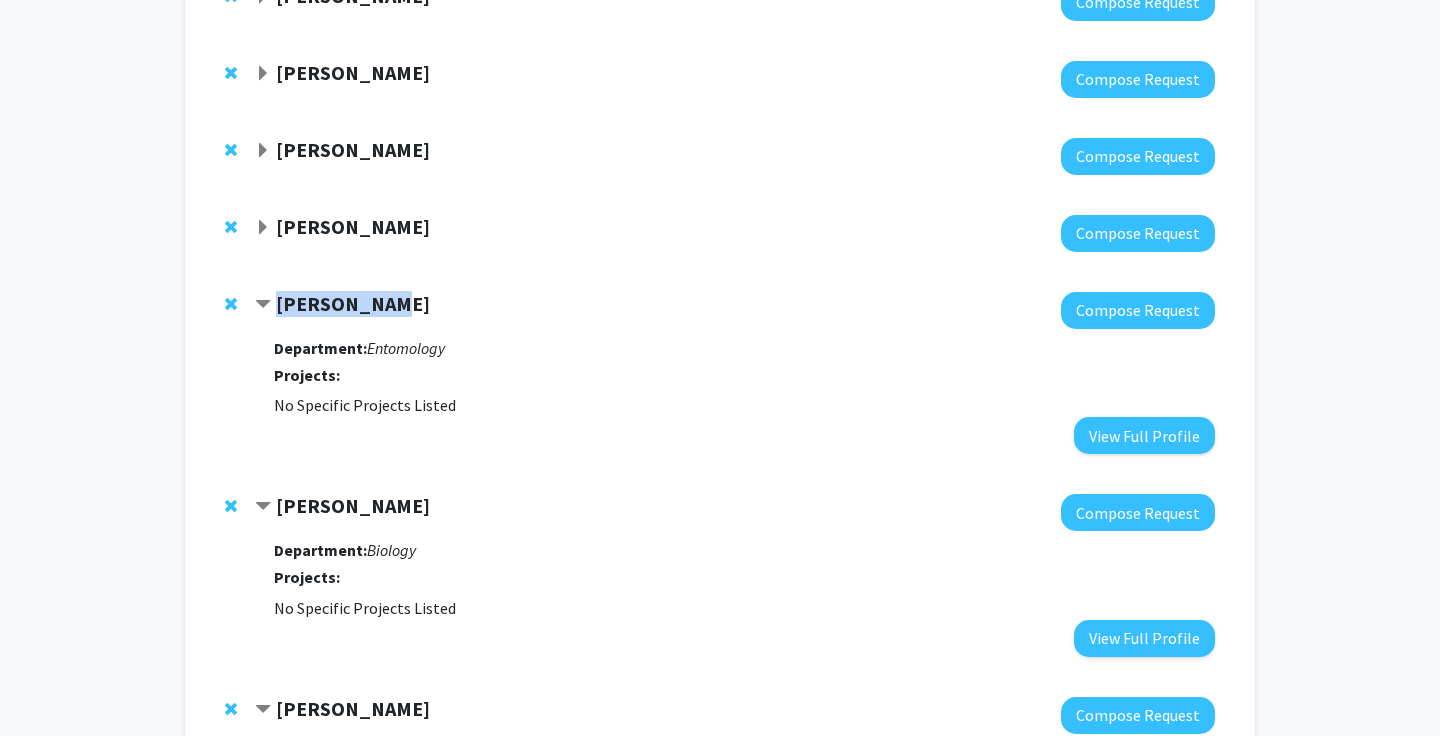 drag, startPoint x: 408, startPoint y: 307, endPoint x: 268, endPoint y: 307, distance: 140 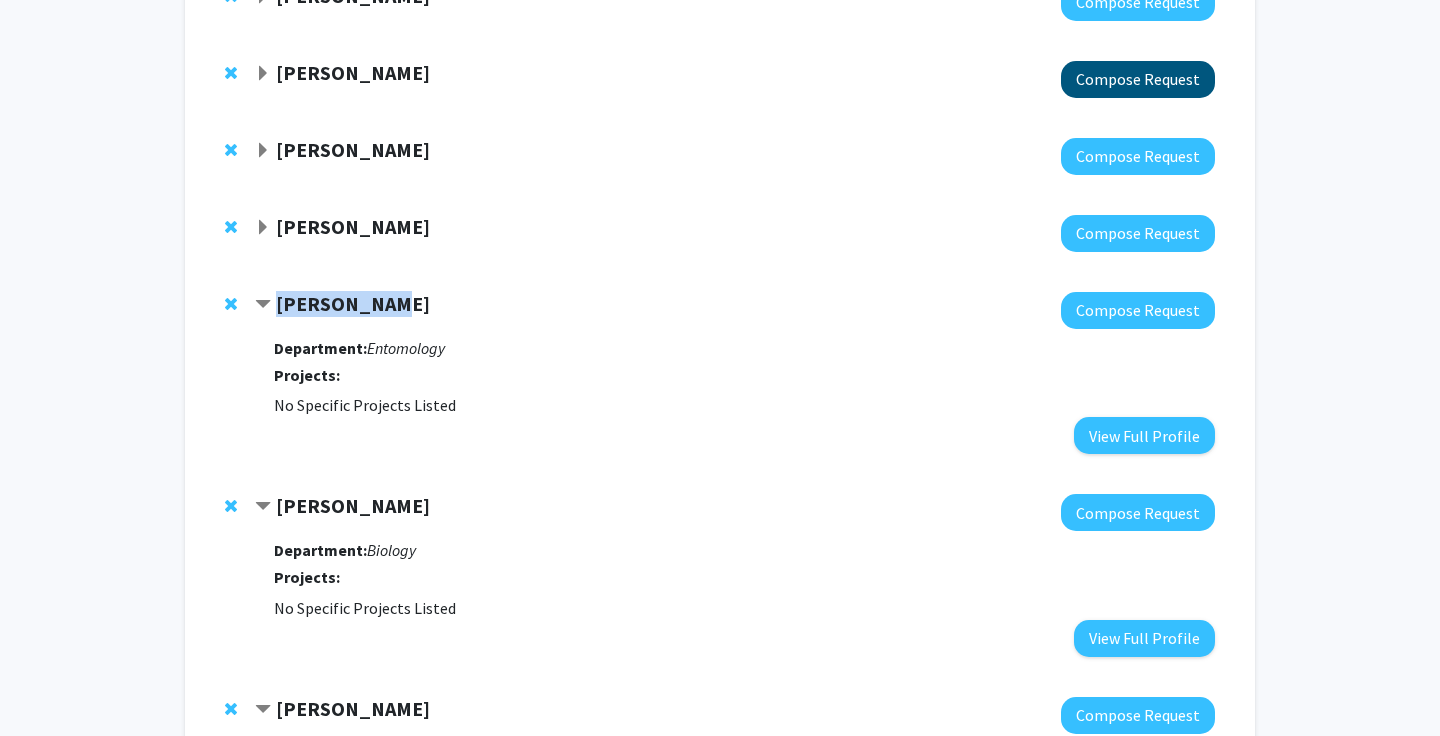copy on "Kelly Hamby" 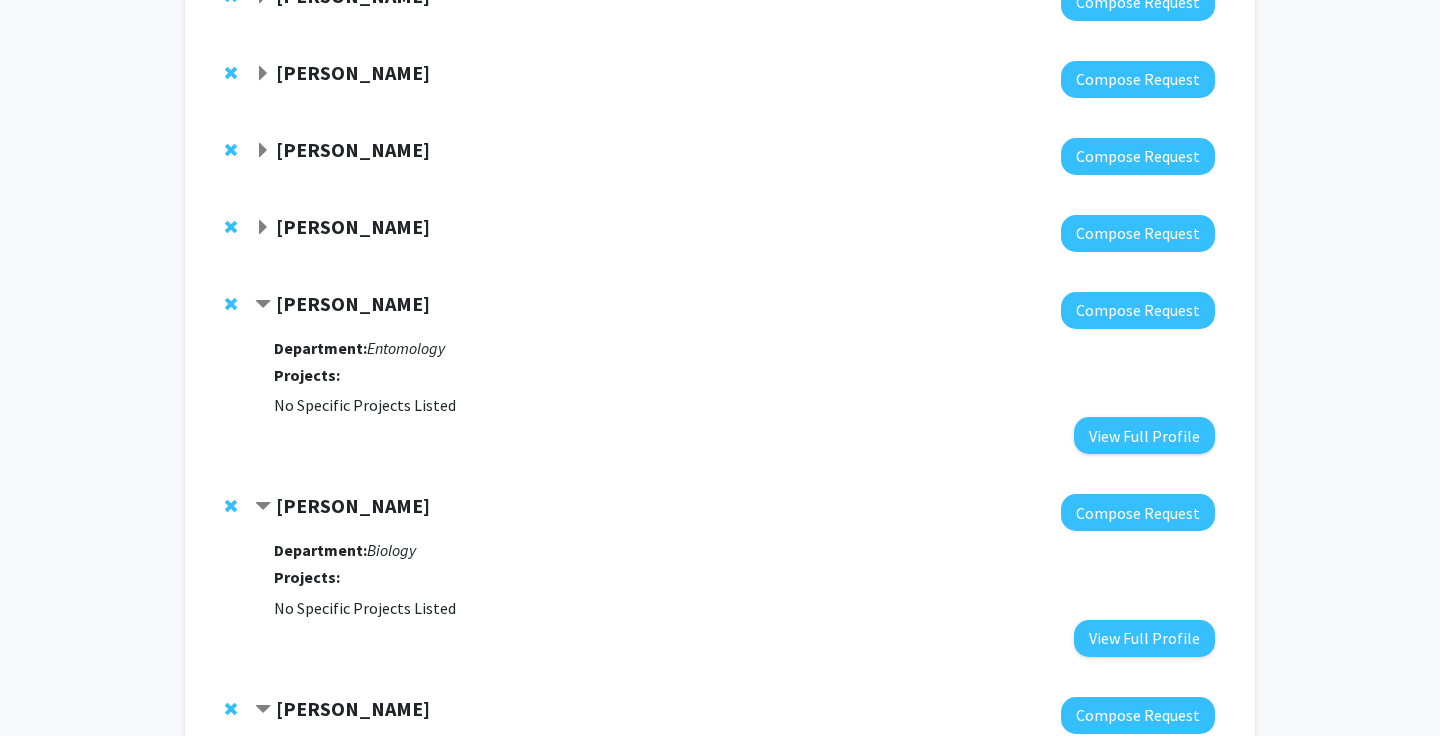 click on "Kayle Krieg" 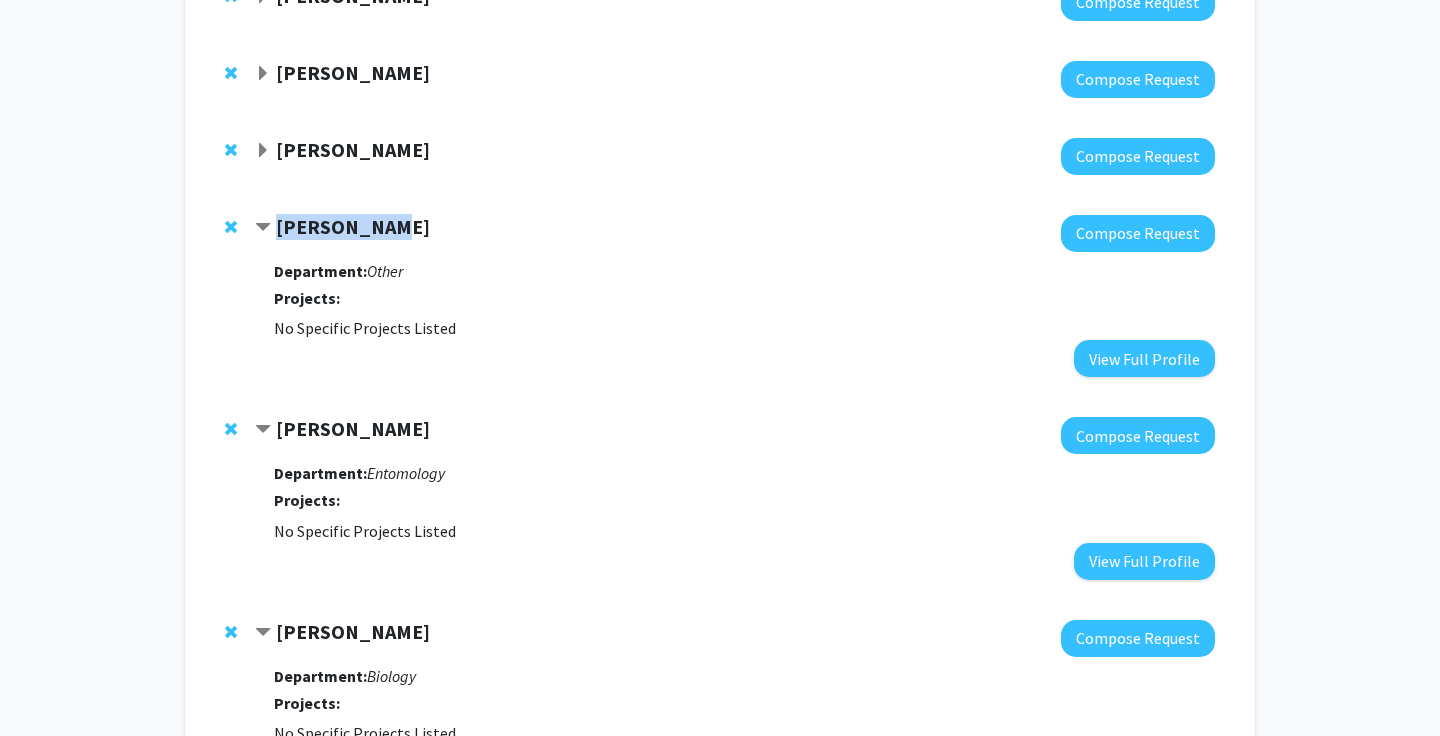 drag, startPoint x: 400, startPoint y: 234, endPoint x: 279, endPoint y: 233, distance: 121.004135 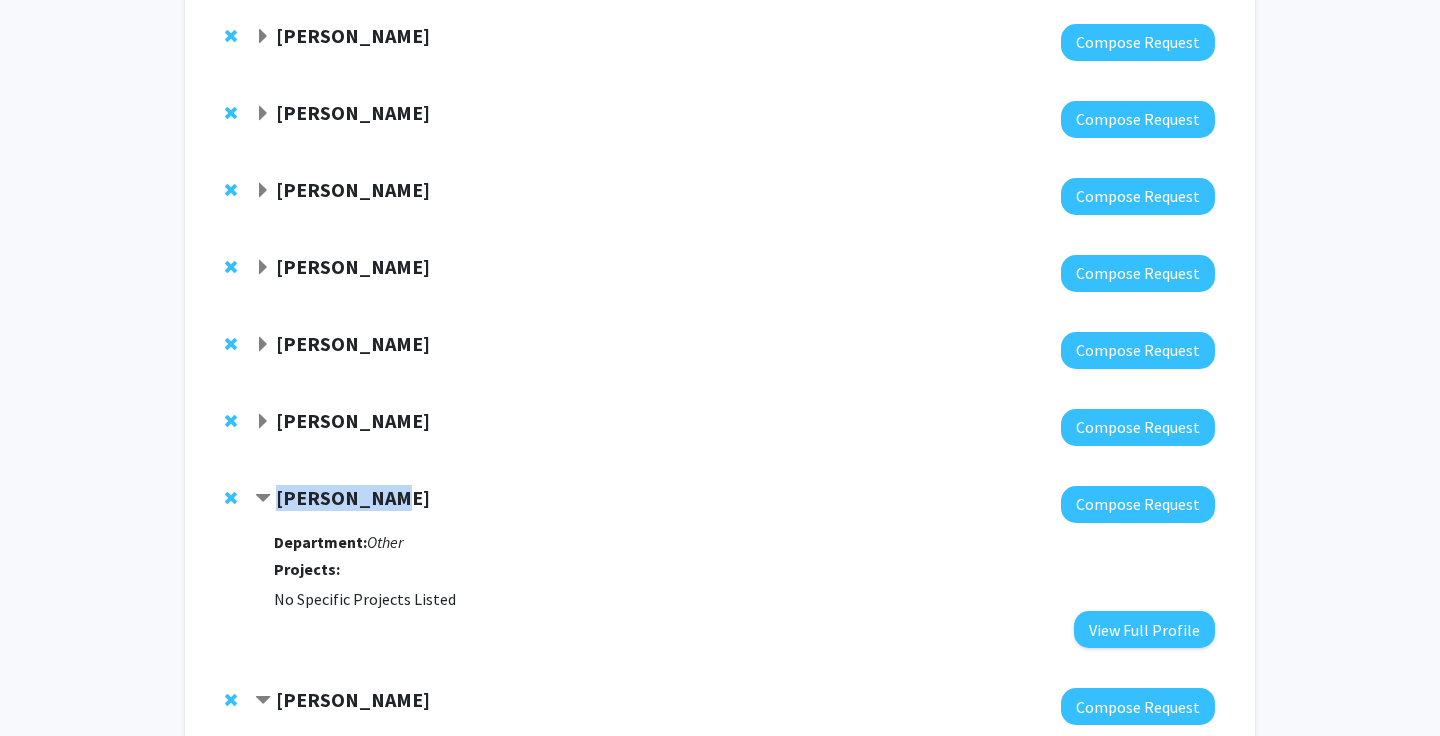 scroll, scrollTop: 1616, scrollLeft: 0, axis: vertical 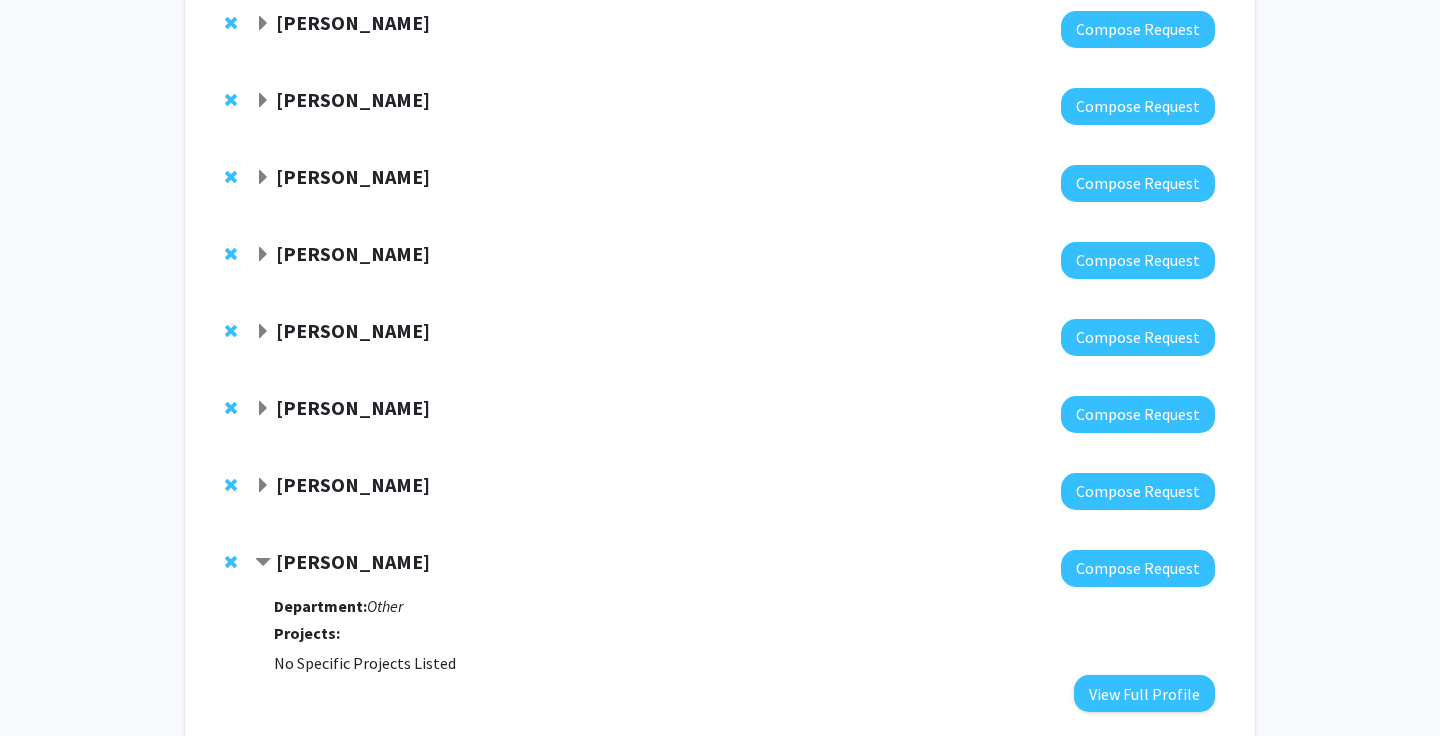 click on "Chester Harvey" 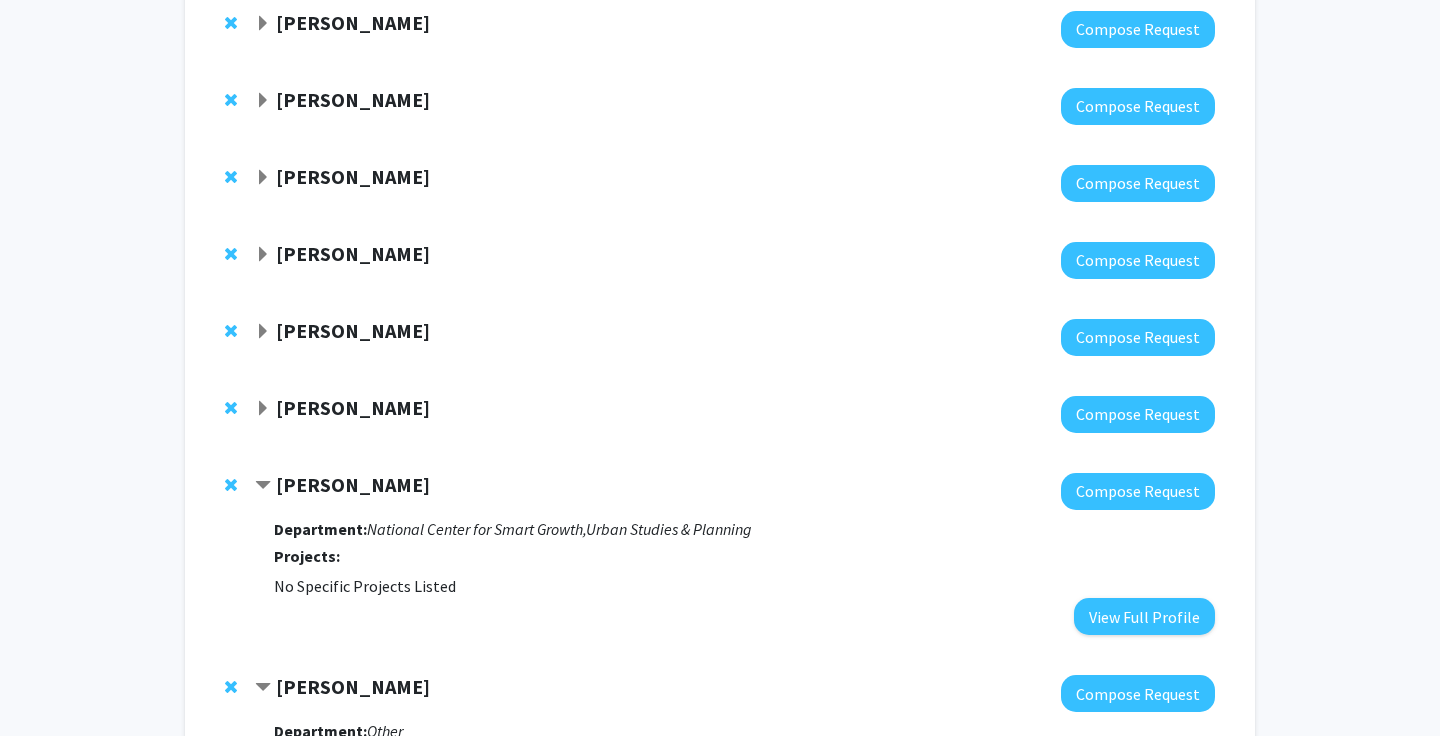 drag, startPoint x: 459, startPoint y: 488, endPoint x: 277, endPoint y: 488, distance: 182 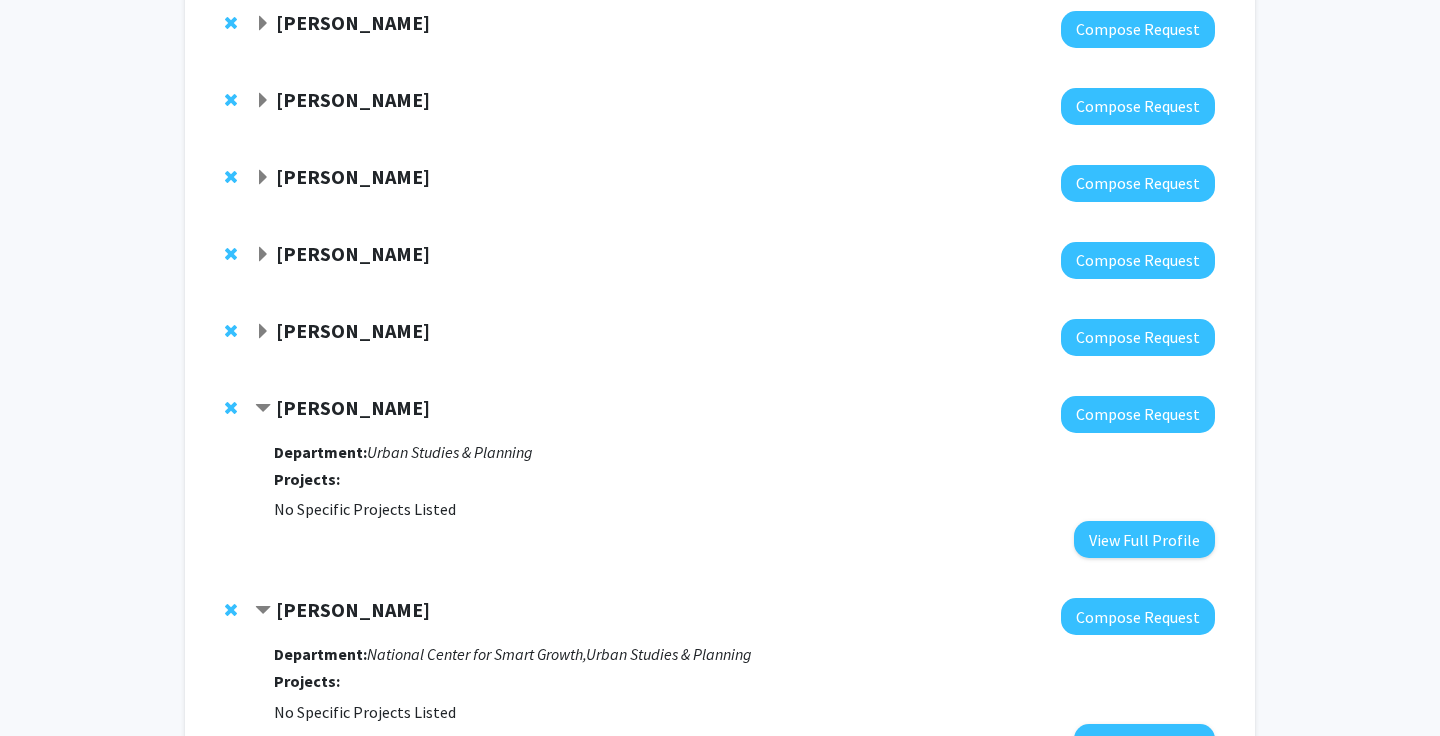 drag, startPoint x: 430, startPoint y: 405, endPoint x: 275, endPoint y: 404, distance: 155.00322 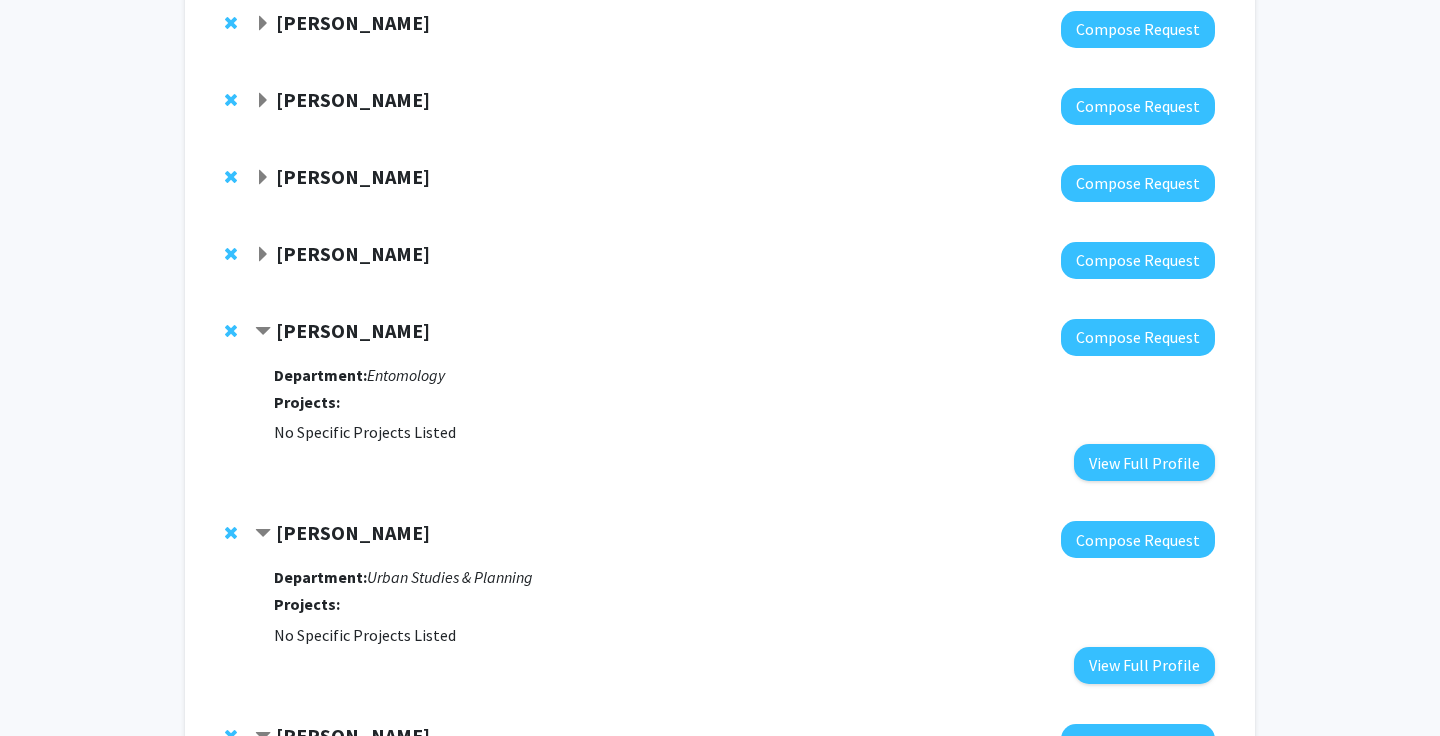 drag, startPoint x: 468, startPoint y: 339, endPoint x: 280, endPoint y: 339, distance: 188 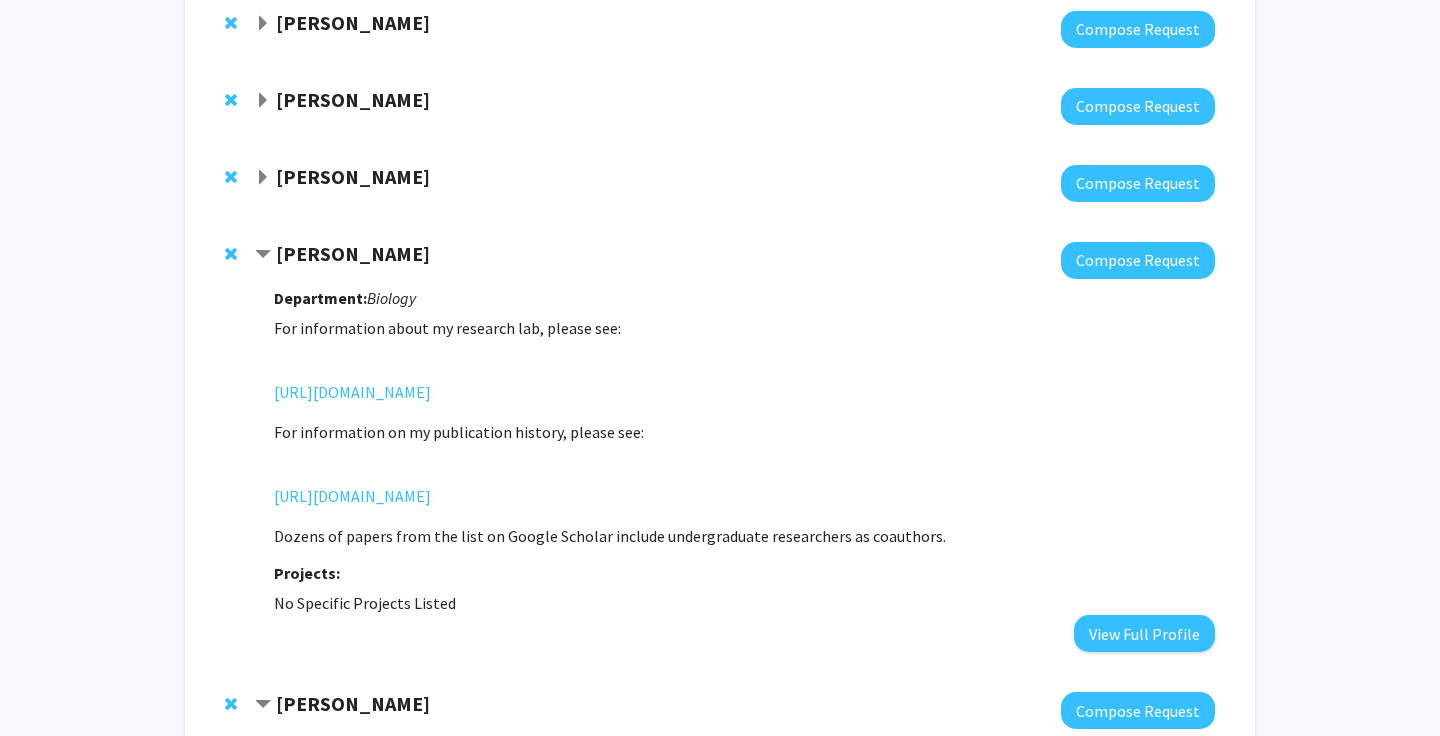 click on "Hemendra Kumar" 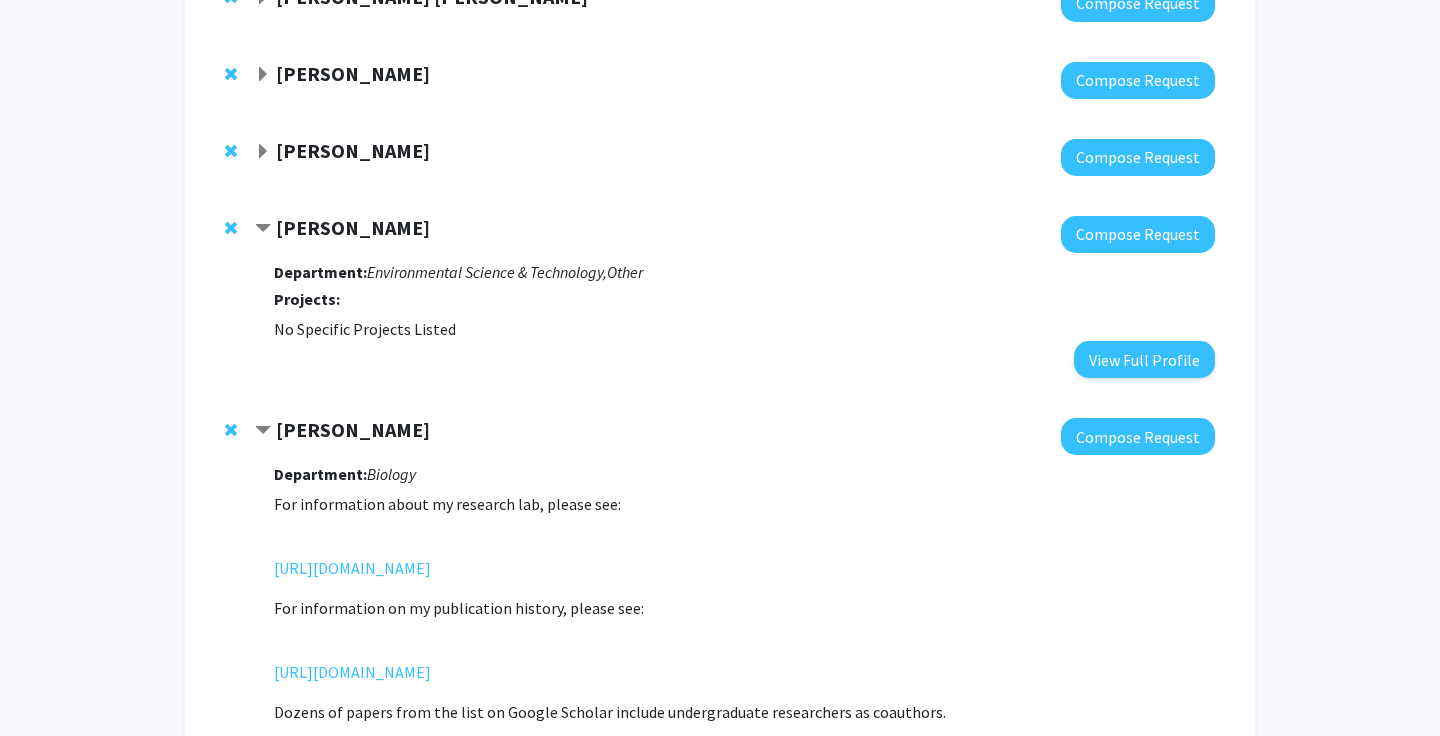 scroll, scrollTop: 1552, scrollLeft: 0, axis: vertical 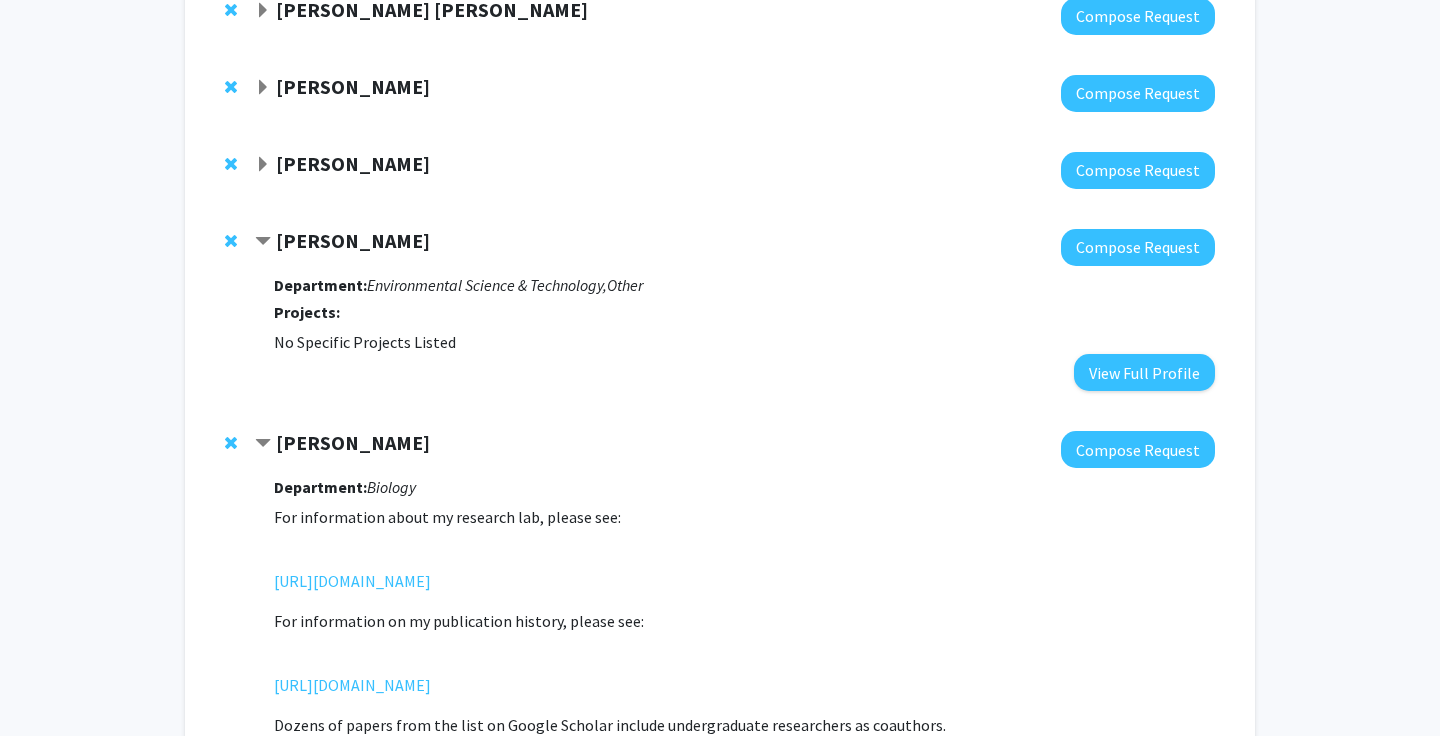 drag, startPoint x: 476, startPoint y: 237, endPoint x: 229, endPoint y: 238, distance: 247.00203 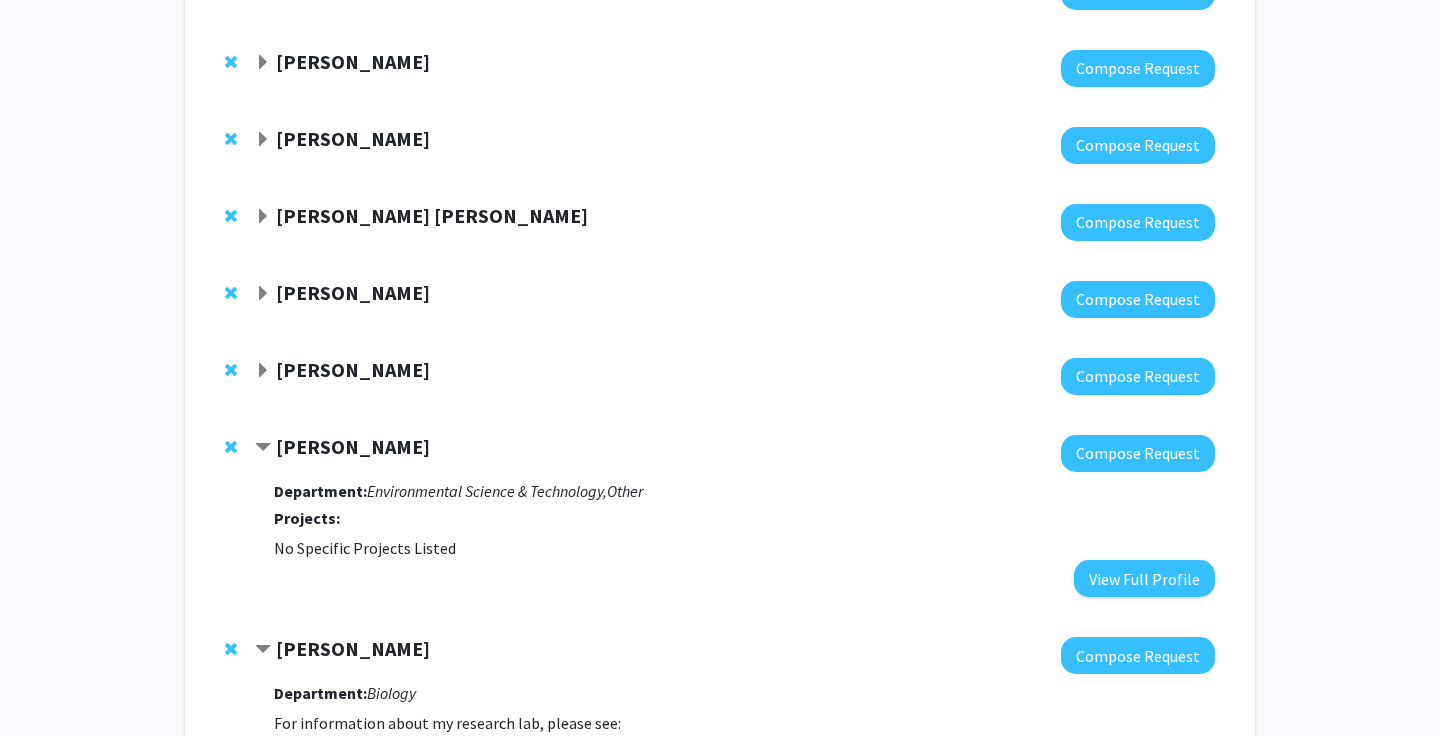 scroll, scrollTop: 1316, scrollLeft: 0, axis: vertical 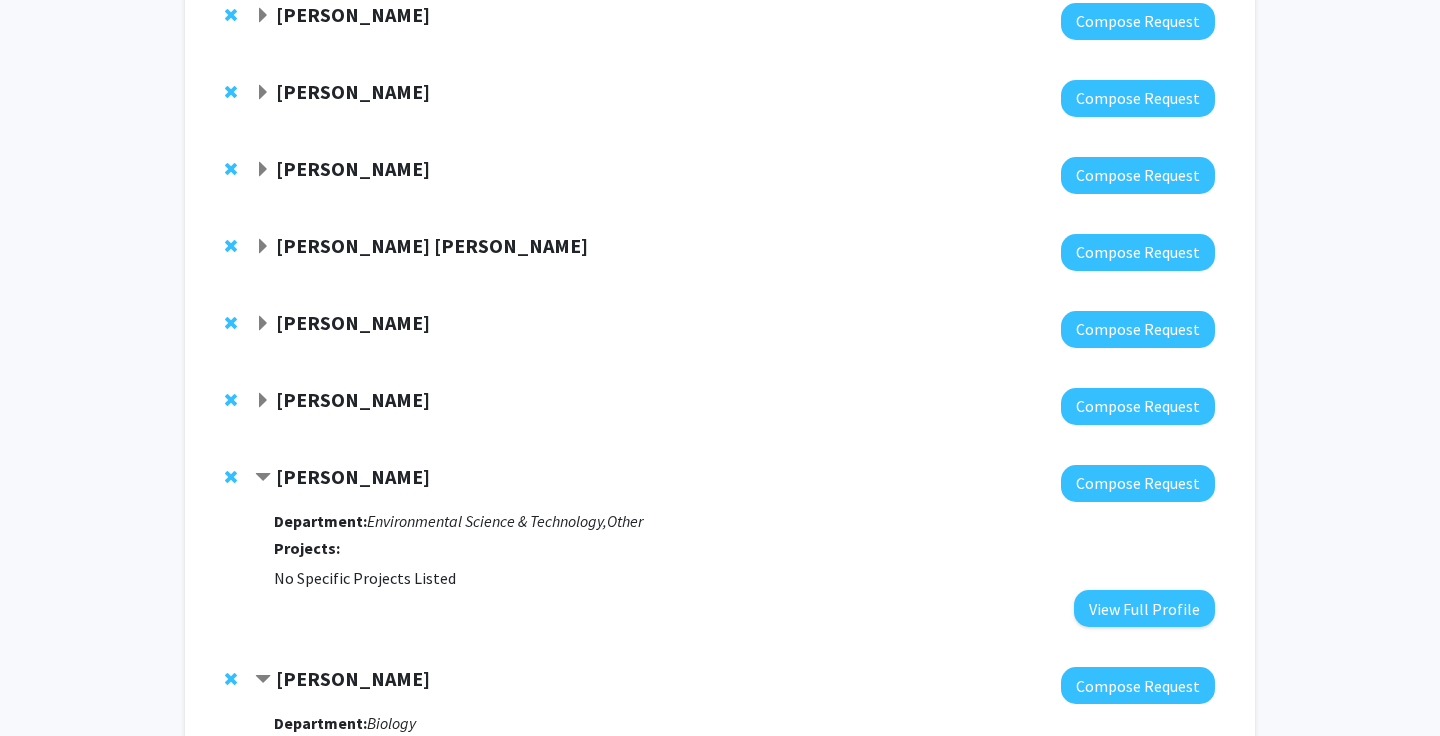 click on "Joanna  Goger  Compose Request" 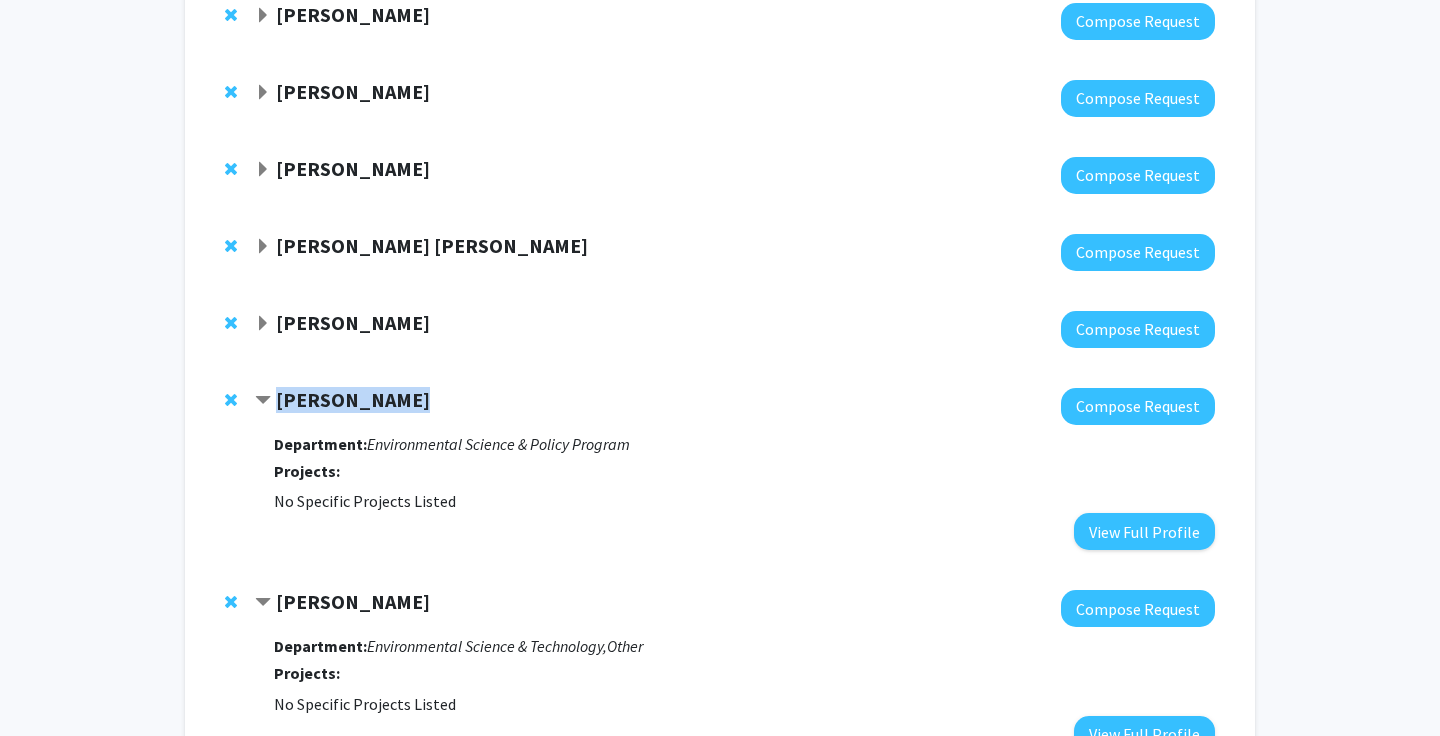 drag, startPoint x: 456, startPoint y: 398, endPoint x: 274, endPoint y: 403, distance: 182.06866 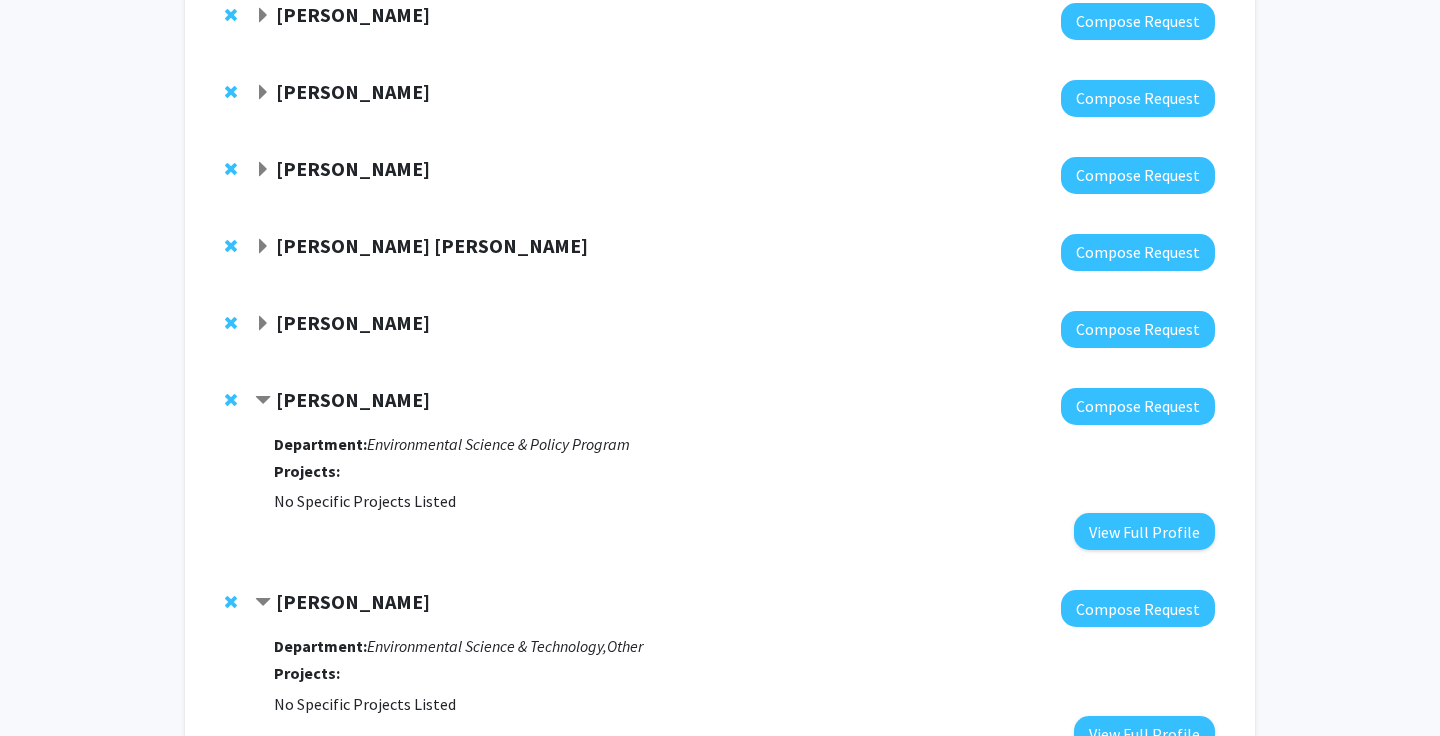 click on "Heather Amato" 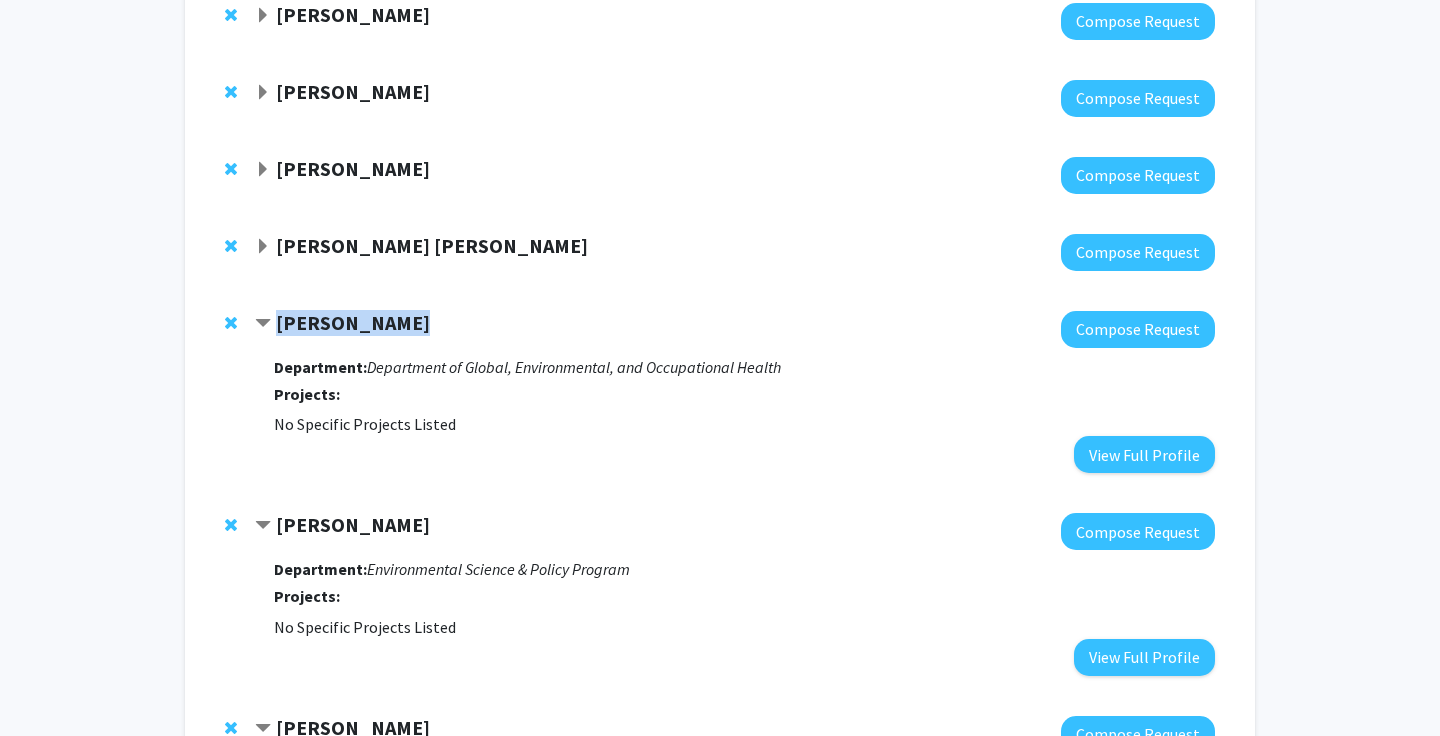 drag, startPoint x: 469, startPoint y: 317, endPoint x: 274, endPoint y: 317, distance: 195 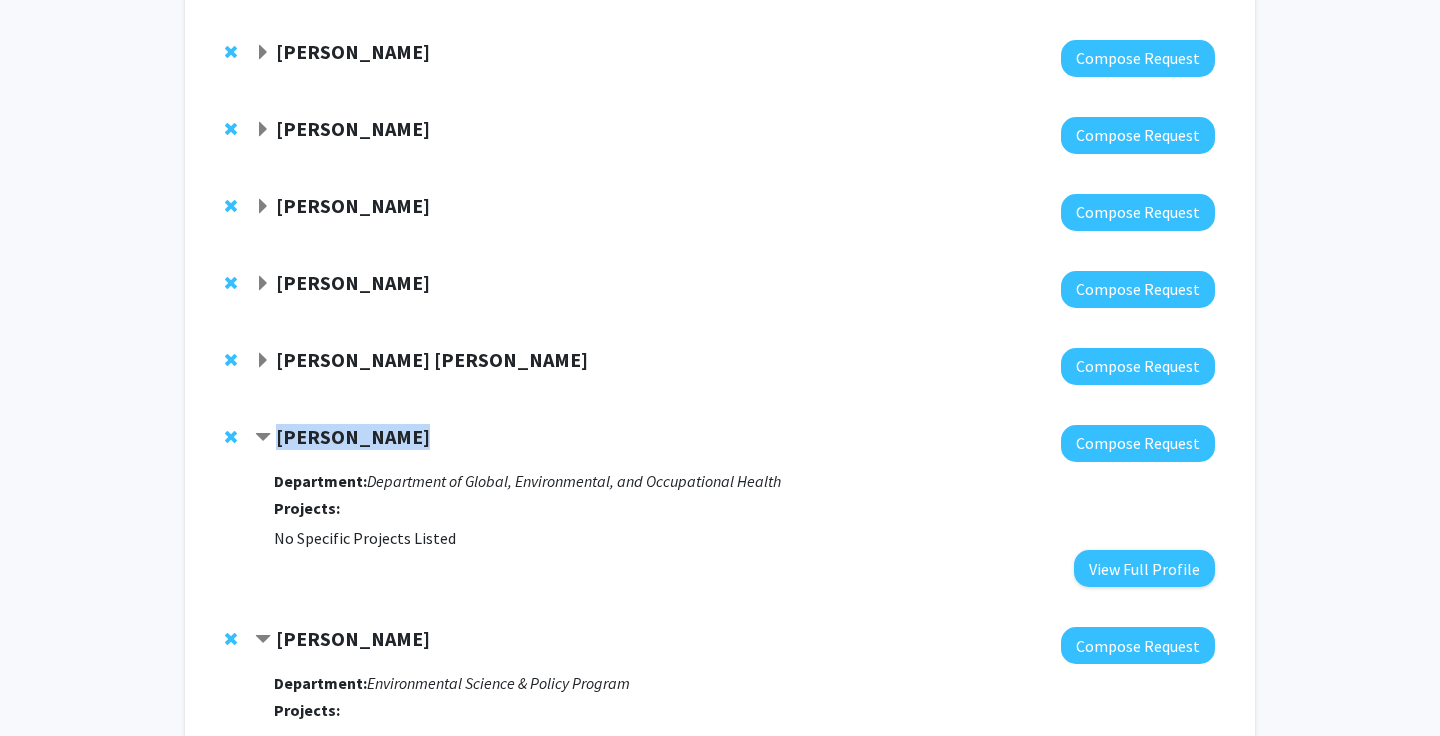 scroll, scrollTop: 1192, scrollLeft: 0, axis: vertical 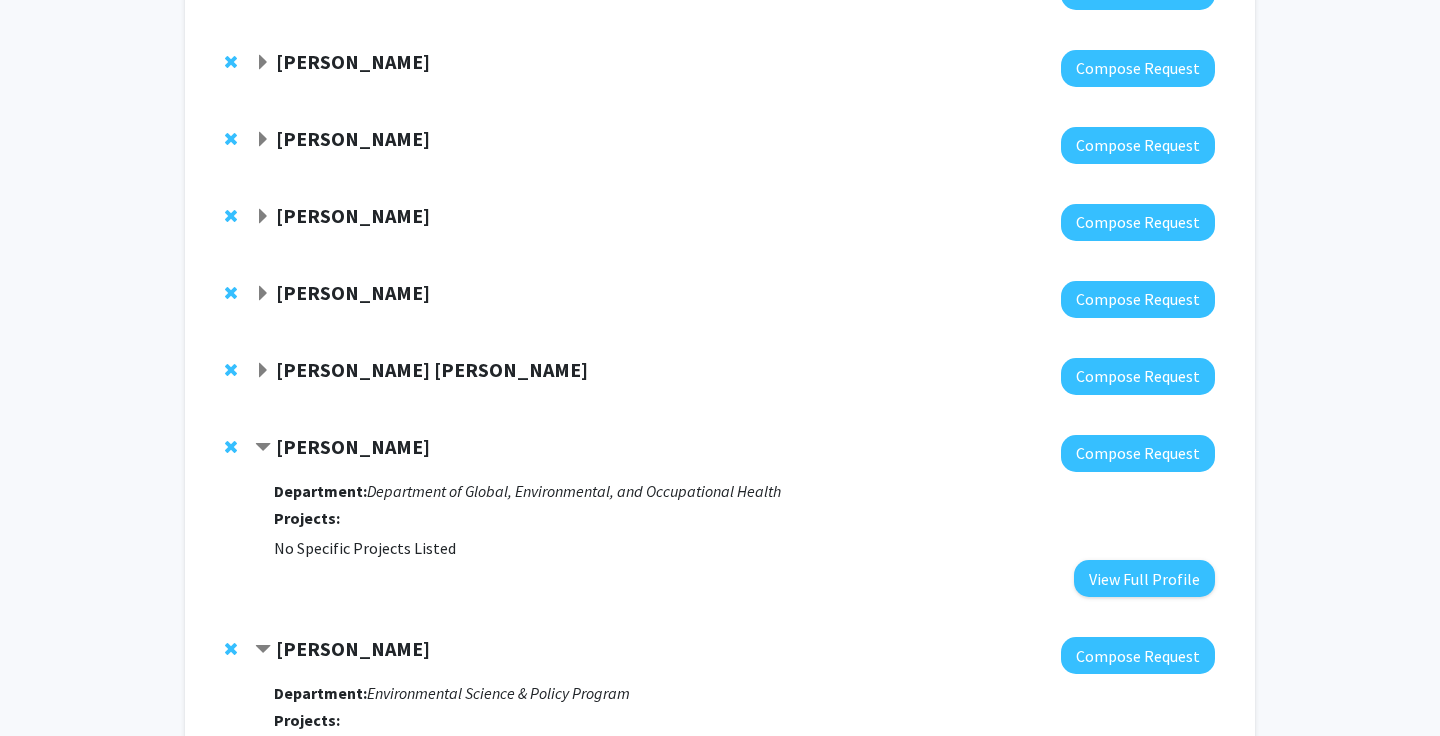 click on "Daniel Rodriguez Leal" 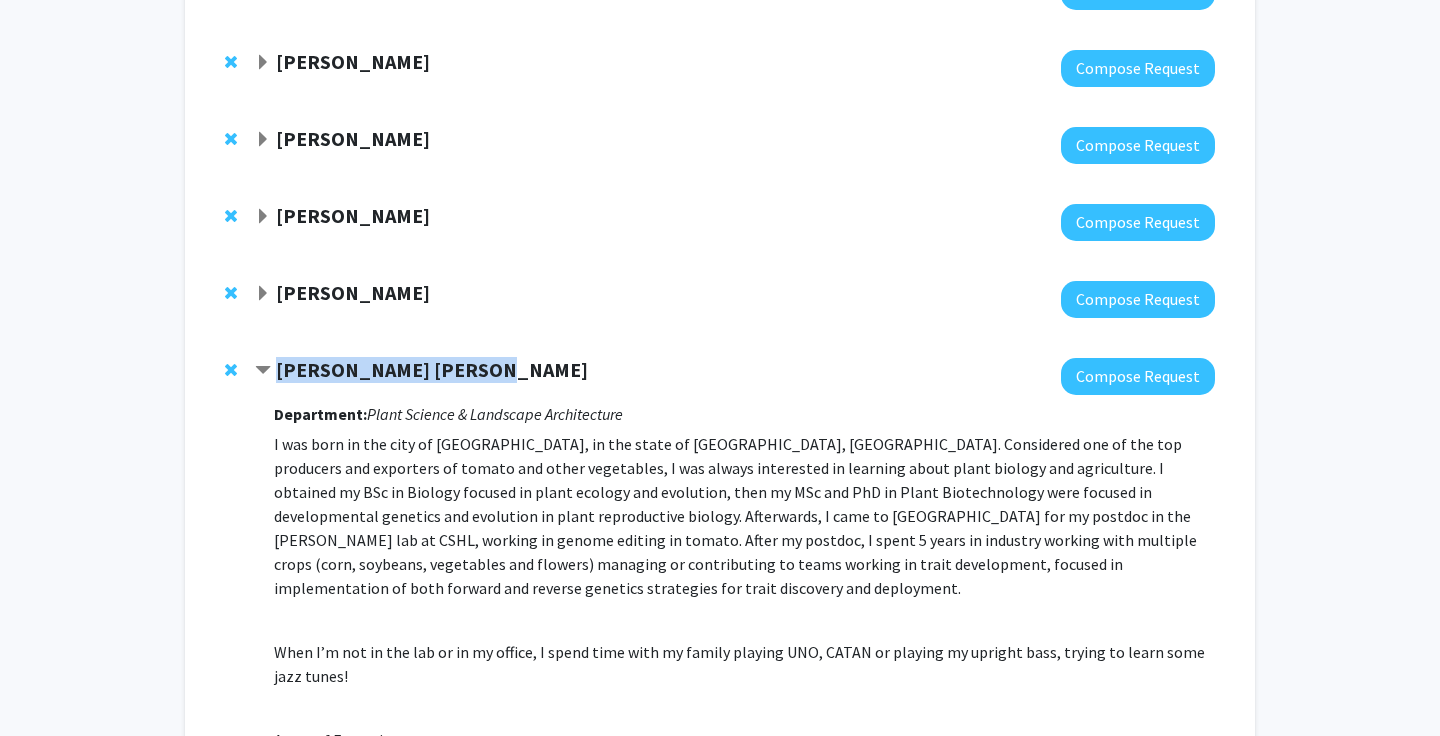 drag, startPoint x: 507, startPoint y: 376, endPoint x: 261, endPoint y: 376, distance: 246 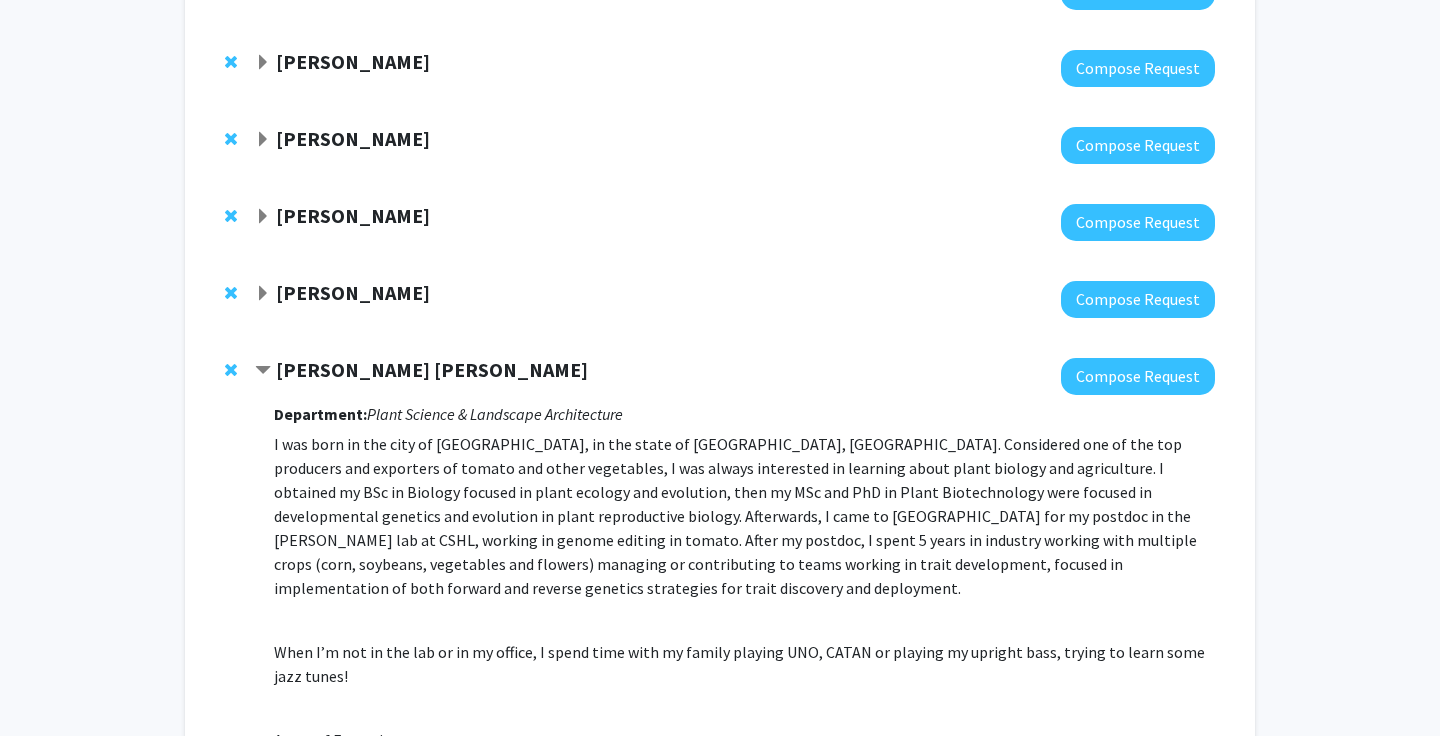 click on "Karen Nelson  Compose Request" 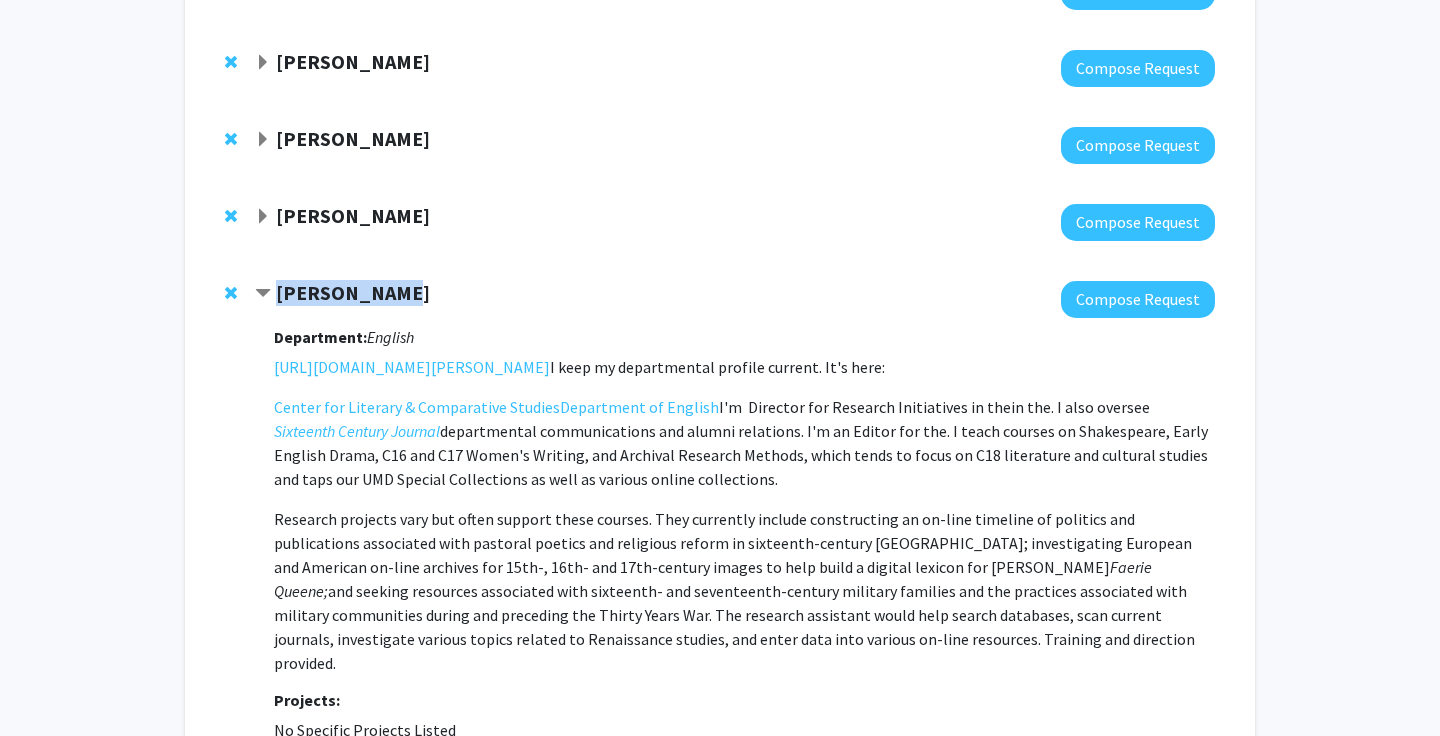 drag, startPoint x: 445, startPoint y: 293, endPoint x: 241, endPoint y: 287, distance: 204.08821 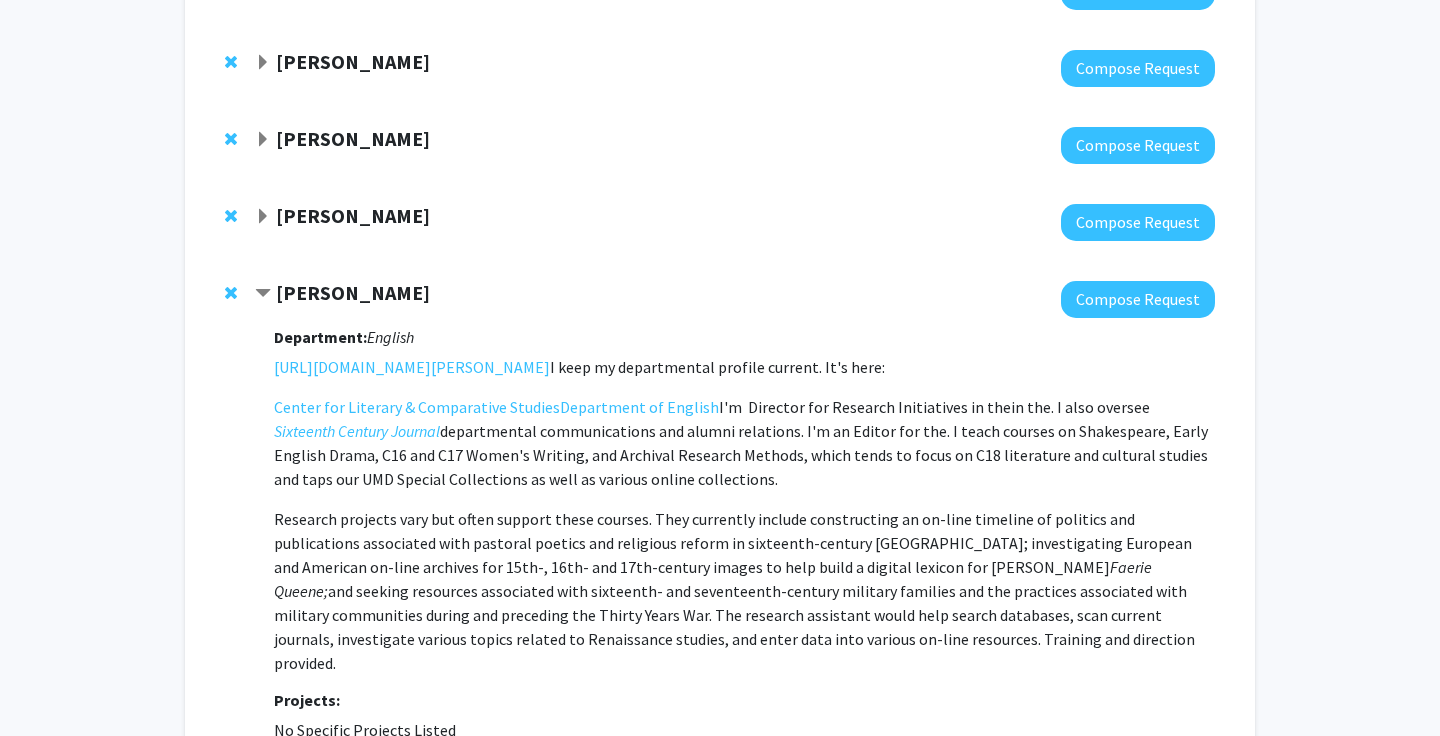 click on "Ronald Yaros" 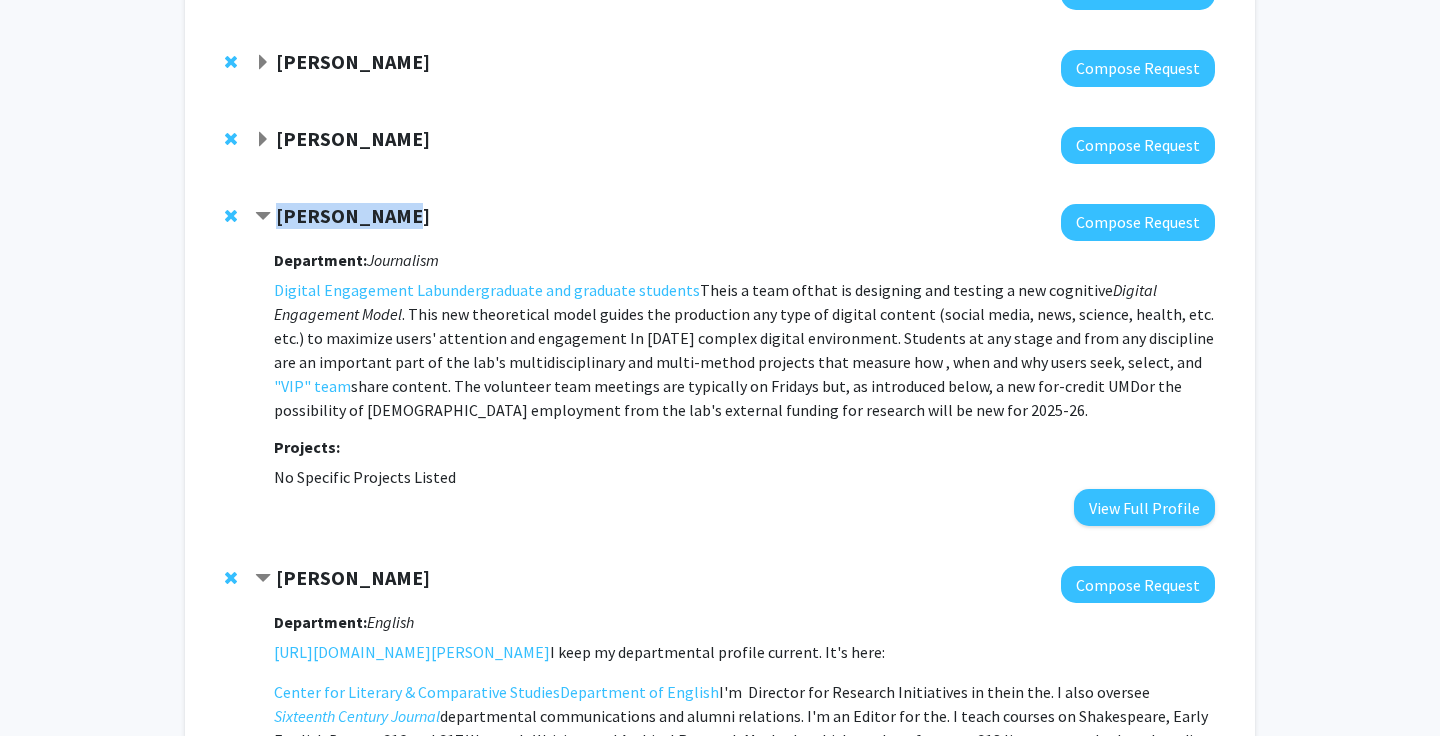 drag, startPoint x: 428, startPoint y: 225, endPoint x: 274, endPoint y: 225, distance: 154 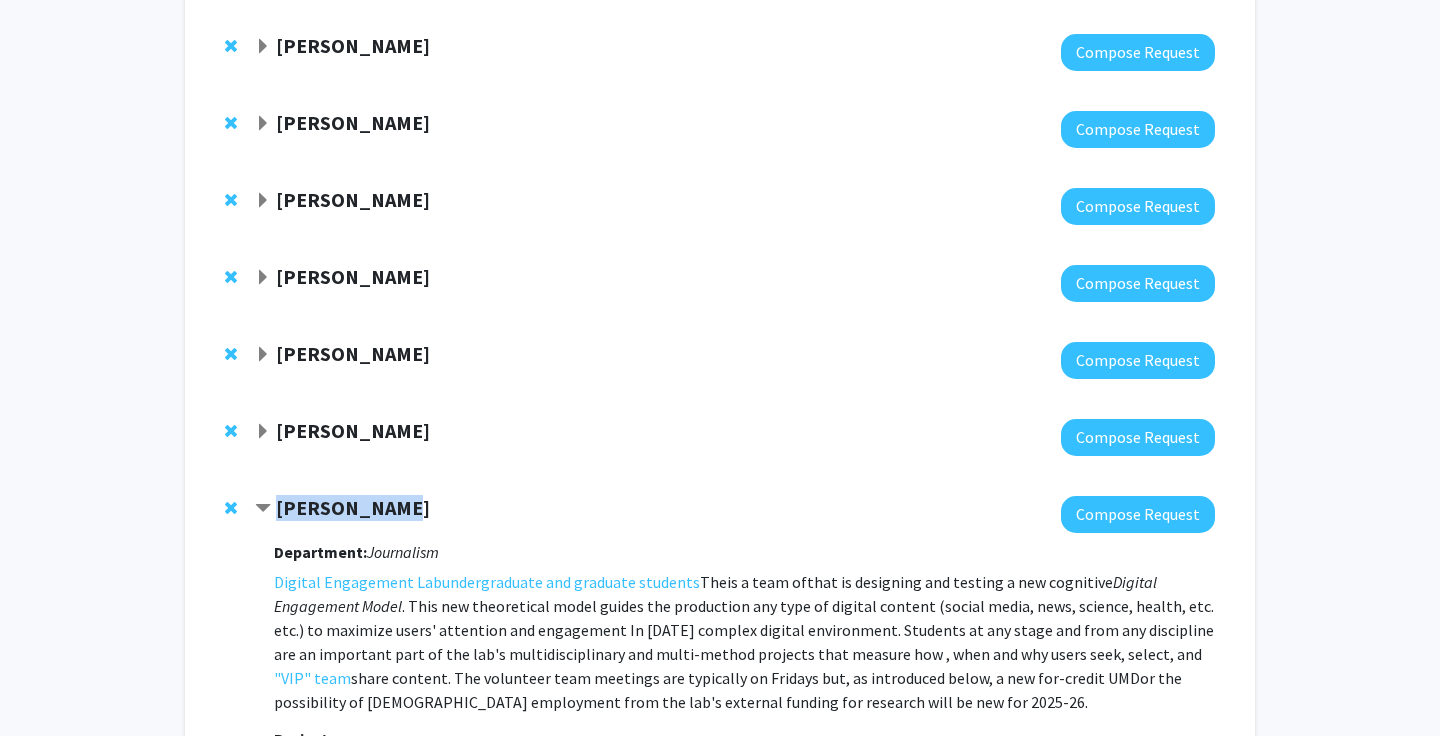 scroll, scrollTop: 834, scrollLeft: 0, axis: vertical 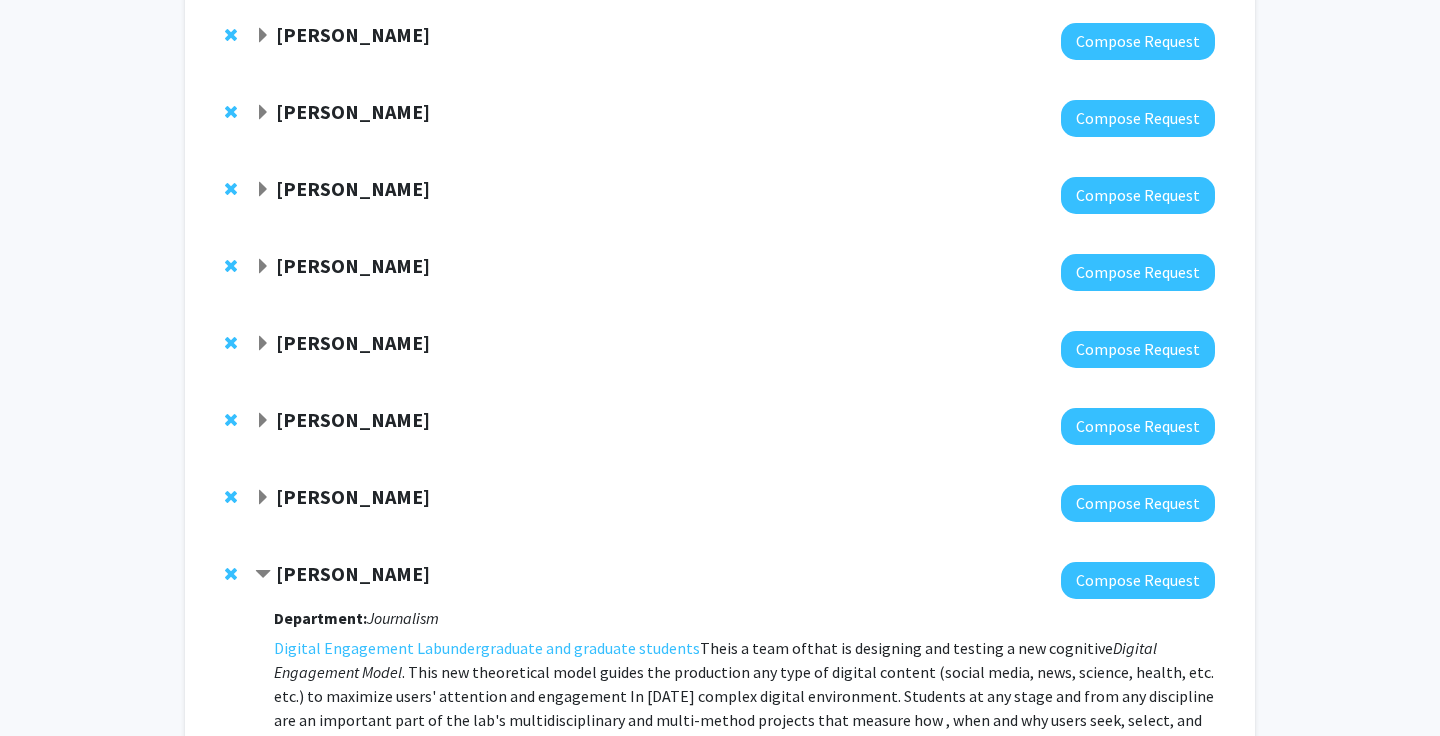 click on "Colby Silvert" 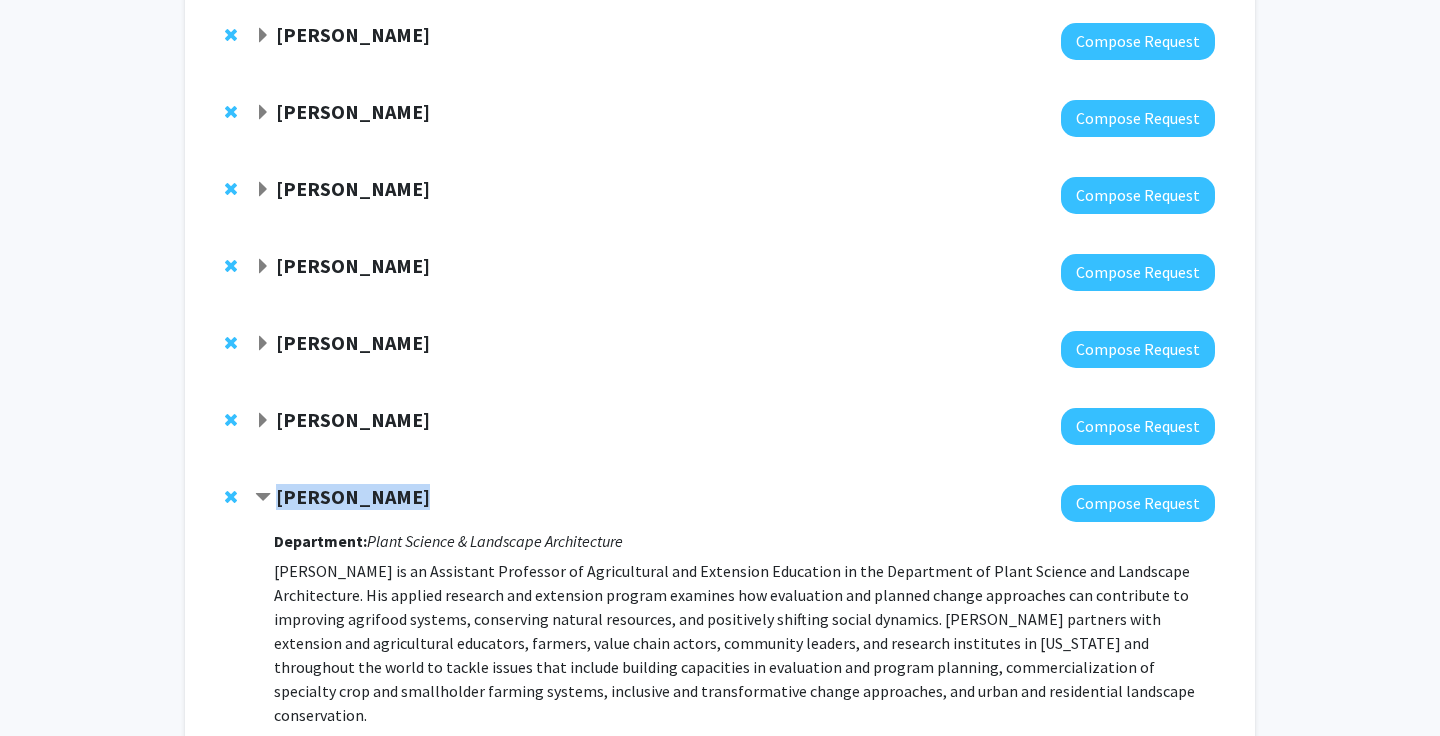 drag, startPoint x: 447, startPoint y: 502, endPoint x: 278, endPoint y: 499, distance: 169.02663 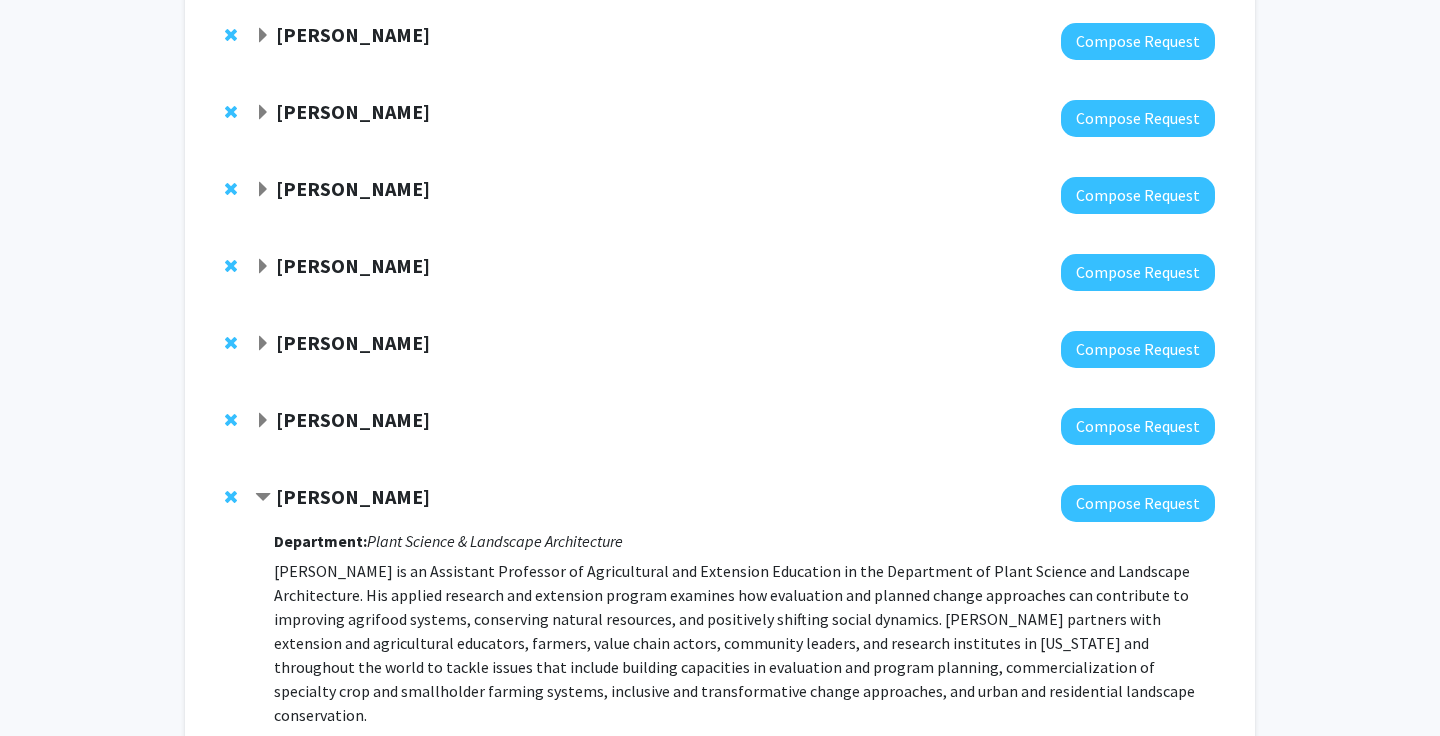 click on "Iqbal Hamza" 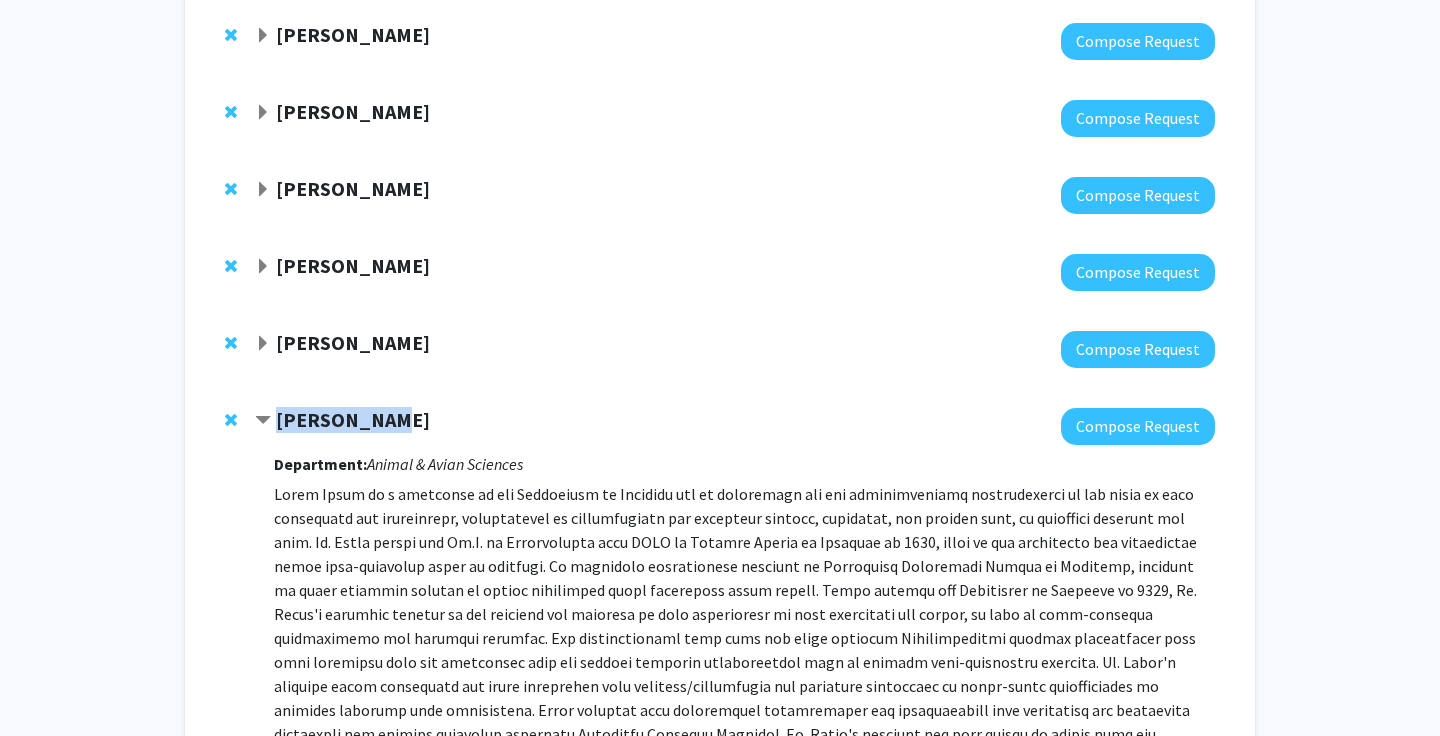 drag, startPoint x: 434, startPoint y: 414, endPoint x: 214, endPoint y: 418, distance: 220.03636 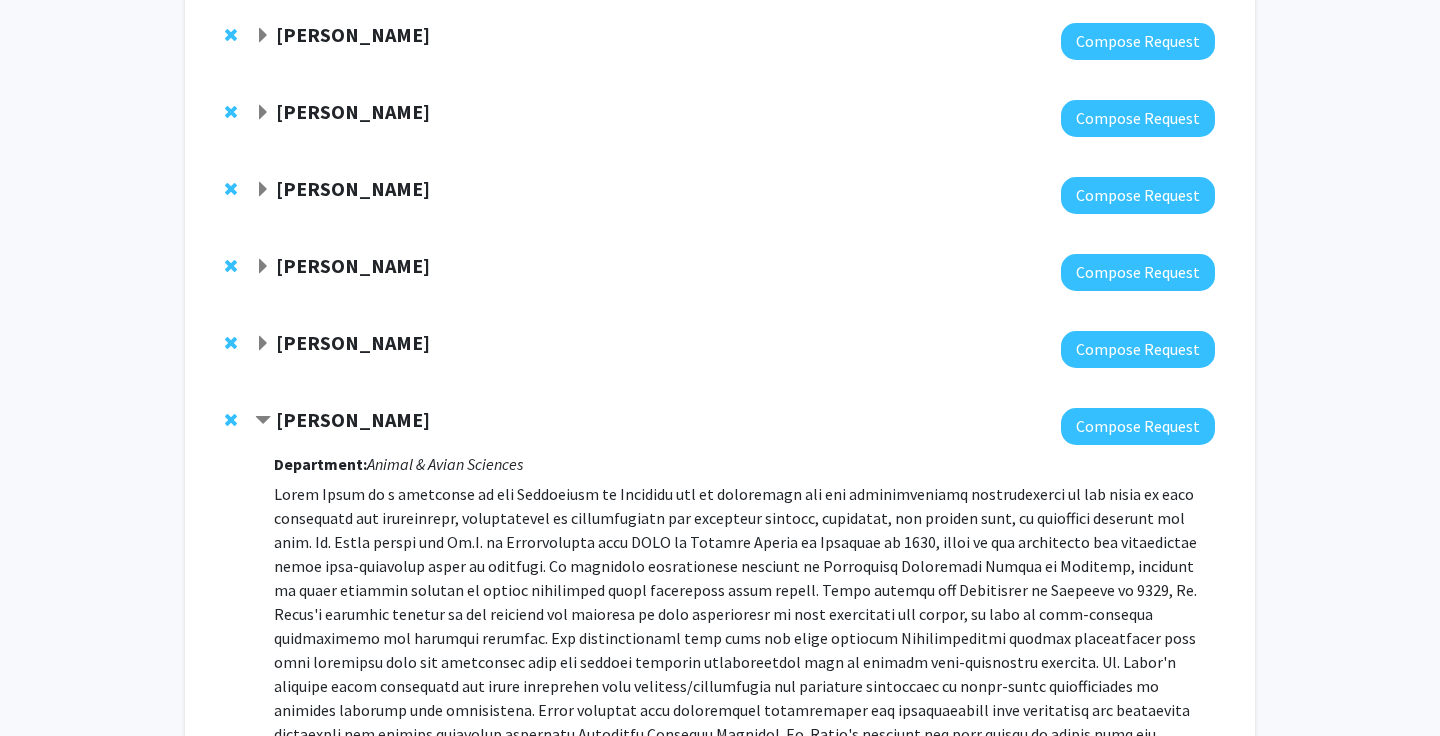 click on "Kathryn  Howell" 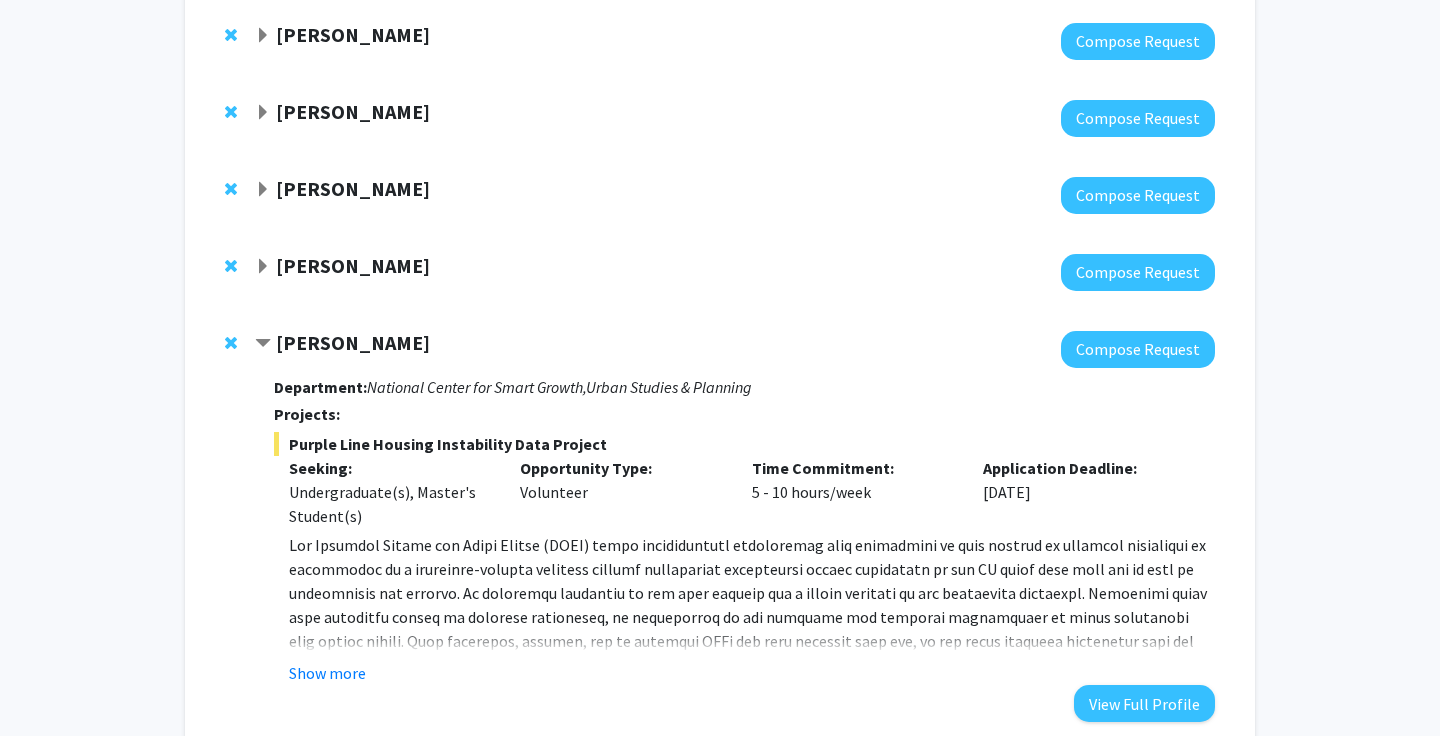 drag, startPoint x: 461, startPoint y: 348, endPoint x: 247, endPoint y: 348, distance: 214 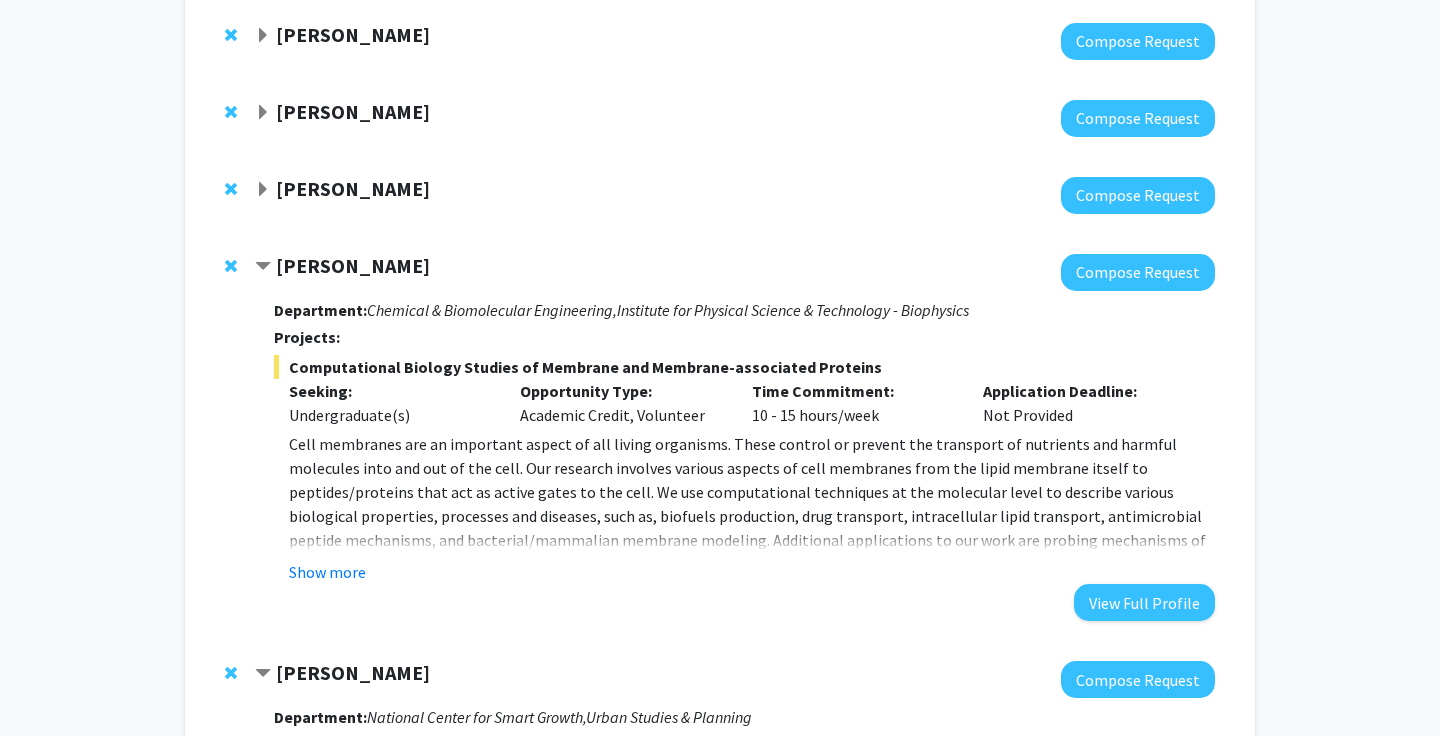 drag, startPoint x: 428, startPoint y: 264, endPoint x: 233, endPoint y: 264, distance: 195 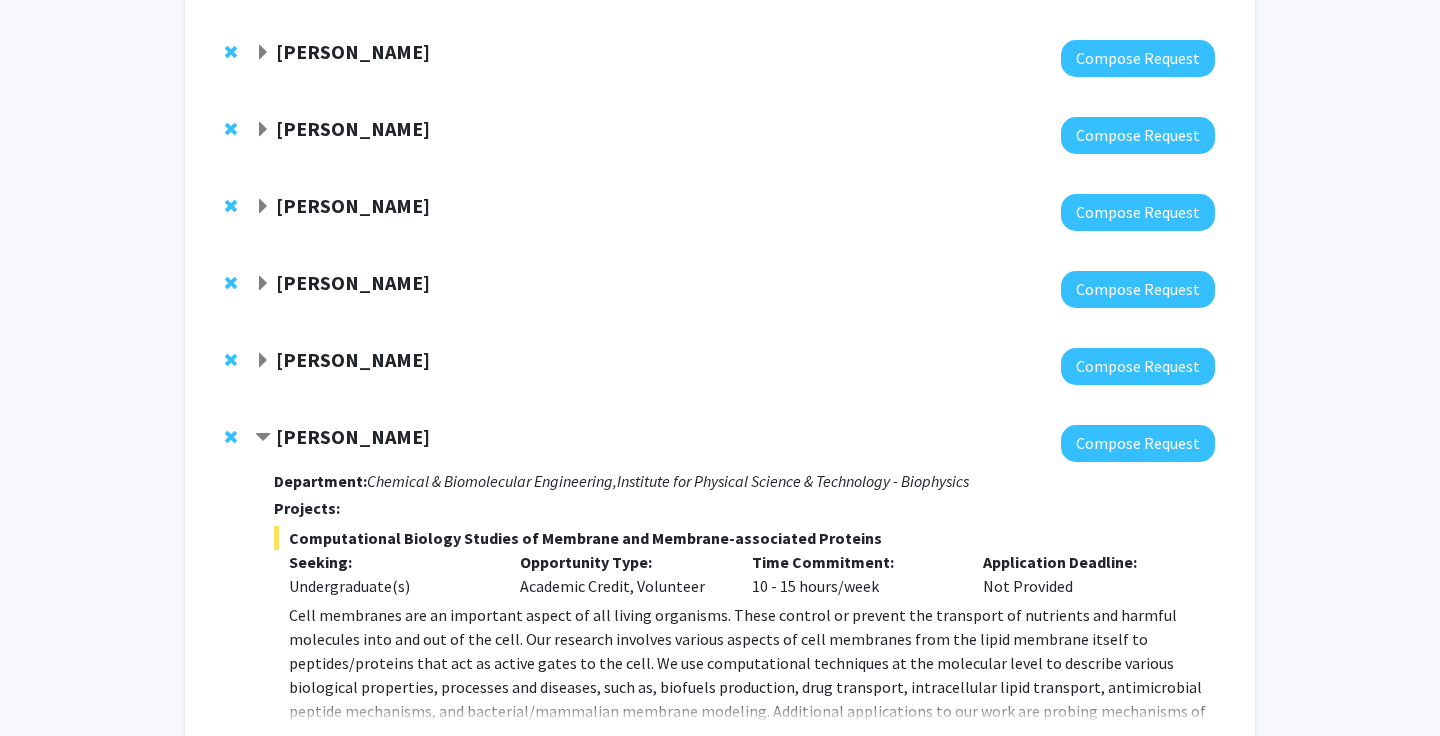 scroll, scrollTop: 664, scrollLeft: 0, axis: vertical 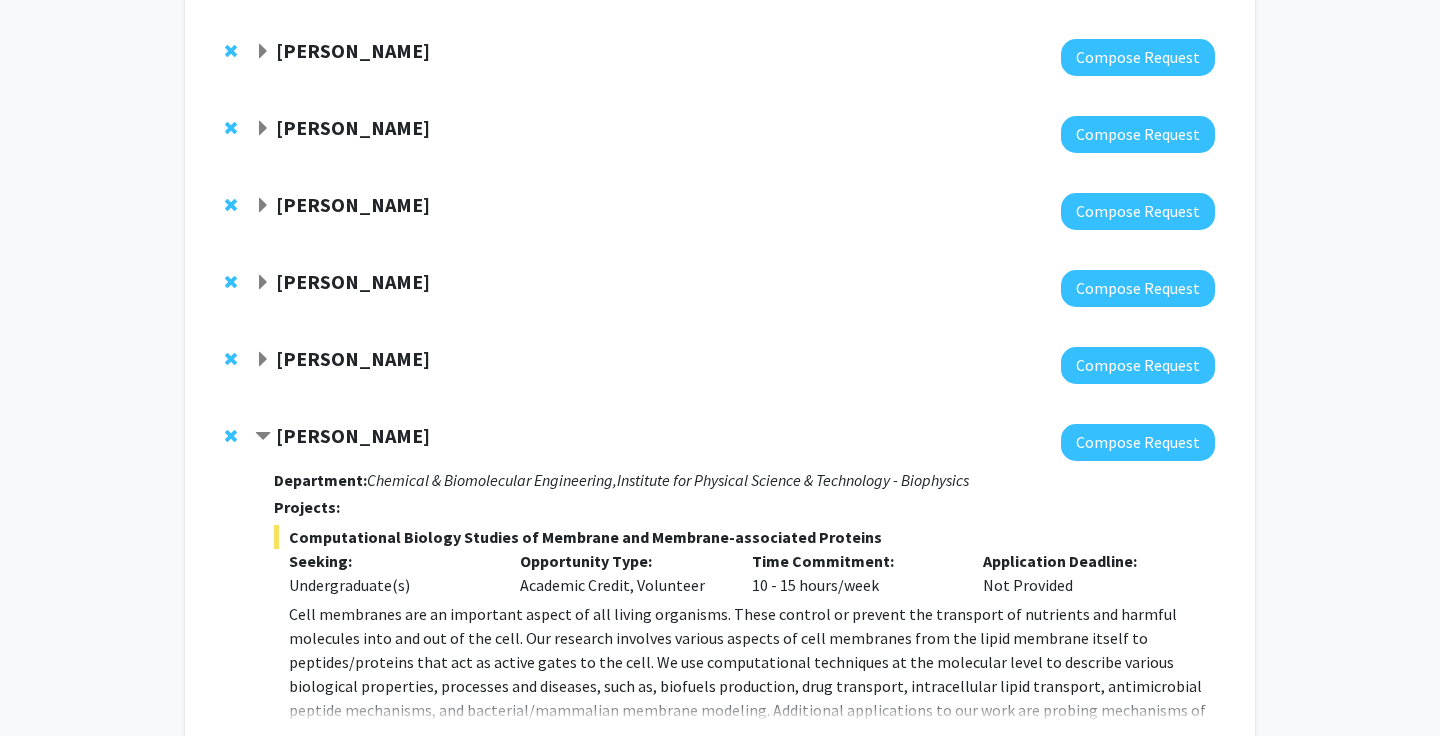 click on "Isabel Sierra" 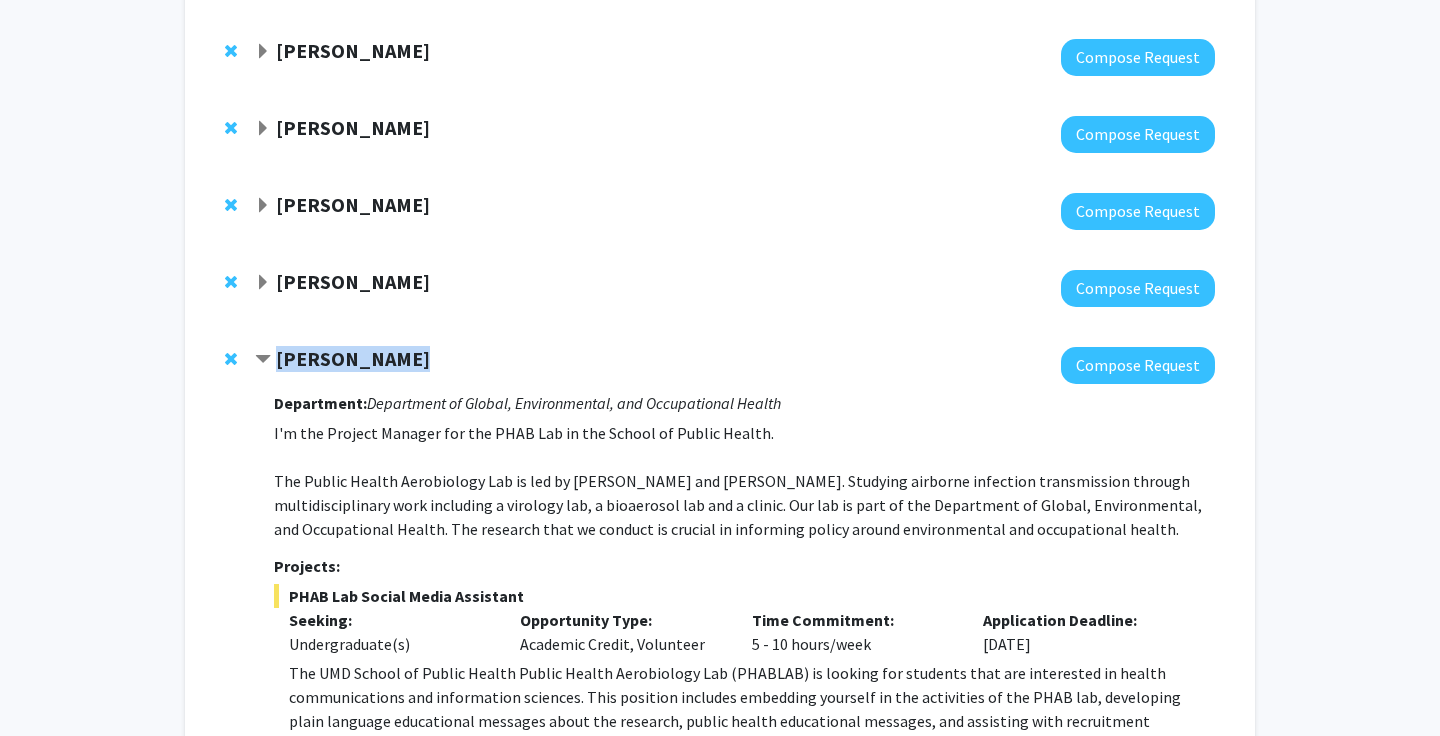 drag, startPoint x: 445, startPoint y: 362, endPoint x: 242, endPoint y: 351, distance: 203.2978 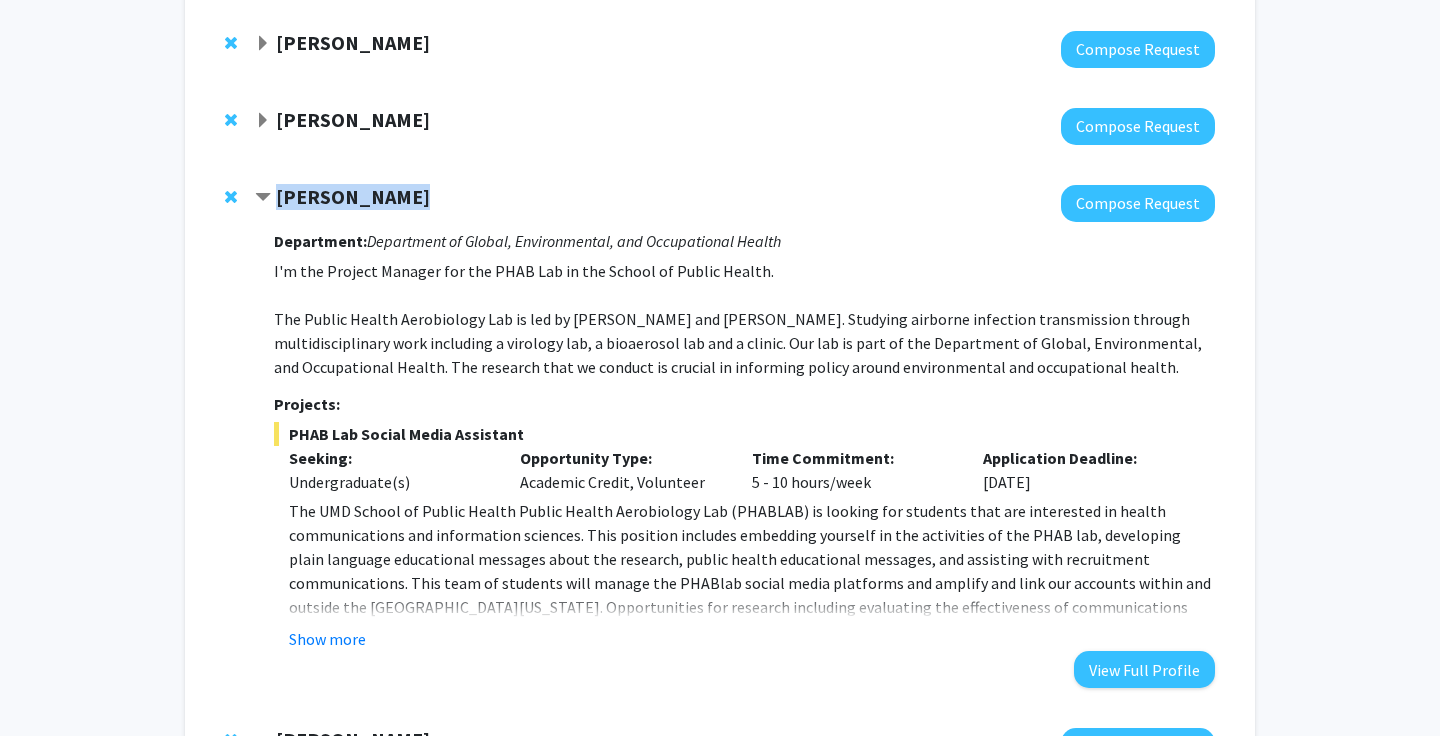 scroll, scrollTop: 832, scrollLeft: 0, axis: vertical 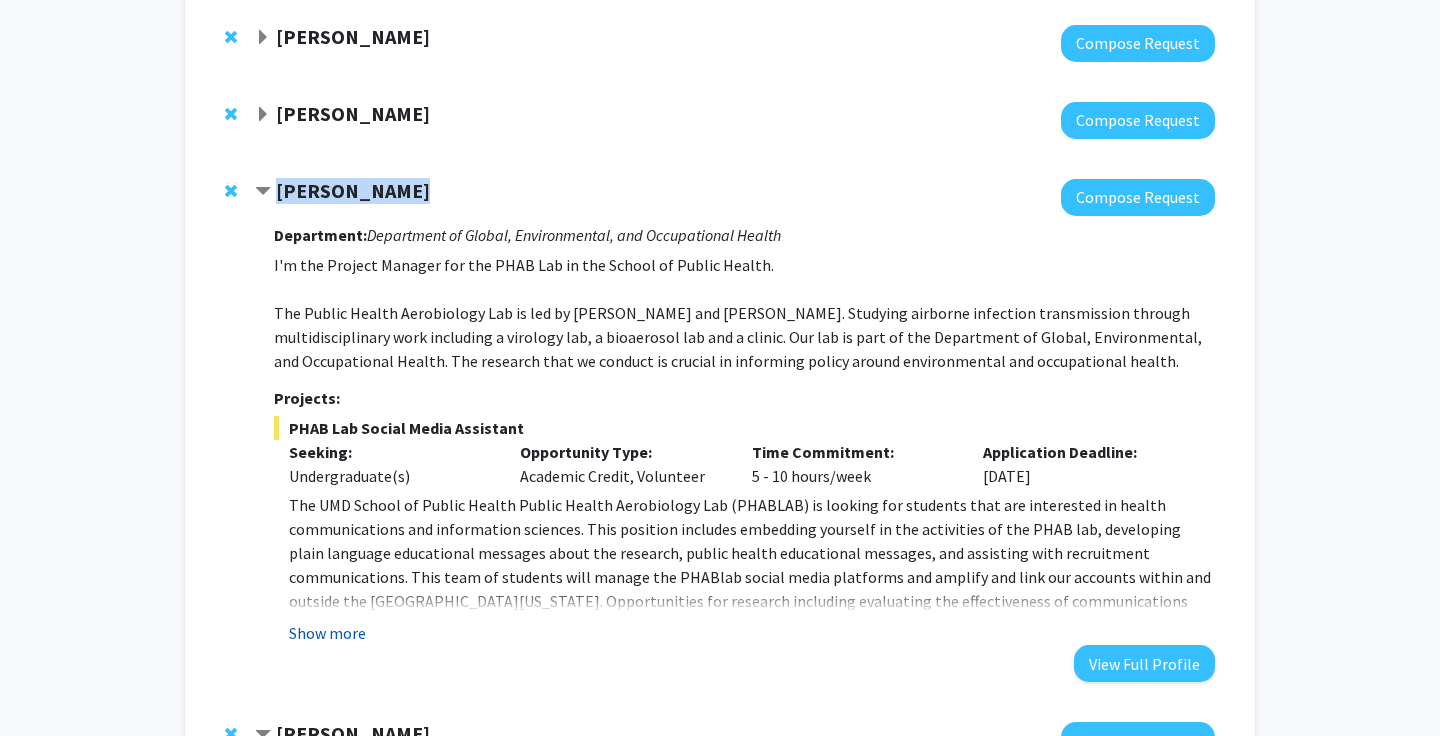 click on "Show more" at bounding box center [327, 633] 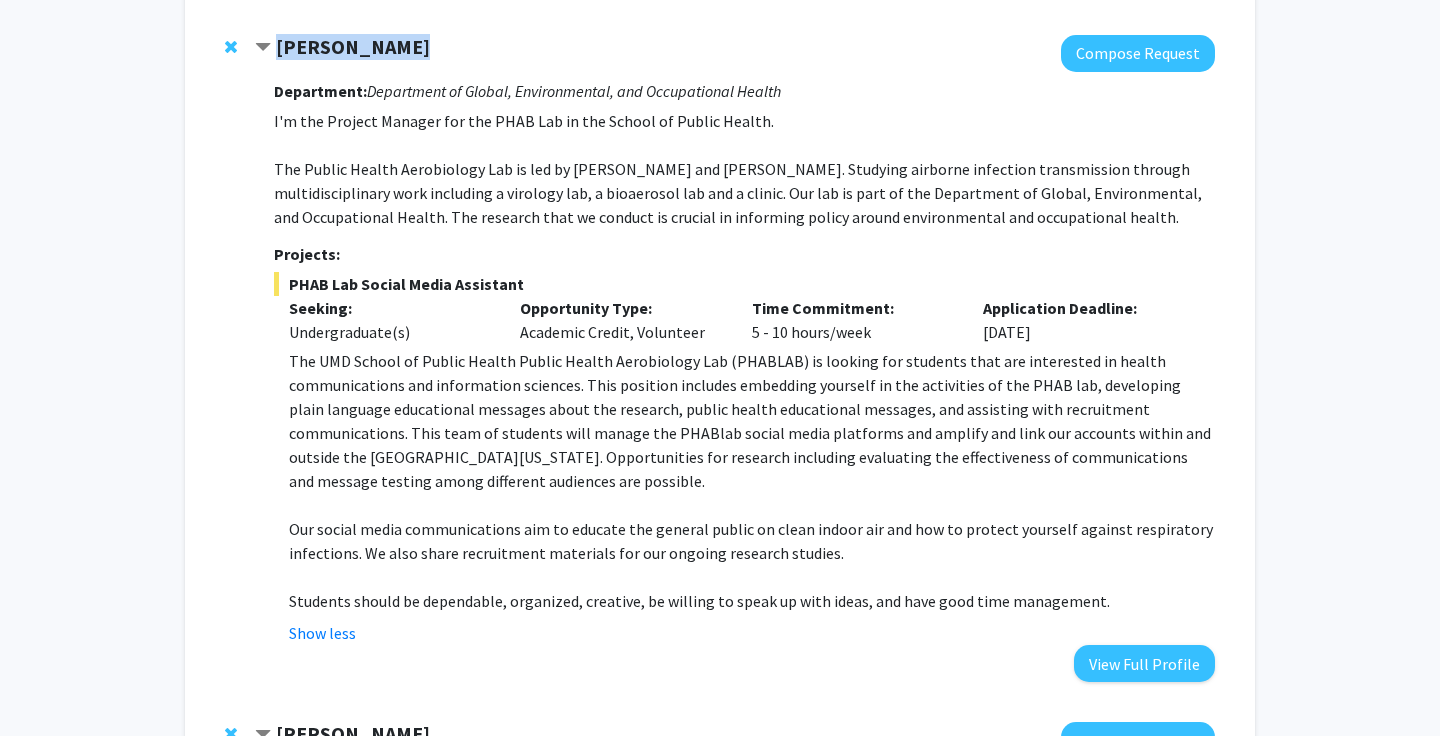 scroll, scrollTop: 1026, scrollLeft: 0, axis: vertical 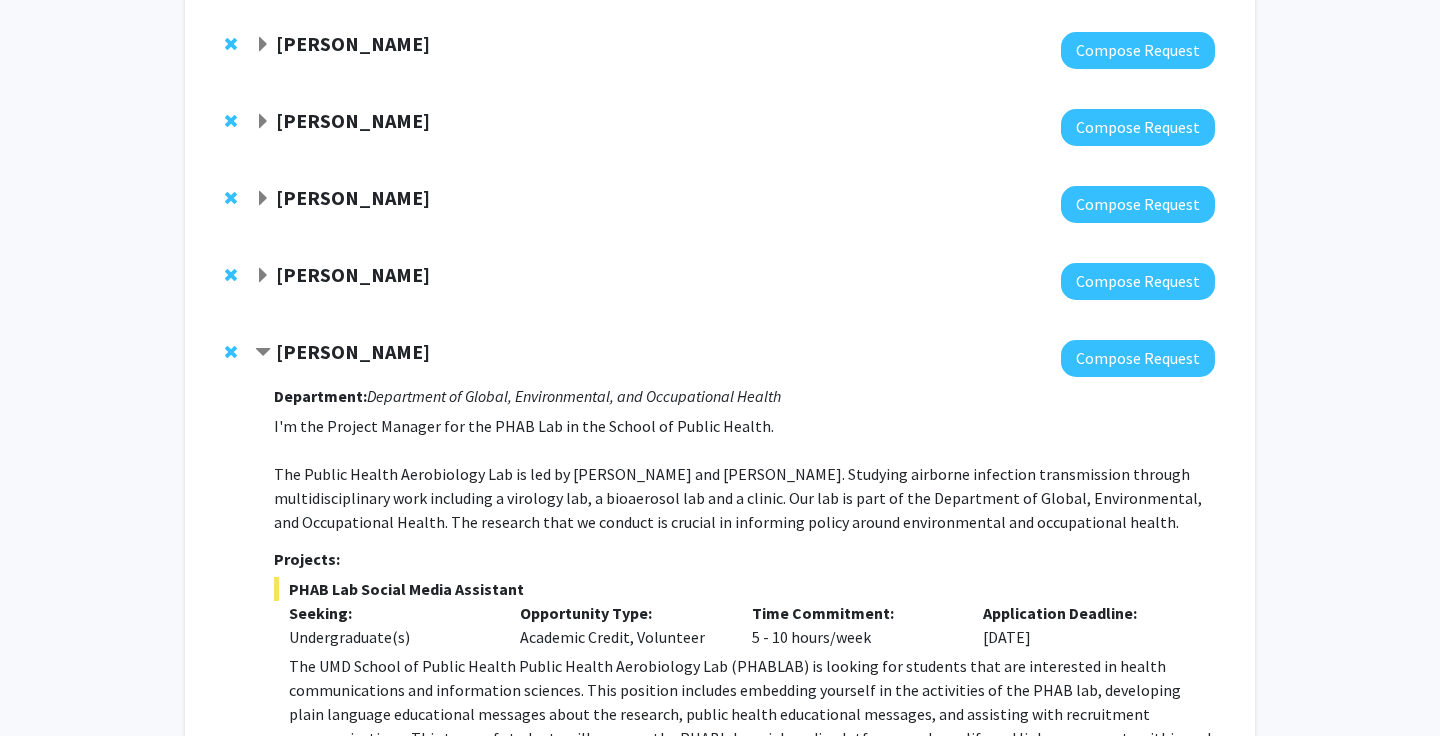 click on "Nathaniel Pearl" 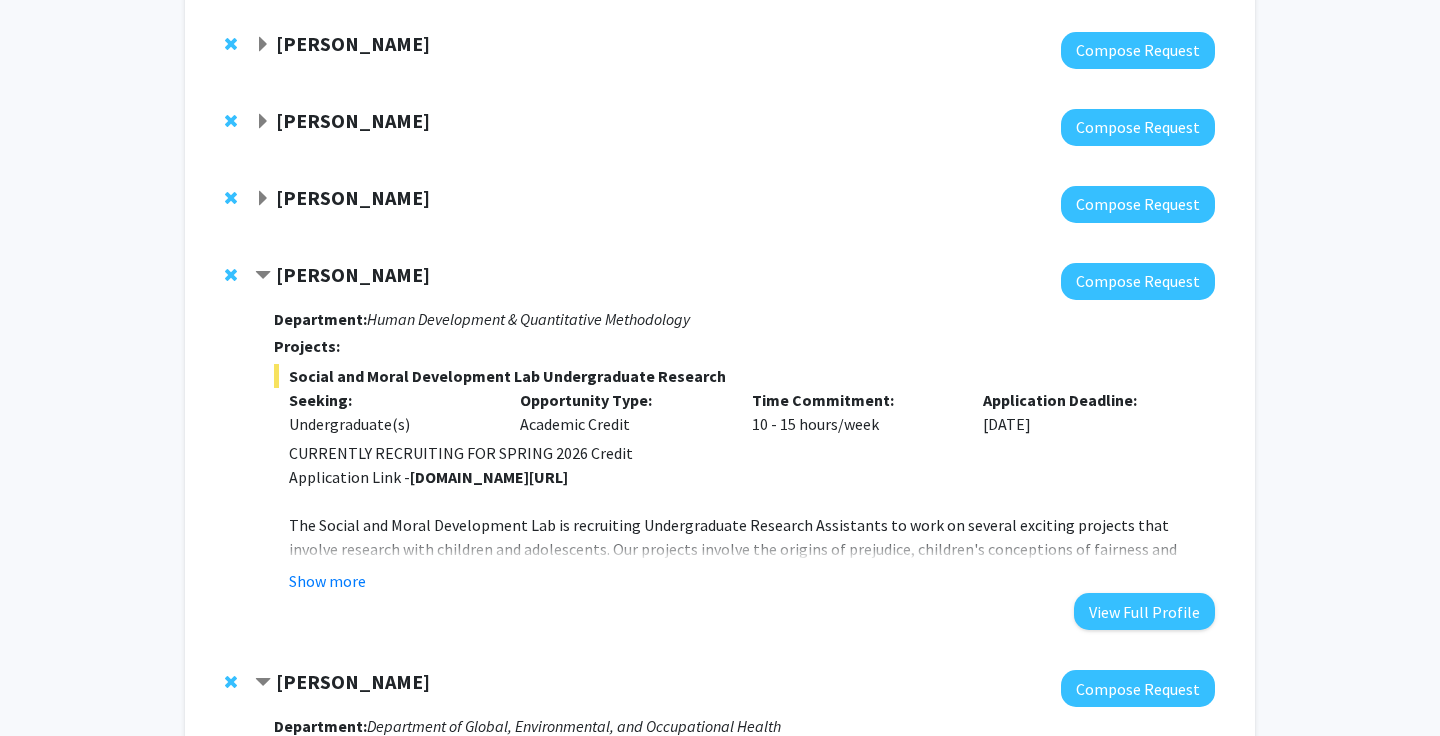 drag, startPoint x: 457, startPoint y: 272, endPoint x: 237, endPoint y: 266, distance: 220.0818 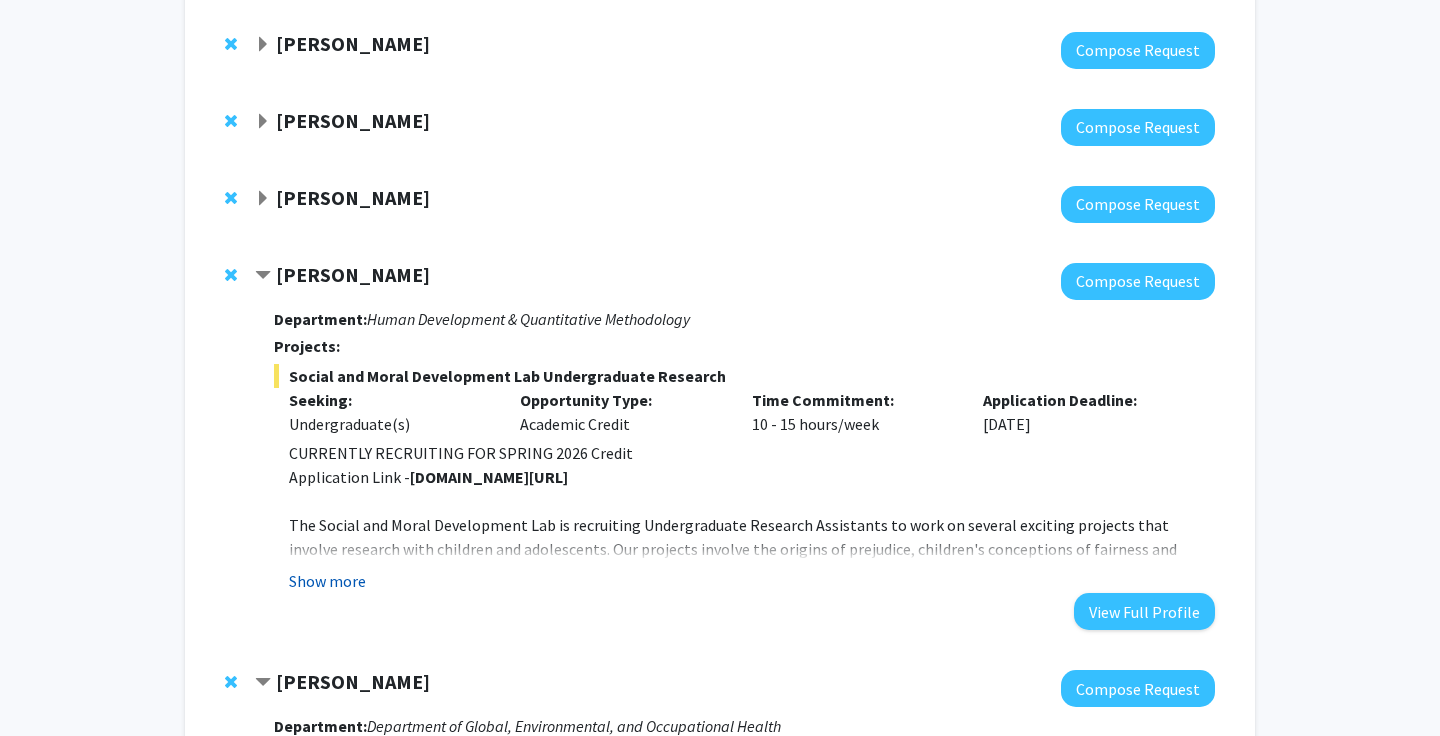 click on "Show more" at bounding box center (327, 581) 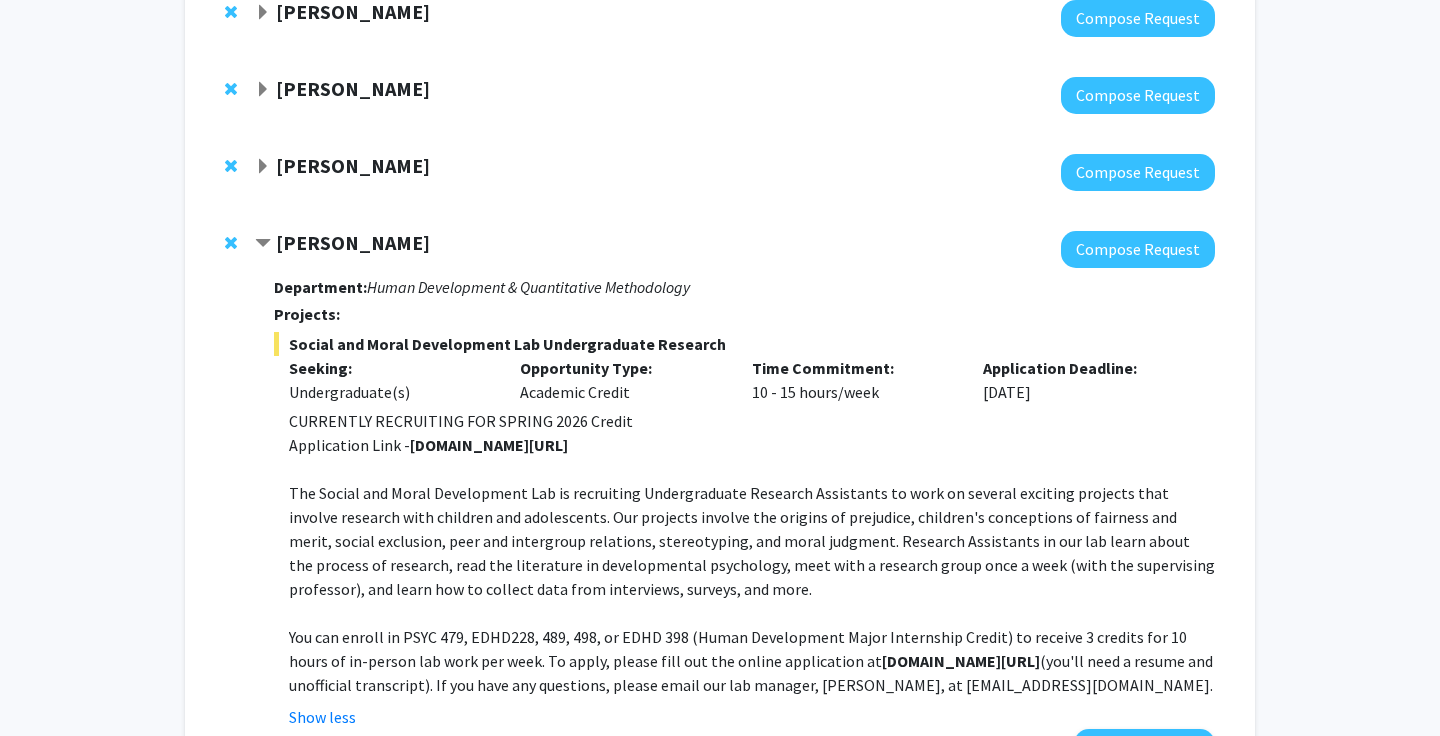 scroll, scrollTop: 707, scrollLeft: 0, axis: vertical 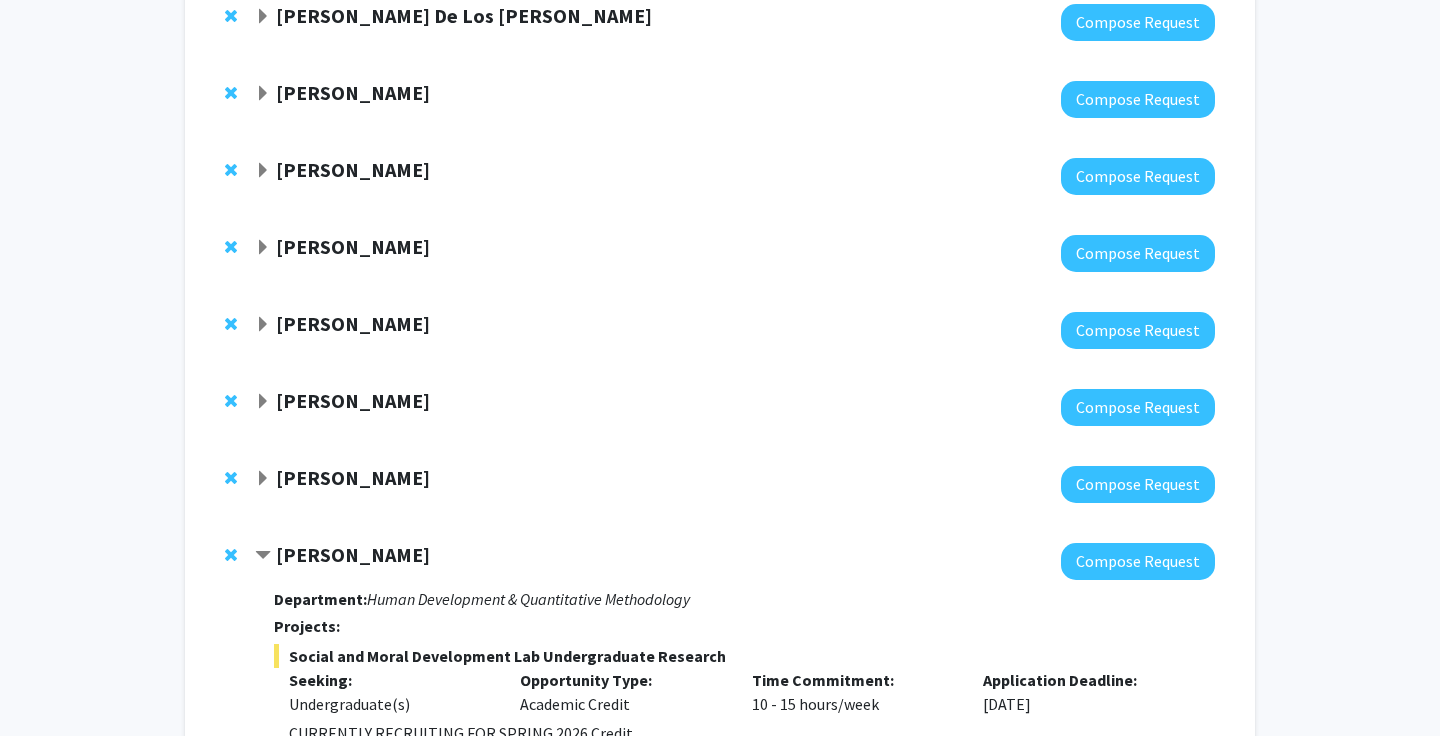 click on "Alexander Shackman" 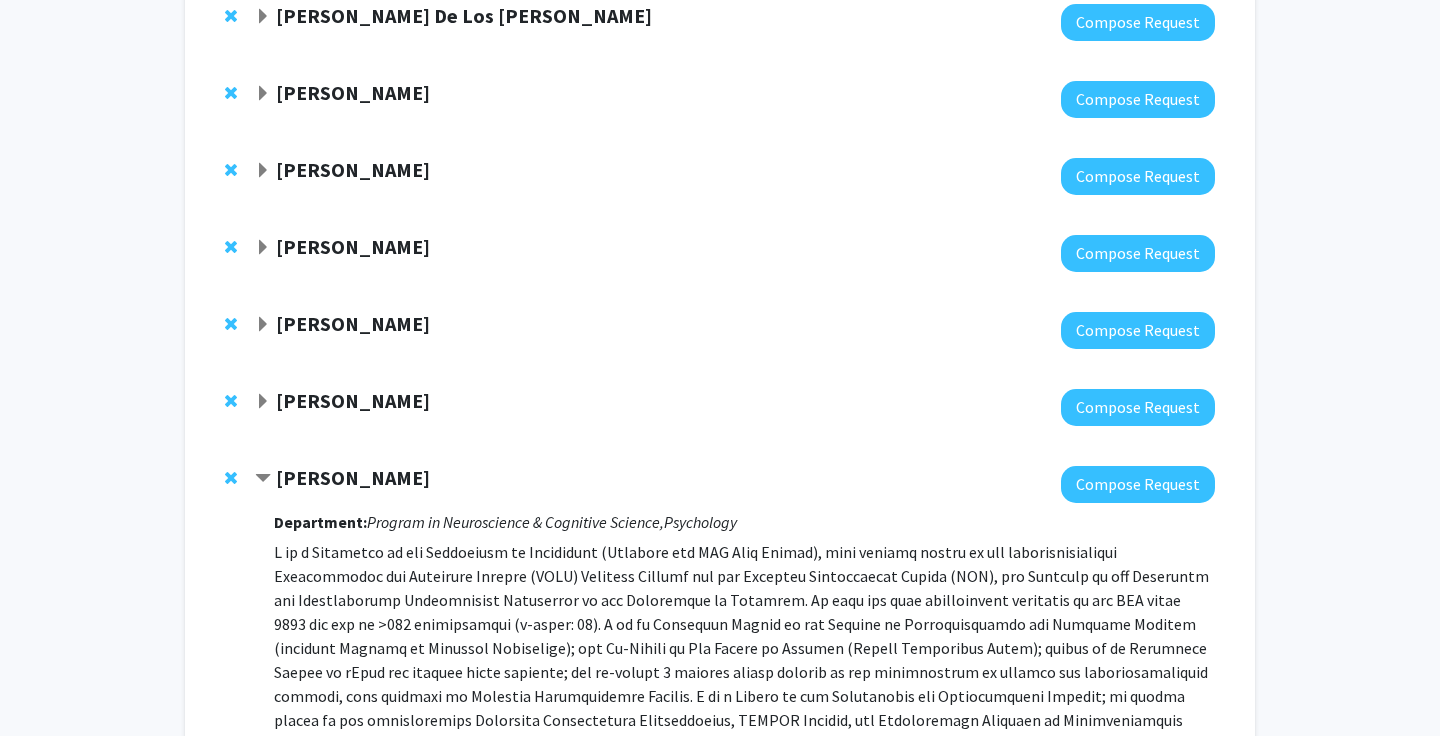 drag, startPoint x: 534, startPoint y: 462, endPoint x: 267, endPoint y: 459, distance: 267.01685 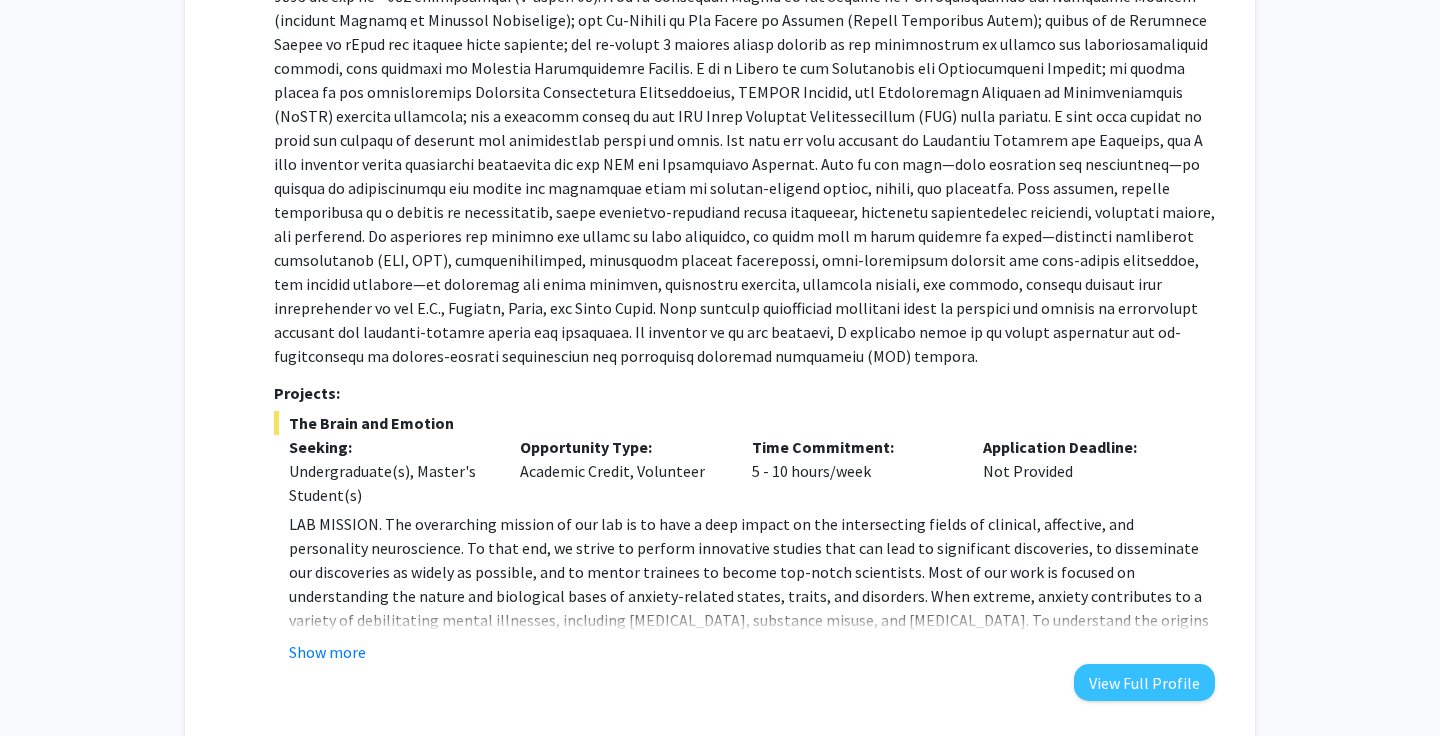 scroll, scrollTop: 1017, scrollLeft: 0, axis: vertical 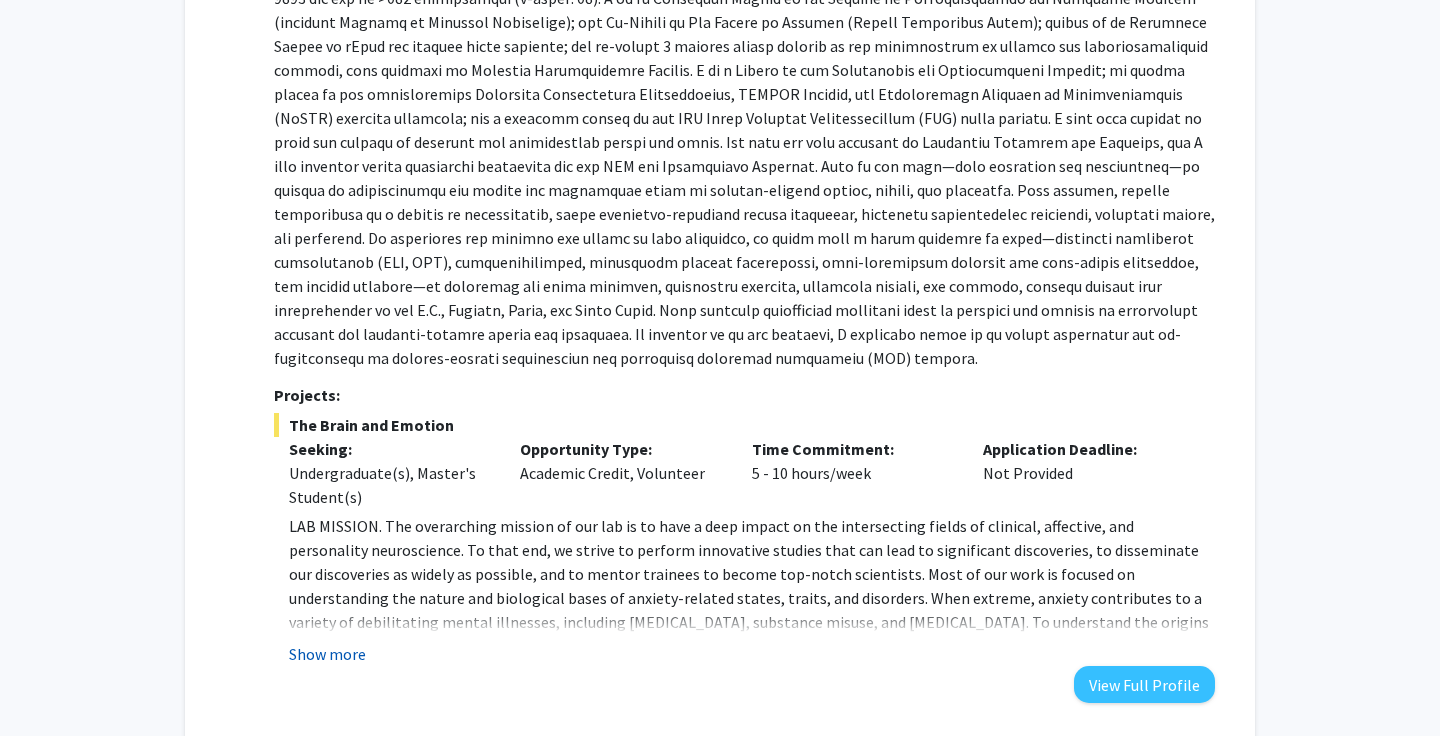 click on "Show more" at bounding box center (327, 654) 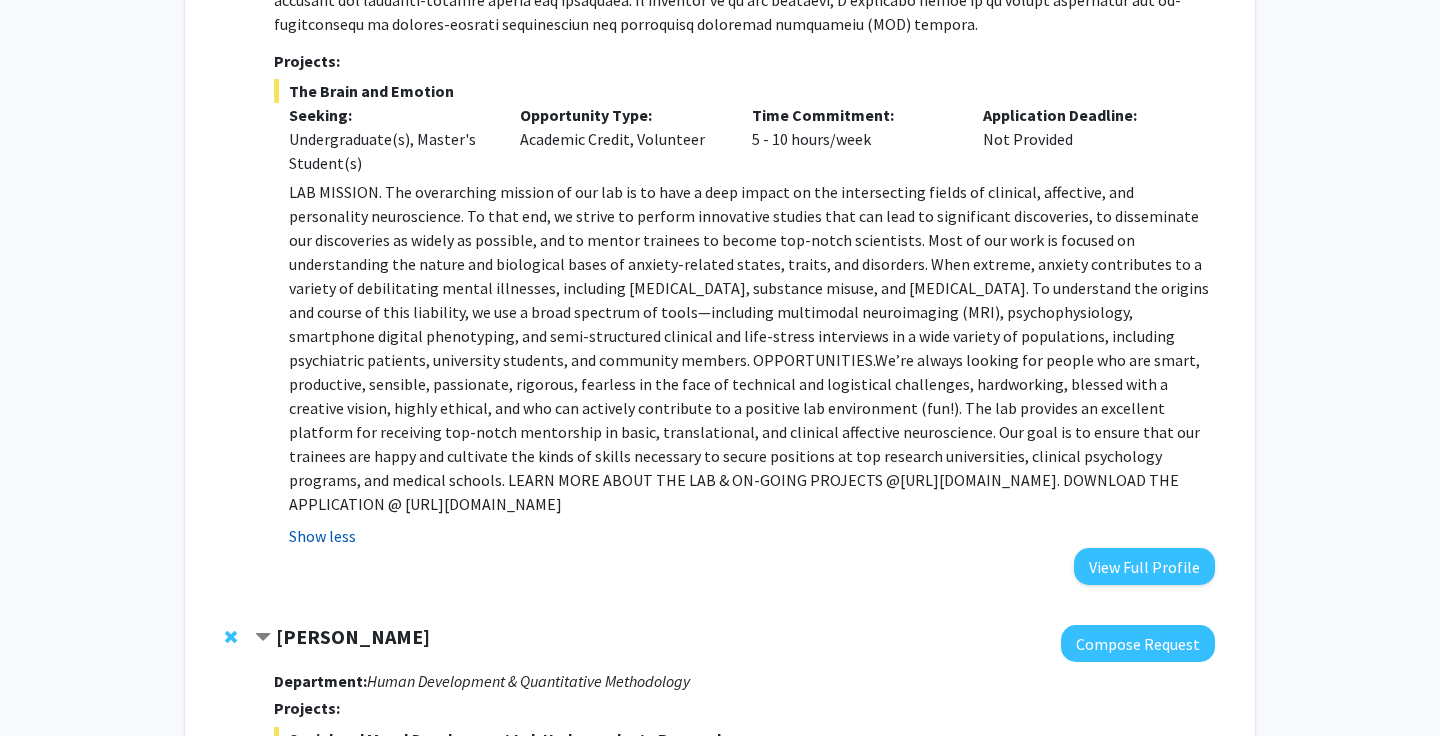 scroll, scrollTop: 1352, scrollLeft: 0, axis: vertical 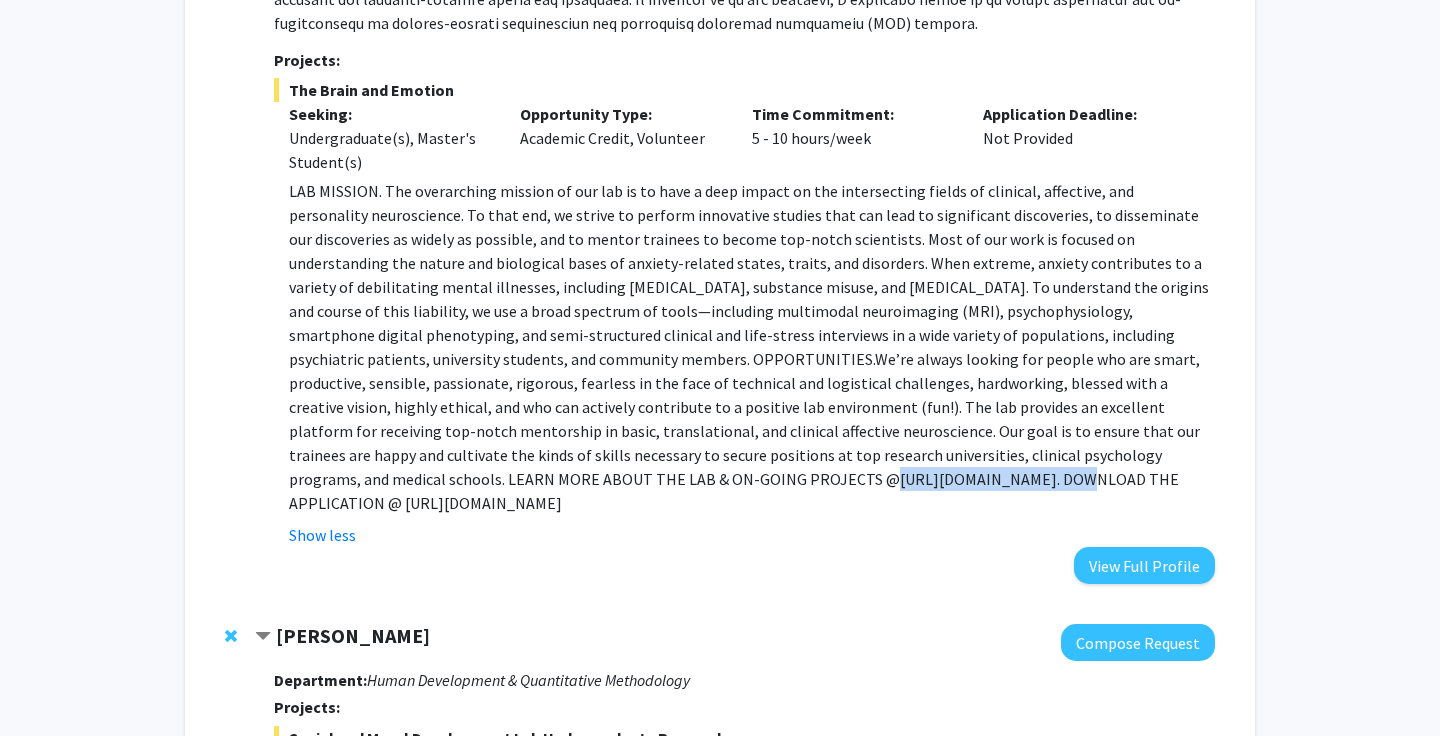 drag, startPoint x: 378, startPoint y: 482, endPoint x: 544, endPoint y: 488, distance: 166.1084 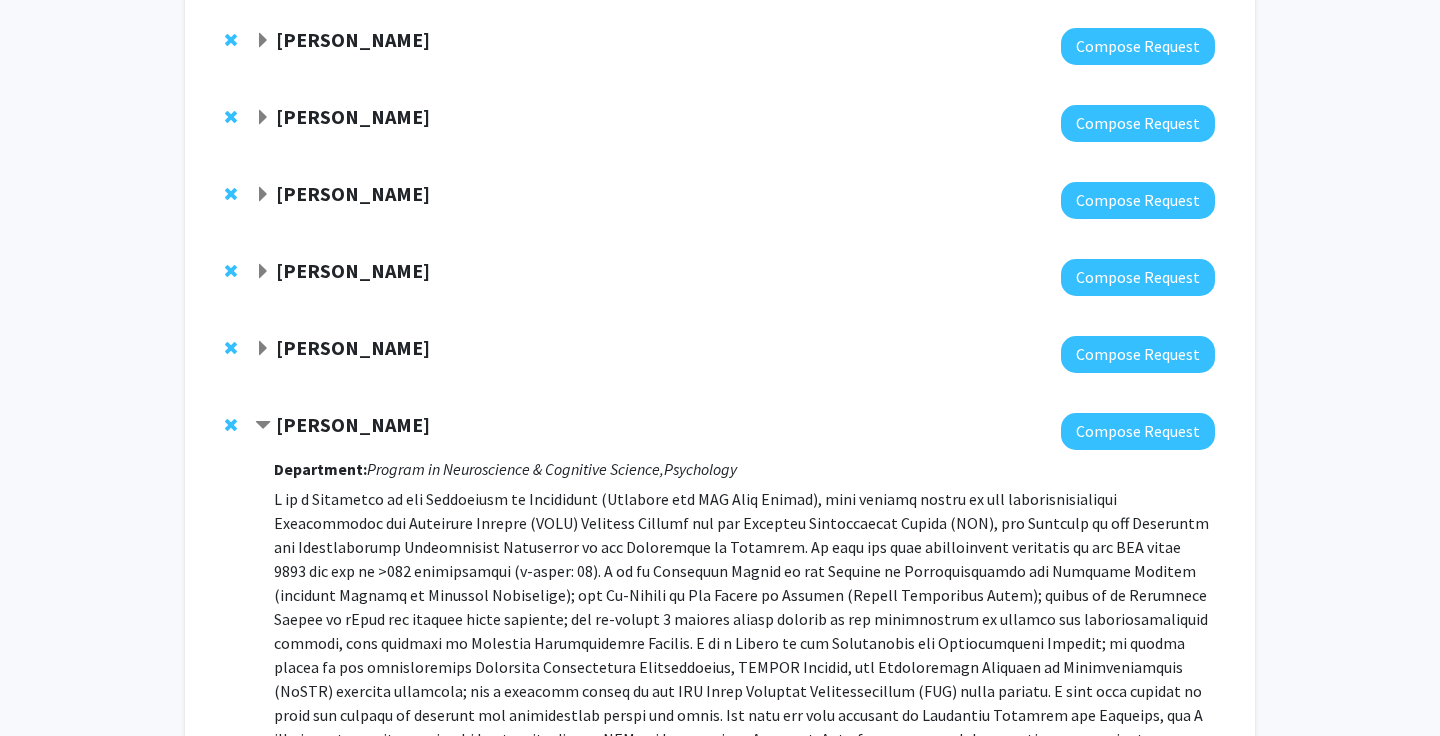 scroll, scrollTop: 384, scrollLeft: 0, axis: vertical 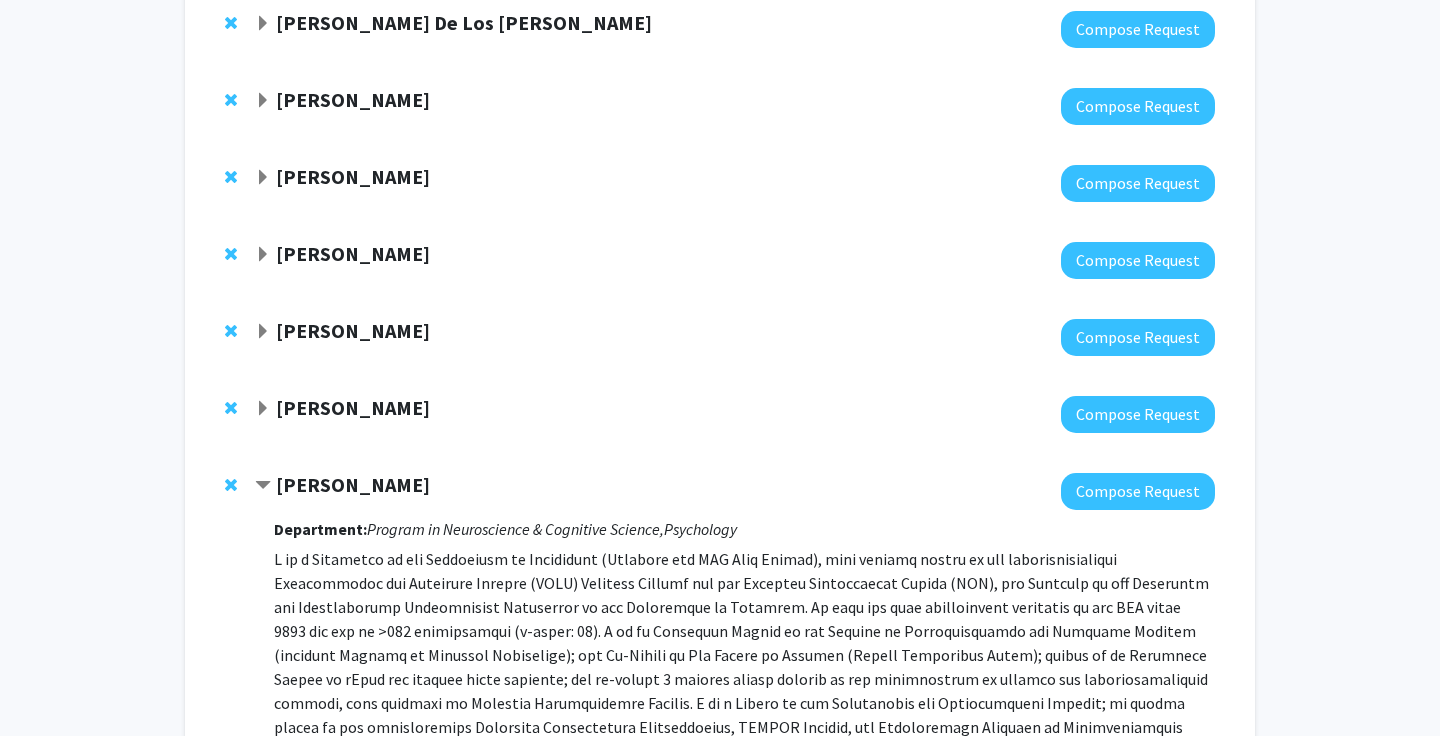 click on "Jeremy Purcell" 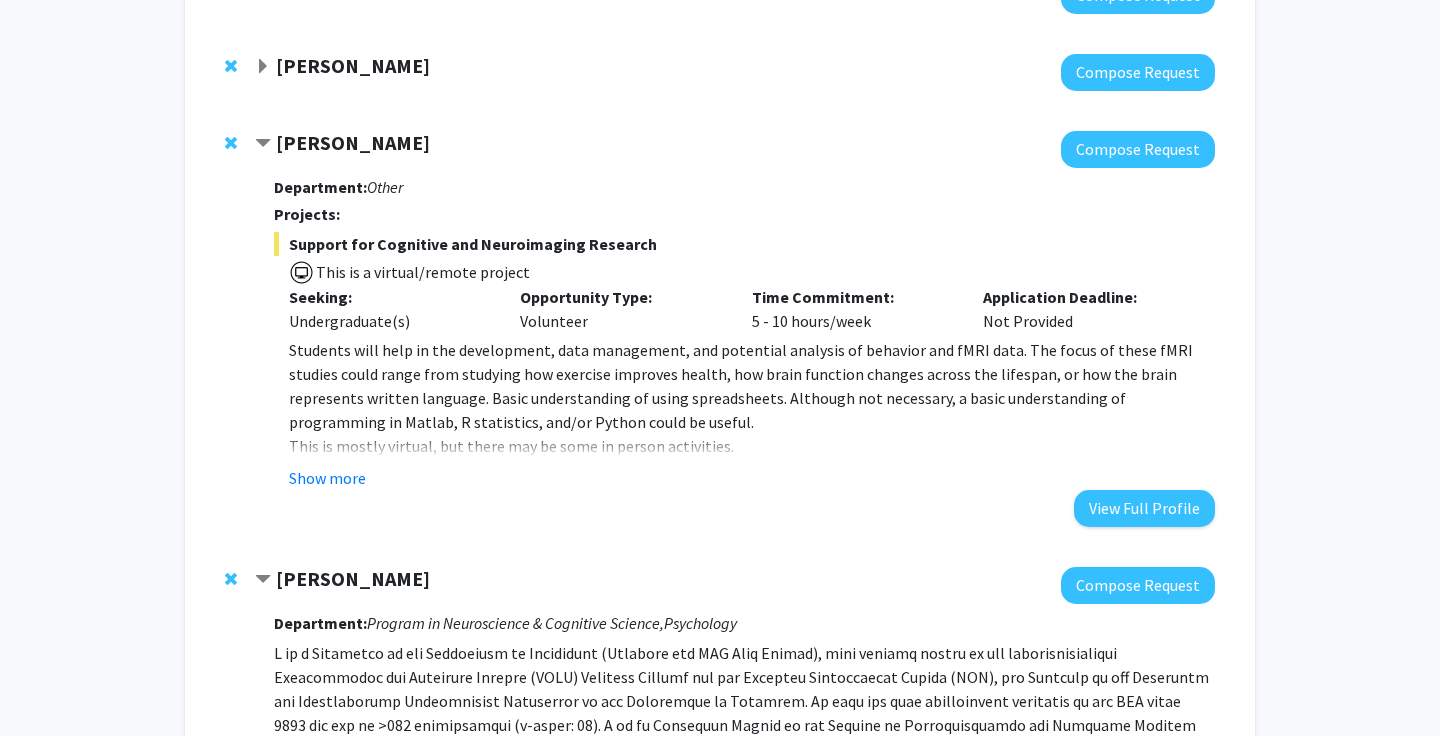 scroll, scrollTop: 675, scrollLeft: 0, axis: vertical 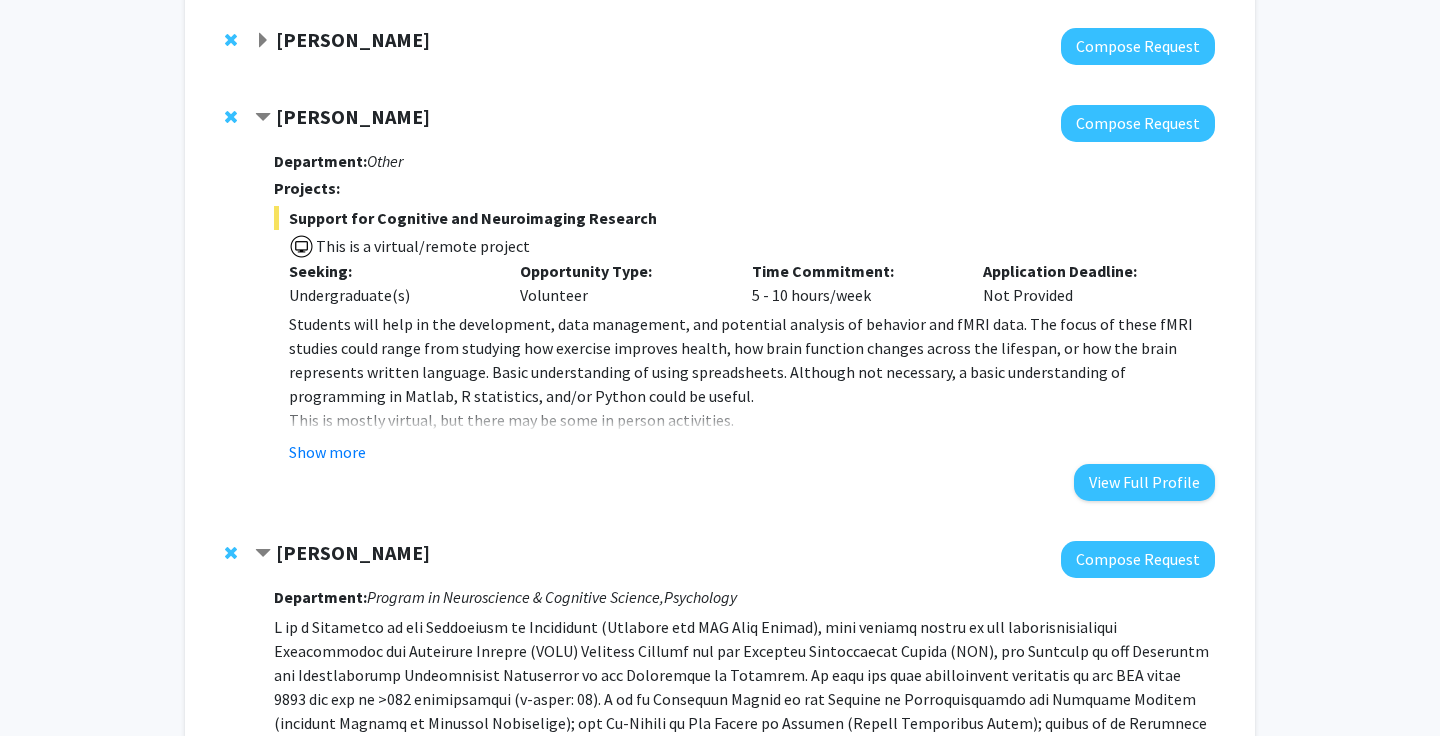 click on "Department:  Other  Projects:  Support for Cognitive and Neuroimaging Research   This is a virtual/remote project  Seeking: Undergraduate(s) Opportunity Type:  Volunteer  Time Commitment:  5 - 10 hours/week  Application Deadline:  Not Provided  Students will help in the development, data management, and potential analysis of behavior and fMRI data. The focus of these fMRI studies could range from studying how exercise improves health, how brain function changes across the lifespan, or how the brain represents written language. Basic understanding of using spreadsheets. Although not necessary, a basic understanding of programming in Matlab, R statistics, and/or Python could be useful.   This is mostly virtual, but there may be some in person activities.  http://www.mnc.umd.edu/faculty/purcell Show more  View Full Profile" at bounding box center (744, 321) 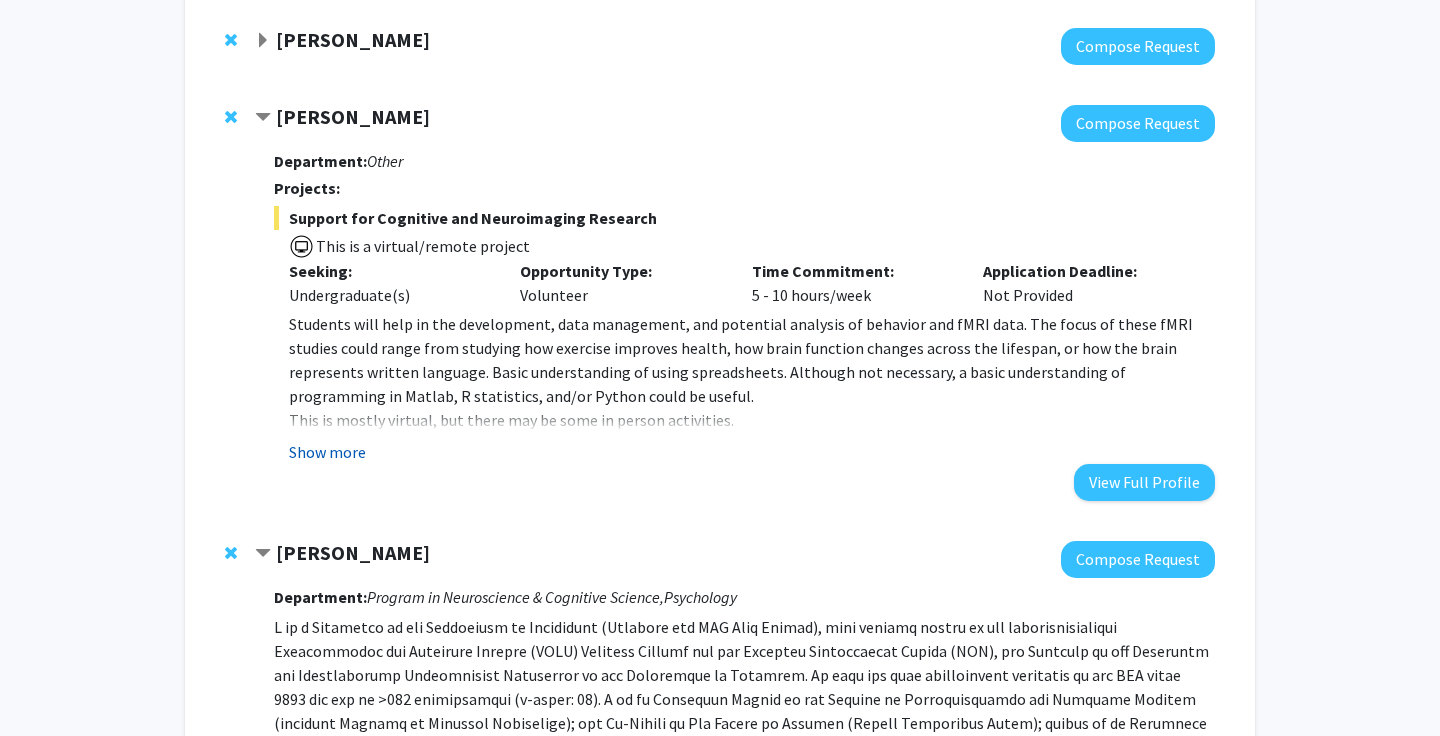 click on "Show more" at bounding box center [327, 452] 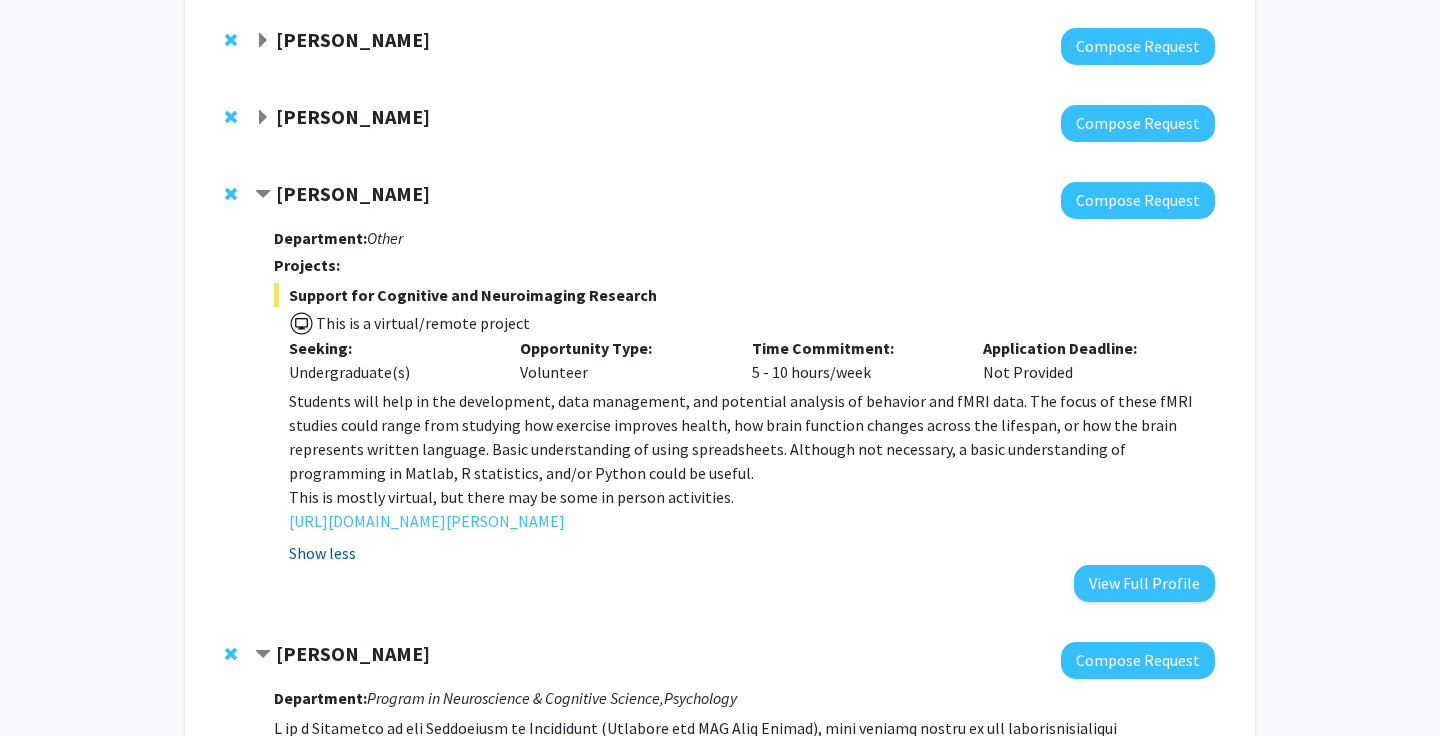 scroll, scrollTop: 588, scrollLeft: 0, axis: vertical 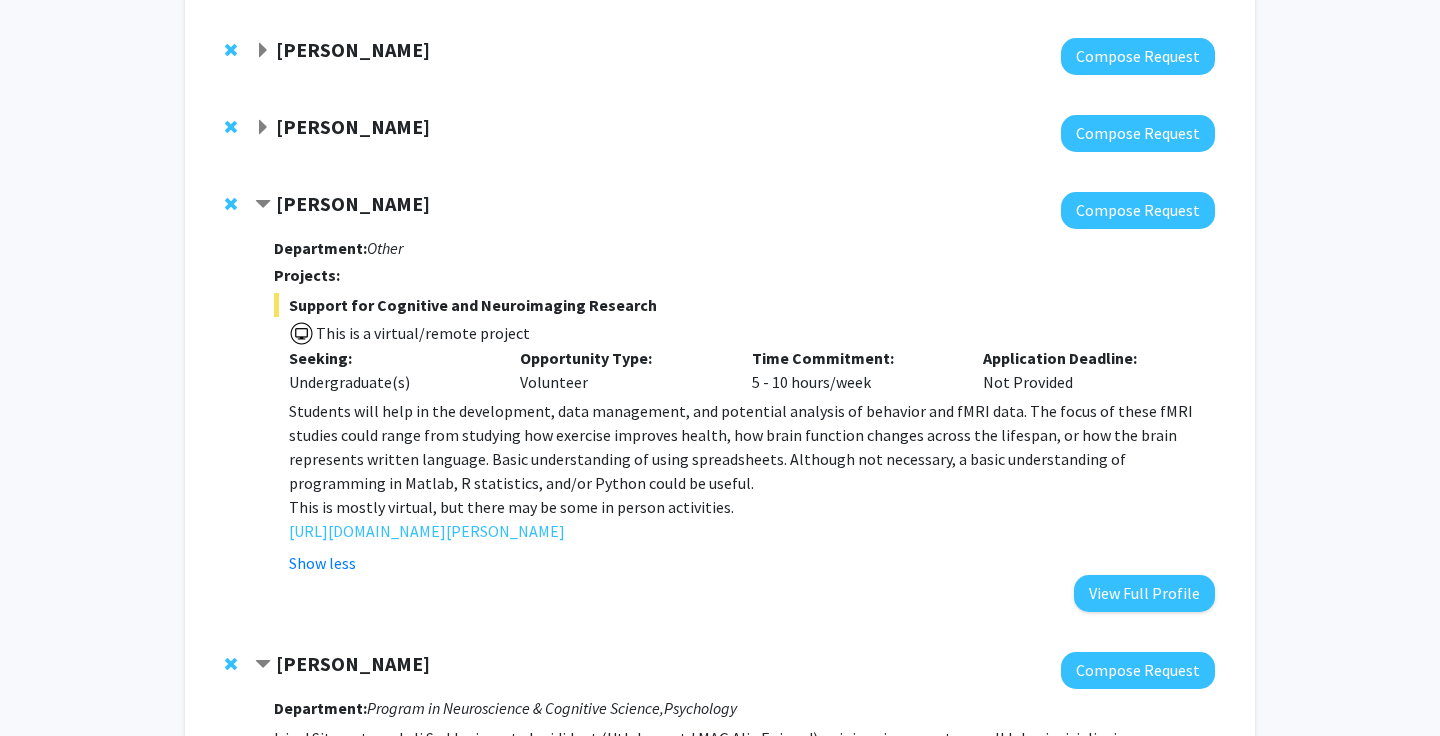 drag, startPoint x: 426, startPoint y: 205, endPoint x: 259, endPoint y: 205, distance: 167 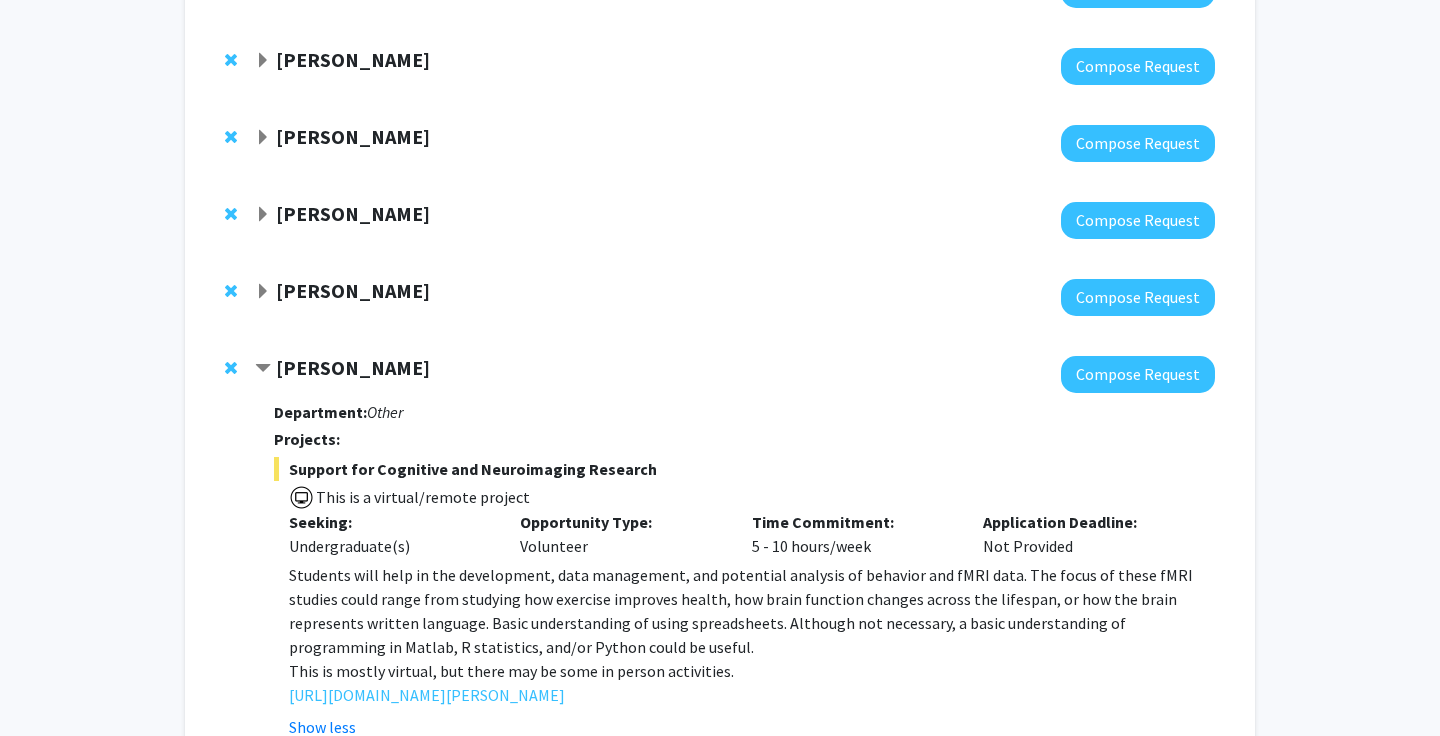 scroll, scrollTop: 404, scrollLeft: 0, axis: vertical 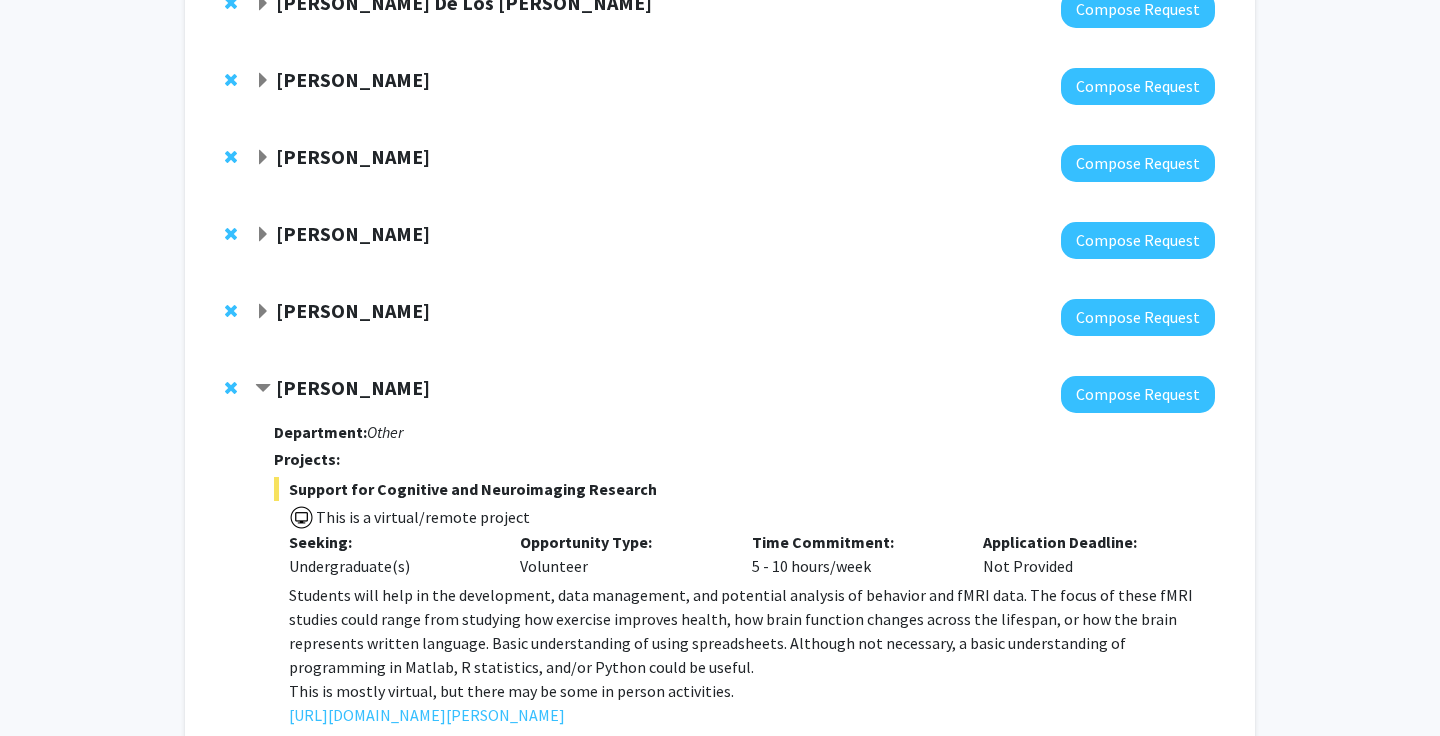 click on "Dong Liang" 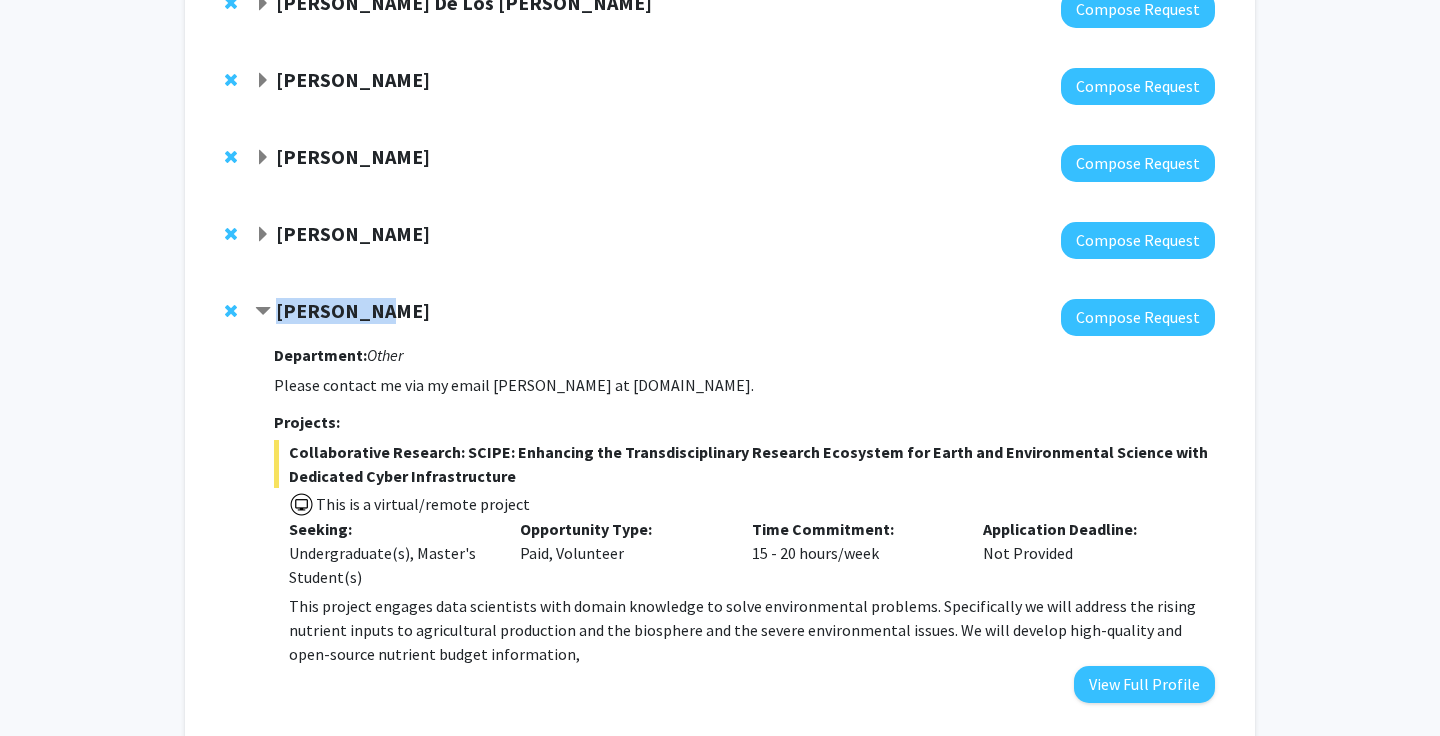 drag, startPoint x: 402, startPoint y: 316, endPoint x: 275, endPoint y: 317, distance: 127.00394 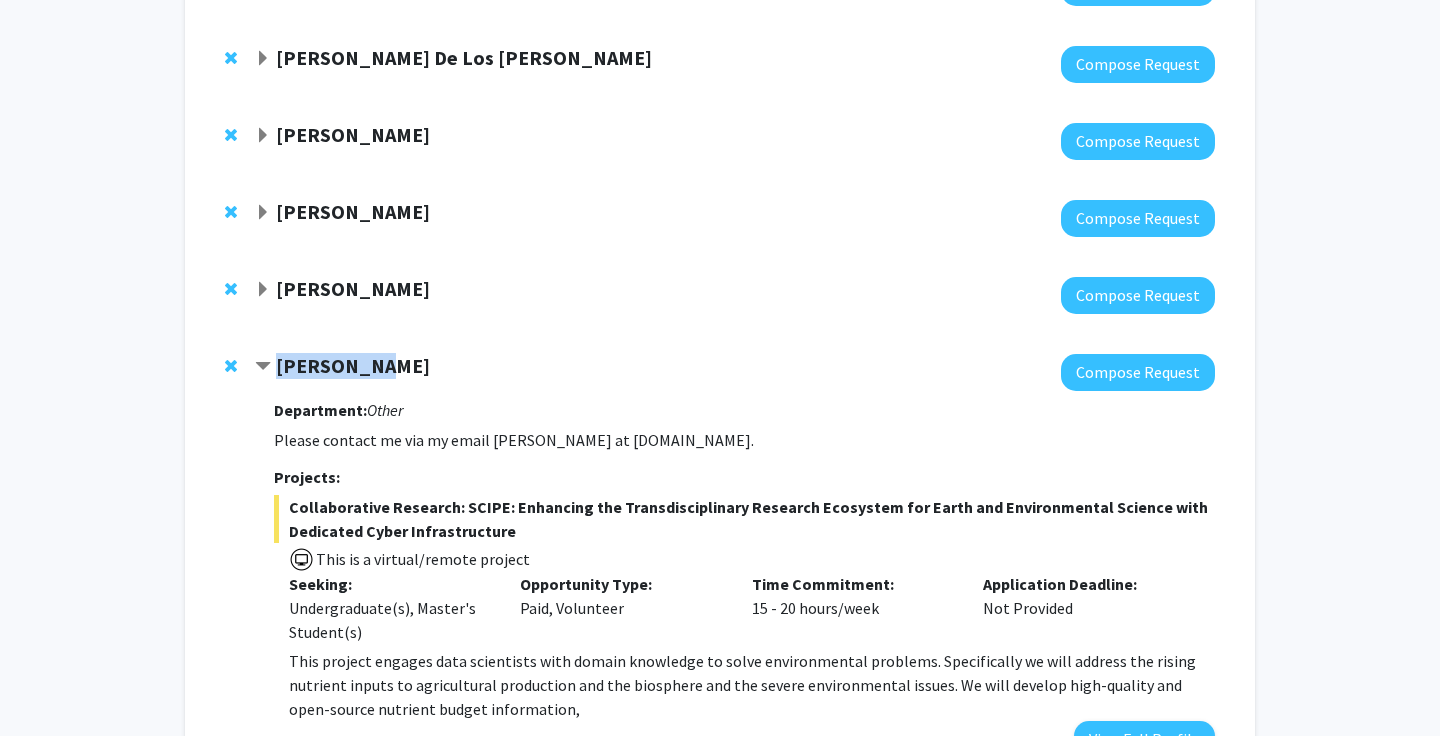scroll, scrollTop: 347, scrollLeft: 0, axis: vertical 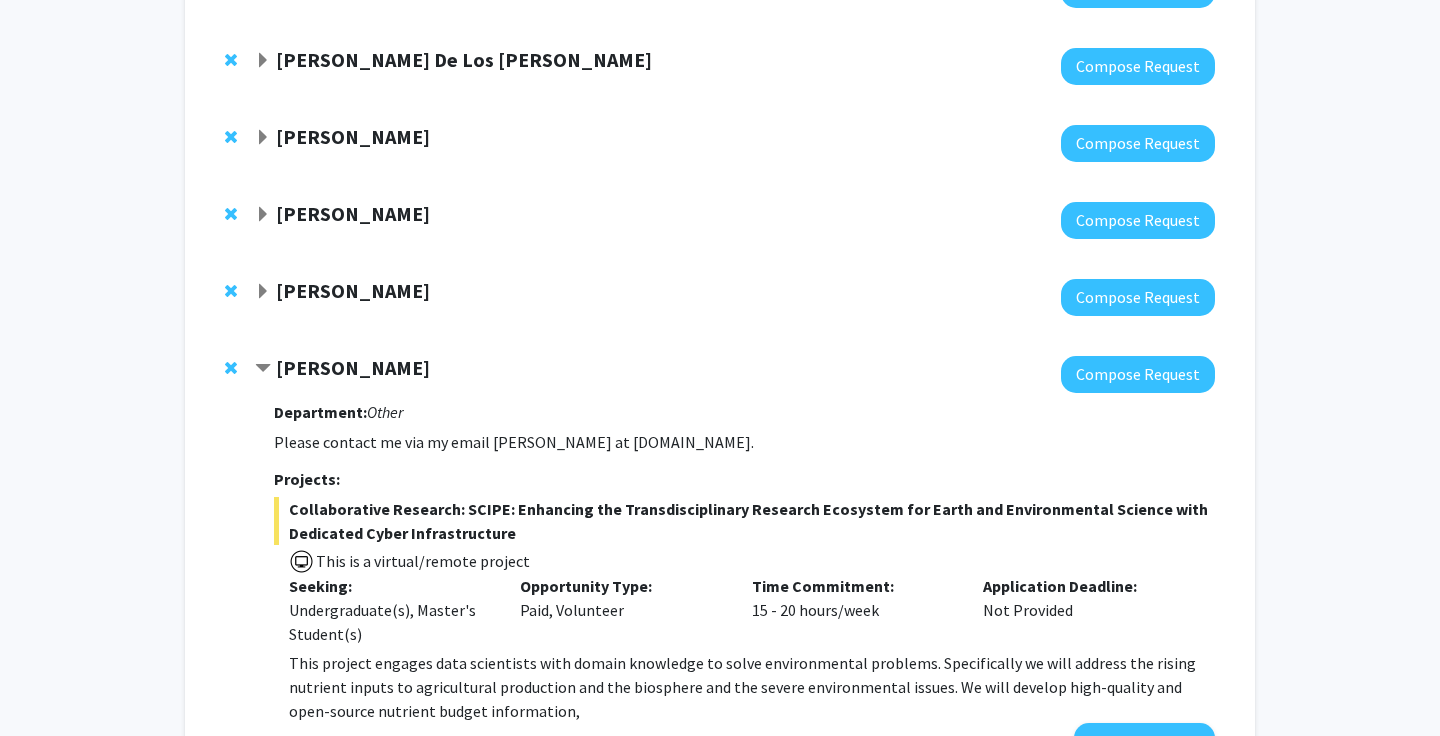 click on "Ning Zeng" 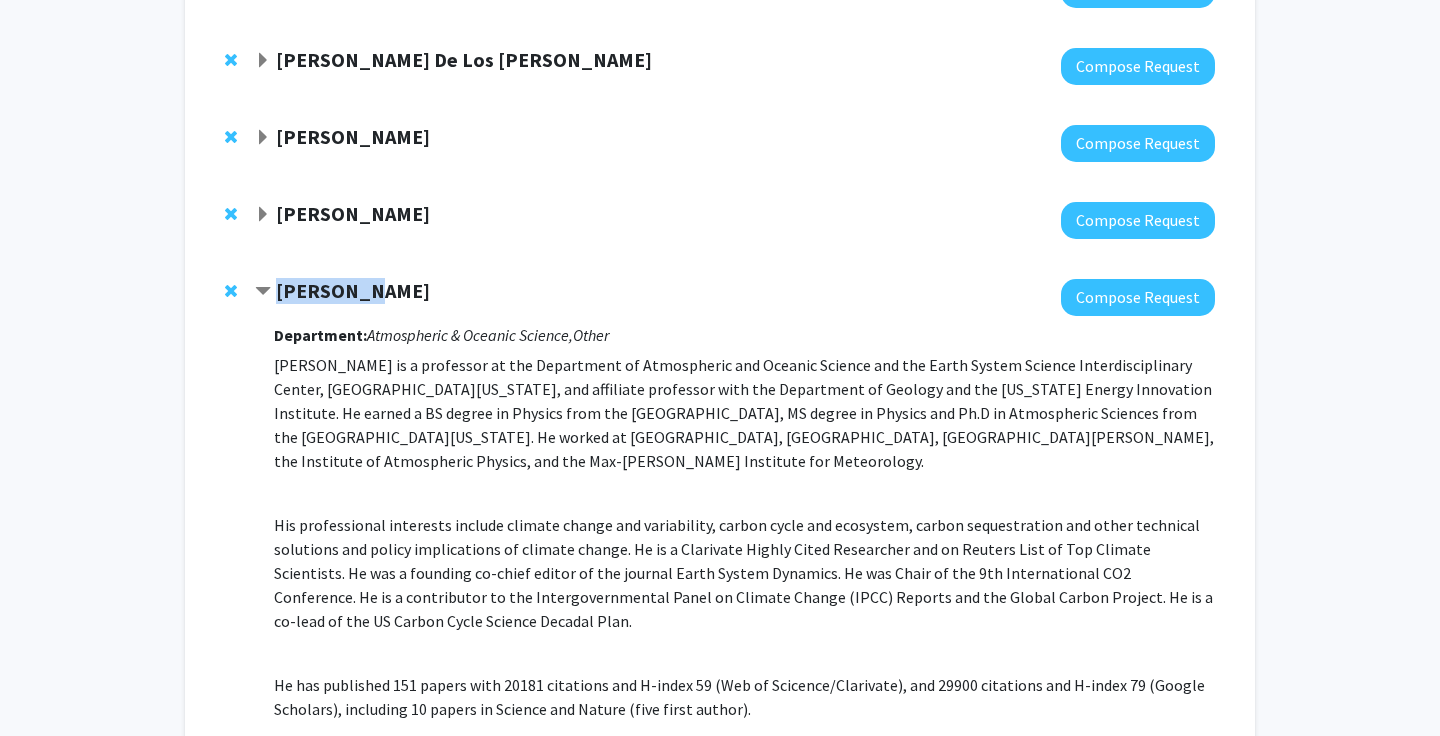drag, startPoint x: 408, startPoint y: 293, endPoint x: 257, endPoint y: 293, distance: 151 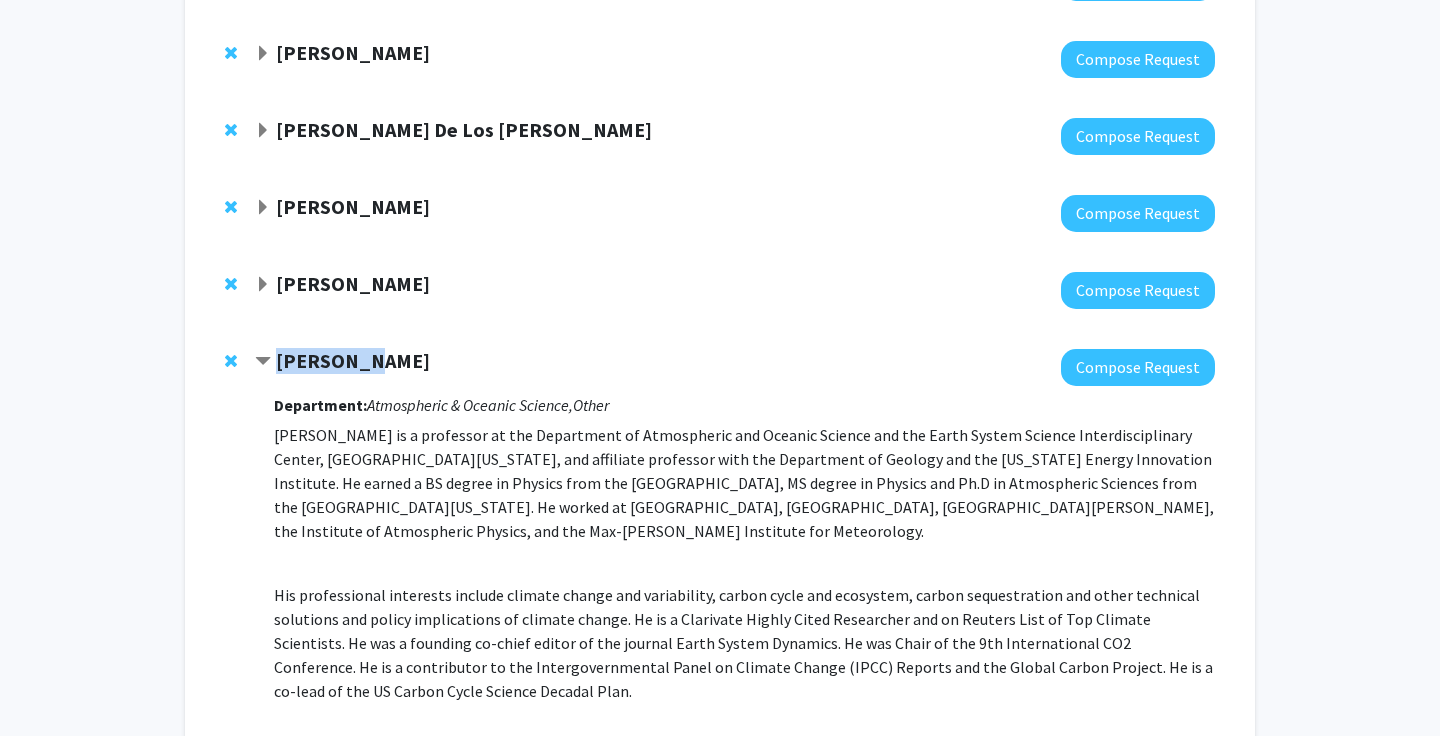scroll, scrollTop: 275, scrollLeft: 0, axis: vertical 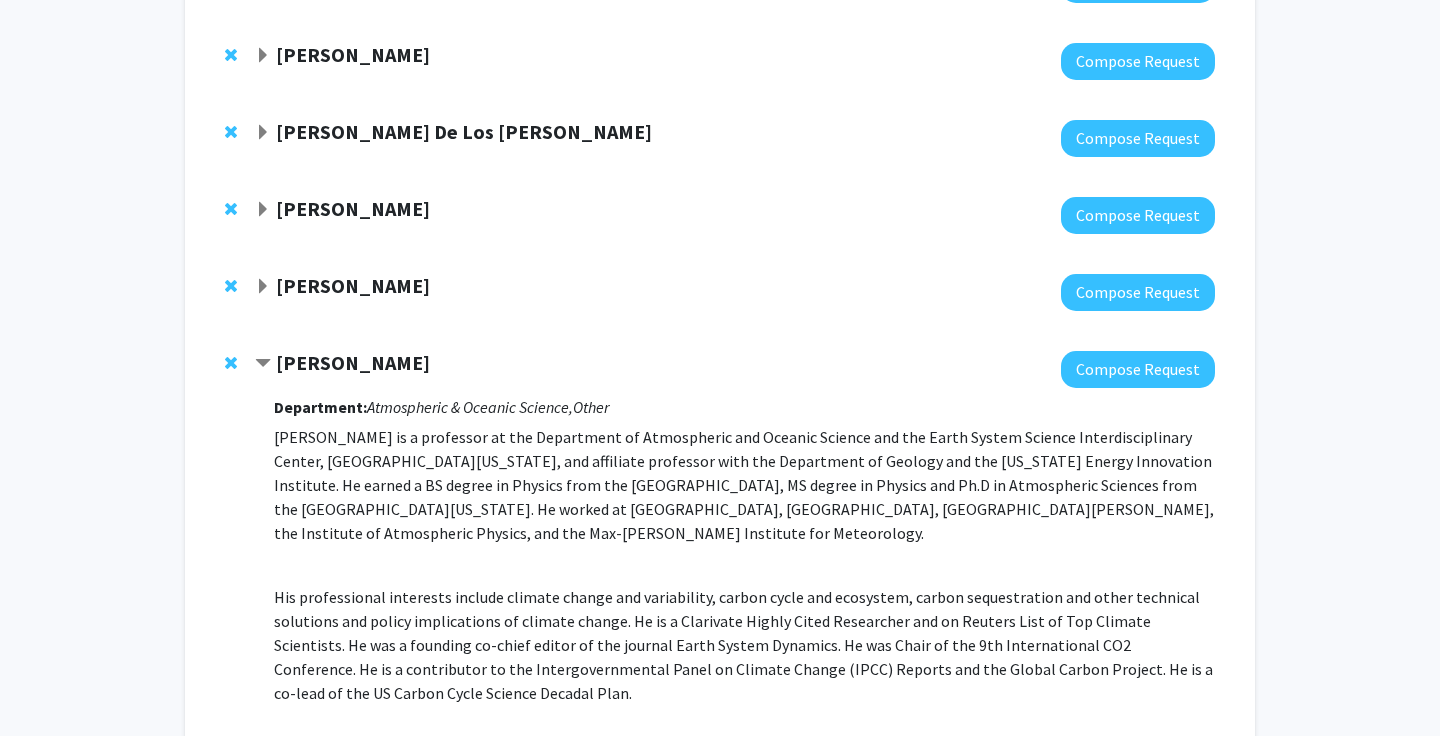 click on "Amy Billing" 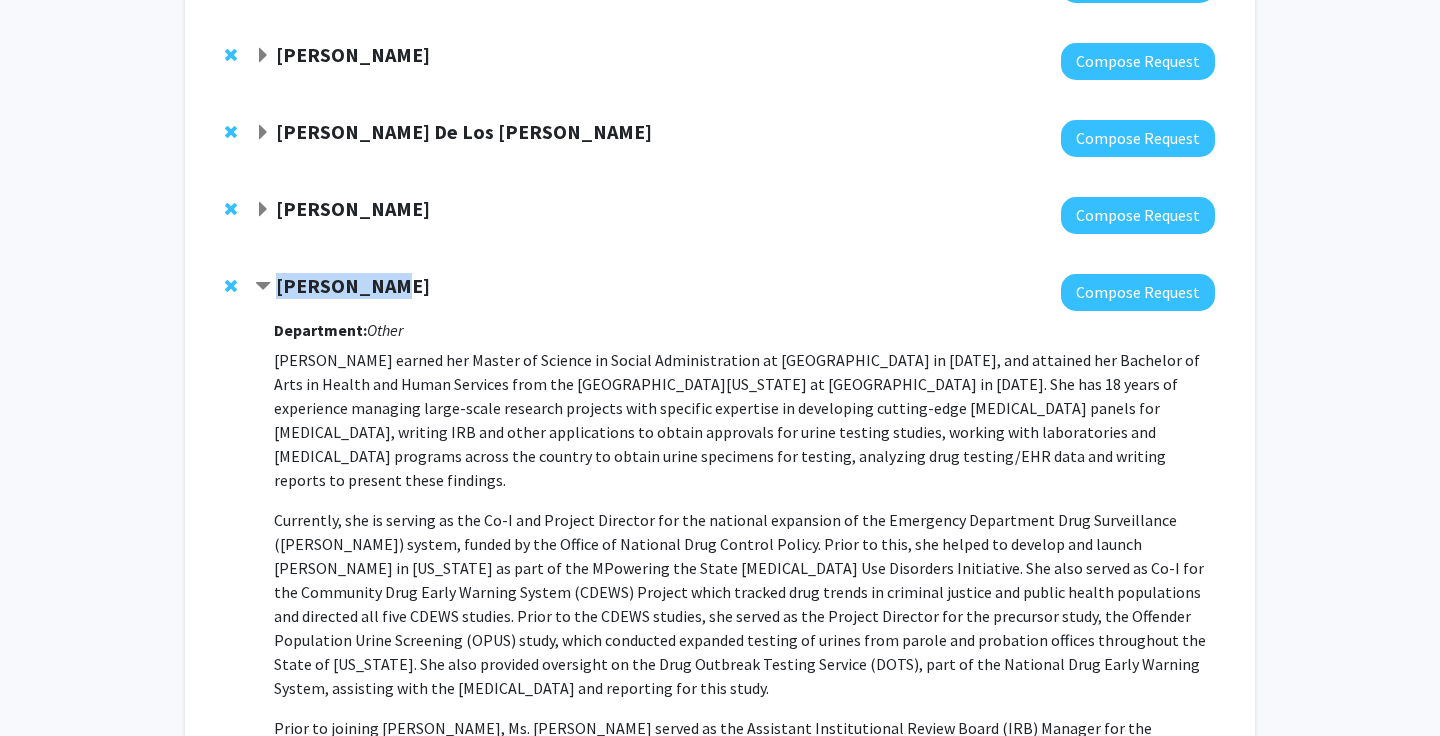 drag, startPoint x: 392, startPoint y: 292, endPoint x: 272, endPoint y: 291, distance: 120.004166 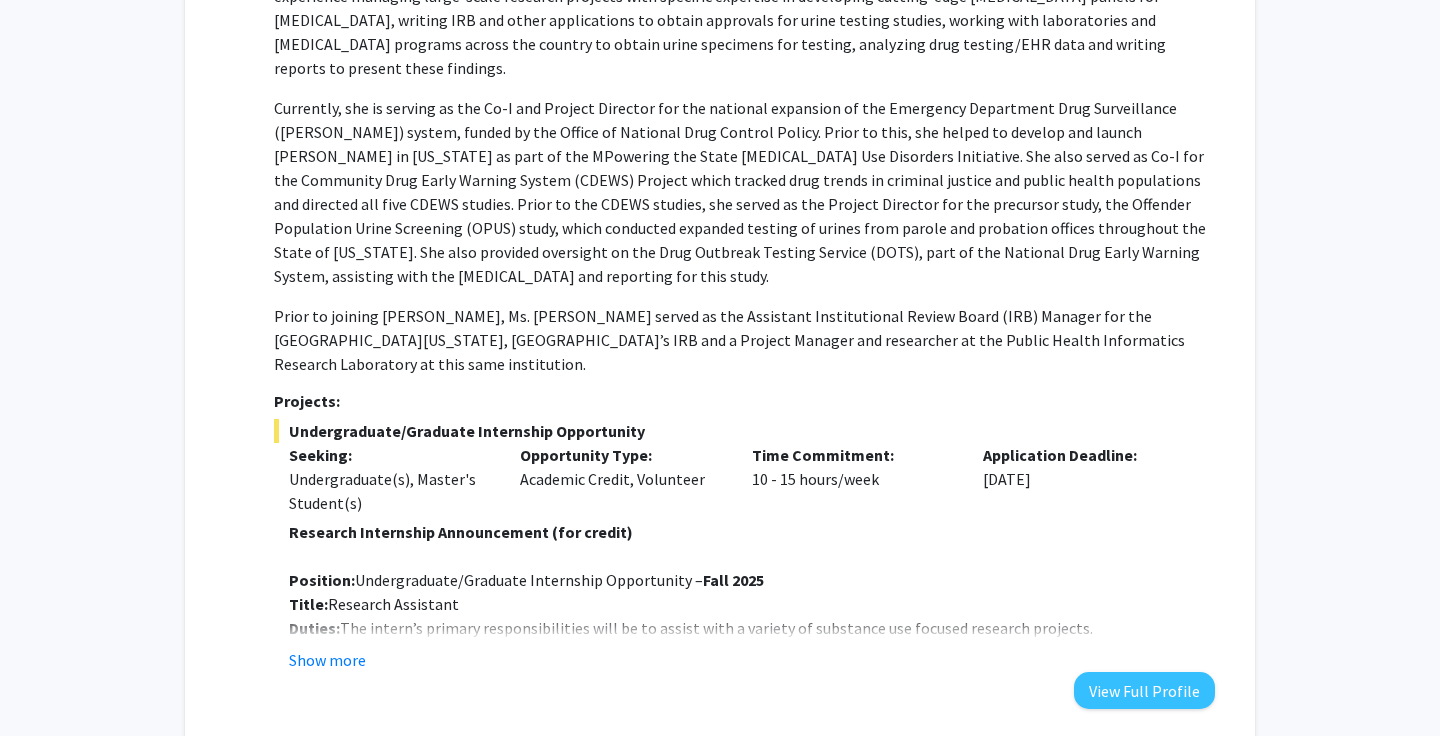 scroll, scrollTop: 714, scrollLeft: 0, axis: vertical 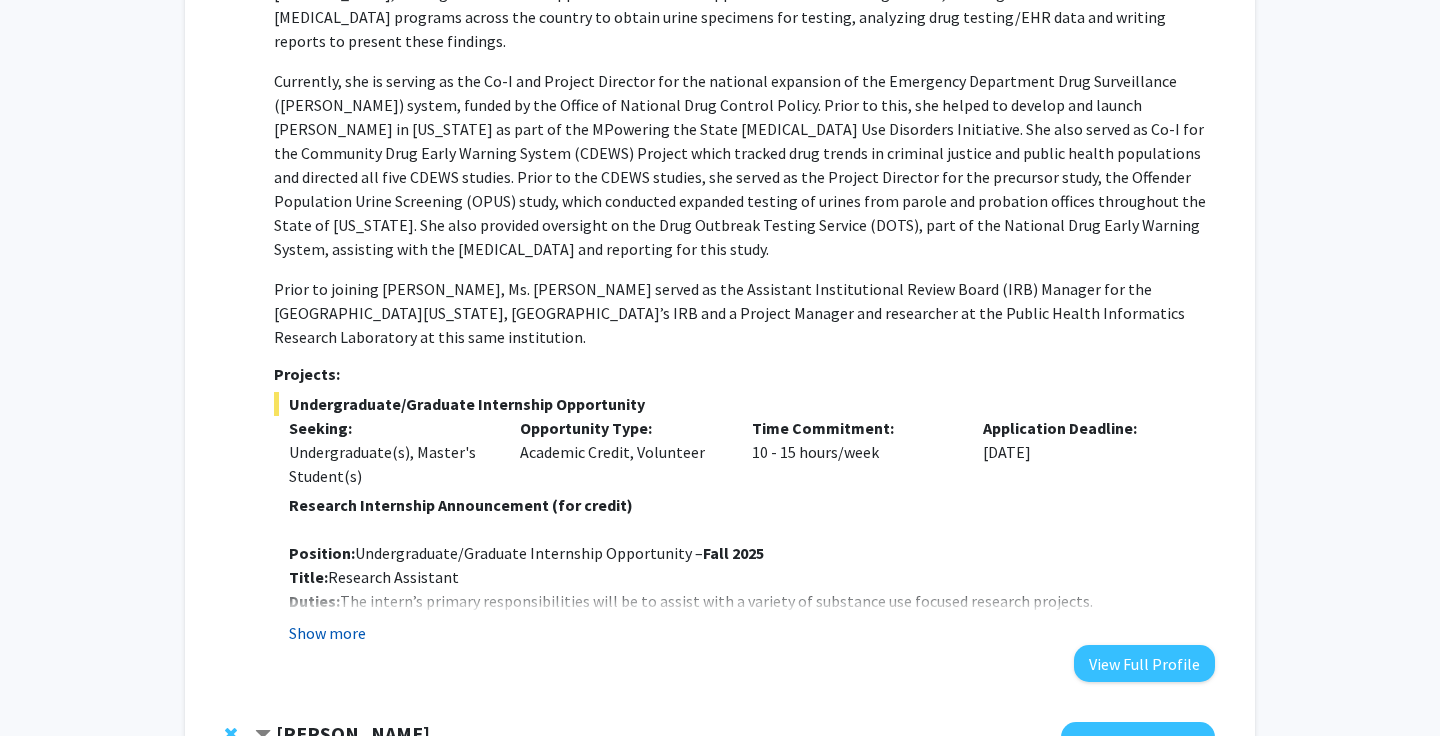 click on "Show more" at bounding box center (327, 633) 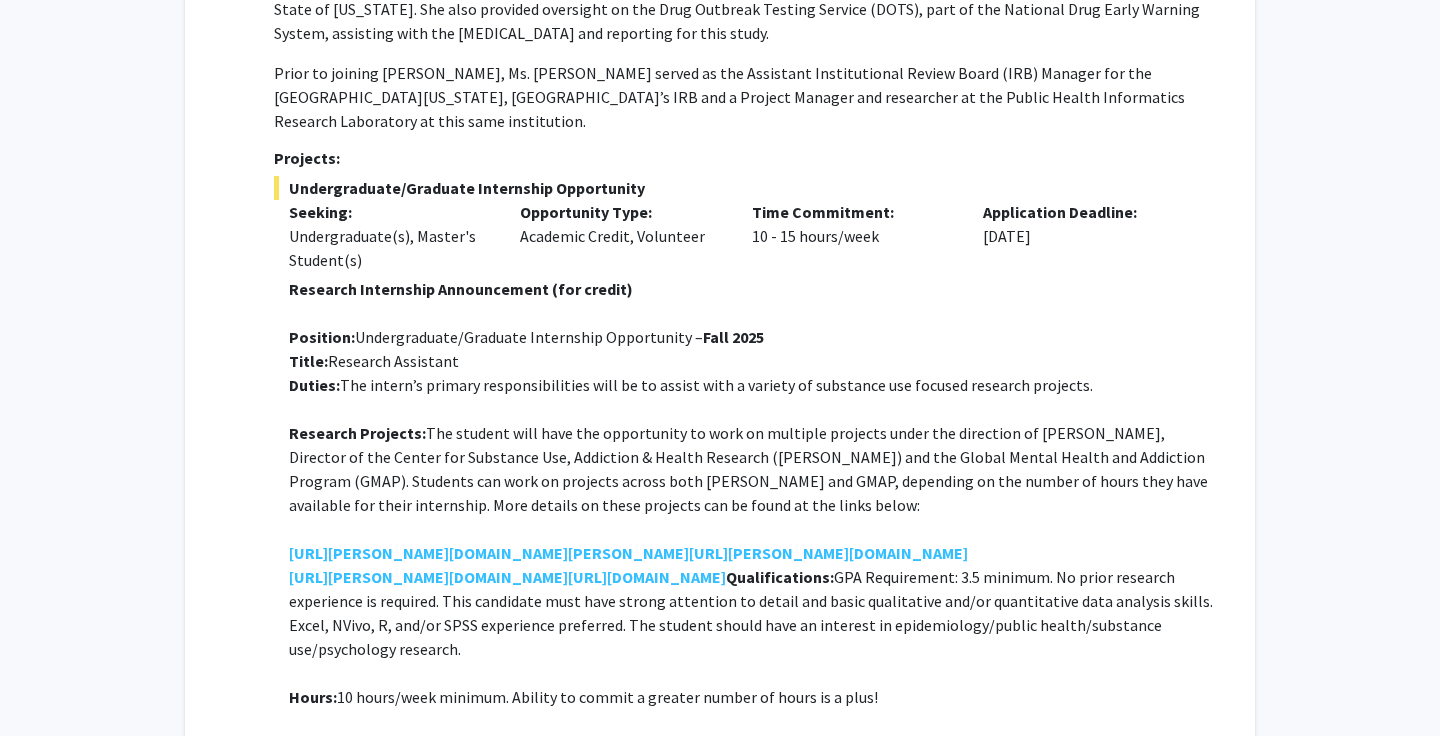 scroll, scrollTop: 931, scrollLeft: 0, axis: vertical 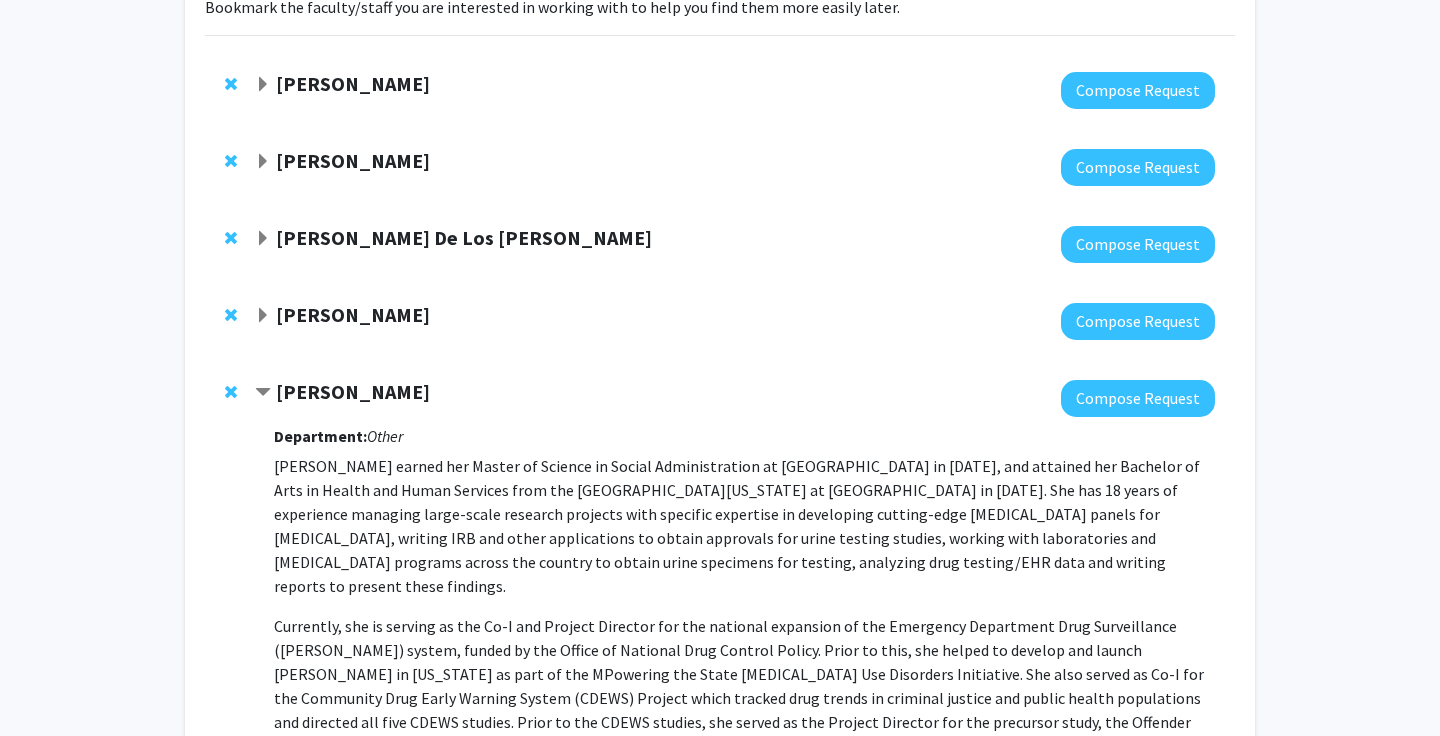 click on "Veronica Kang" 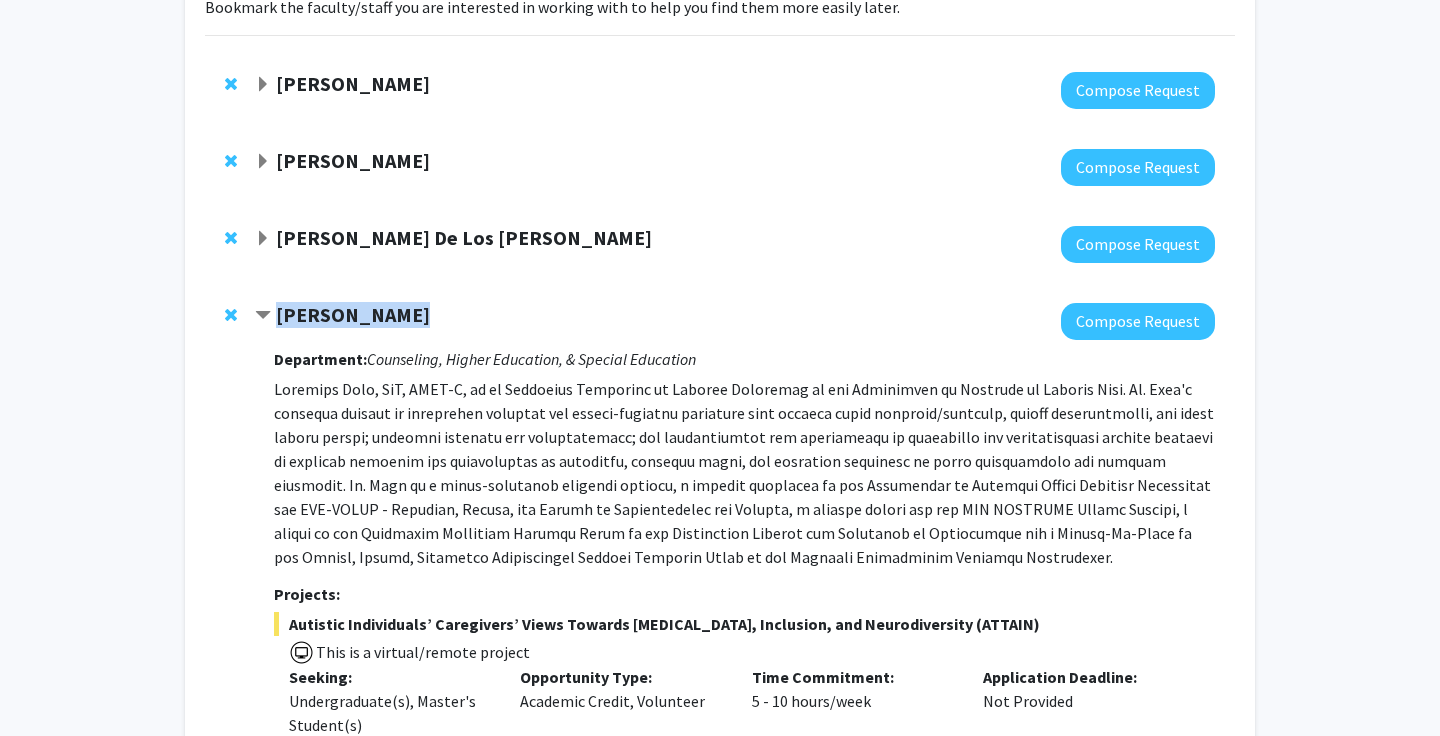 drag, startPoint x: 438, startPoint y: 321, endPoint x: 252, endPoint y: 321, distance: 186 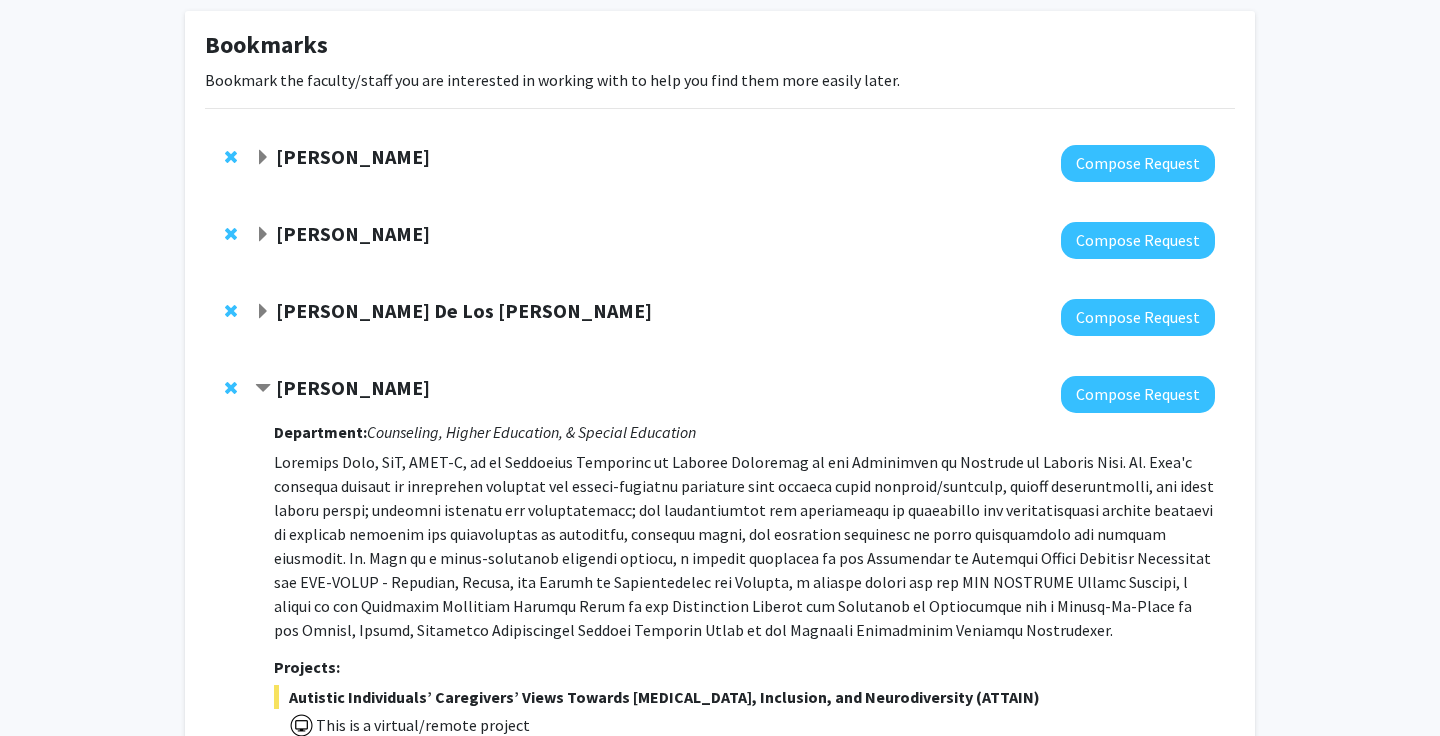 click on "Andres De Los Reyes" 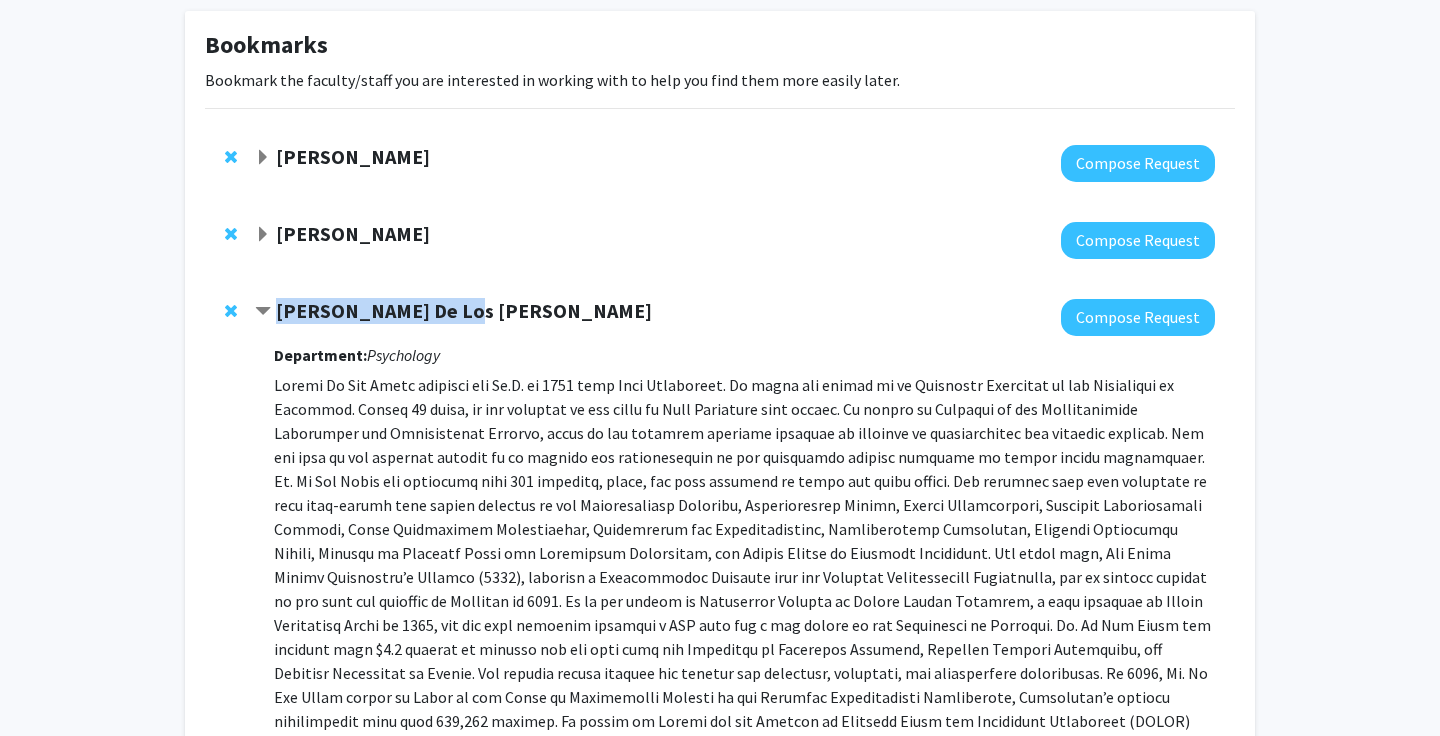 drag, startPoint x: 505, startPoint y: 316, endPoint x: 252, endPoint y: 316, distance: 253 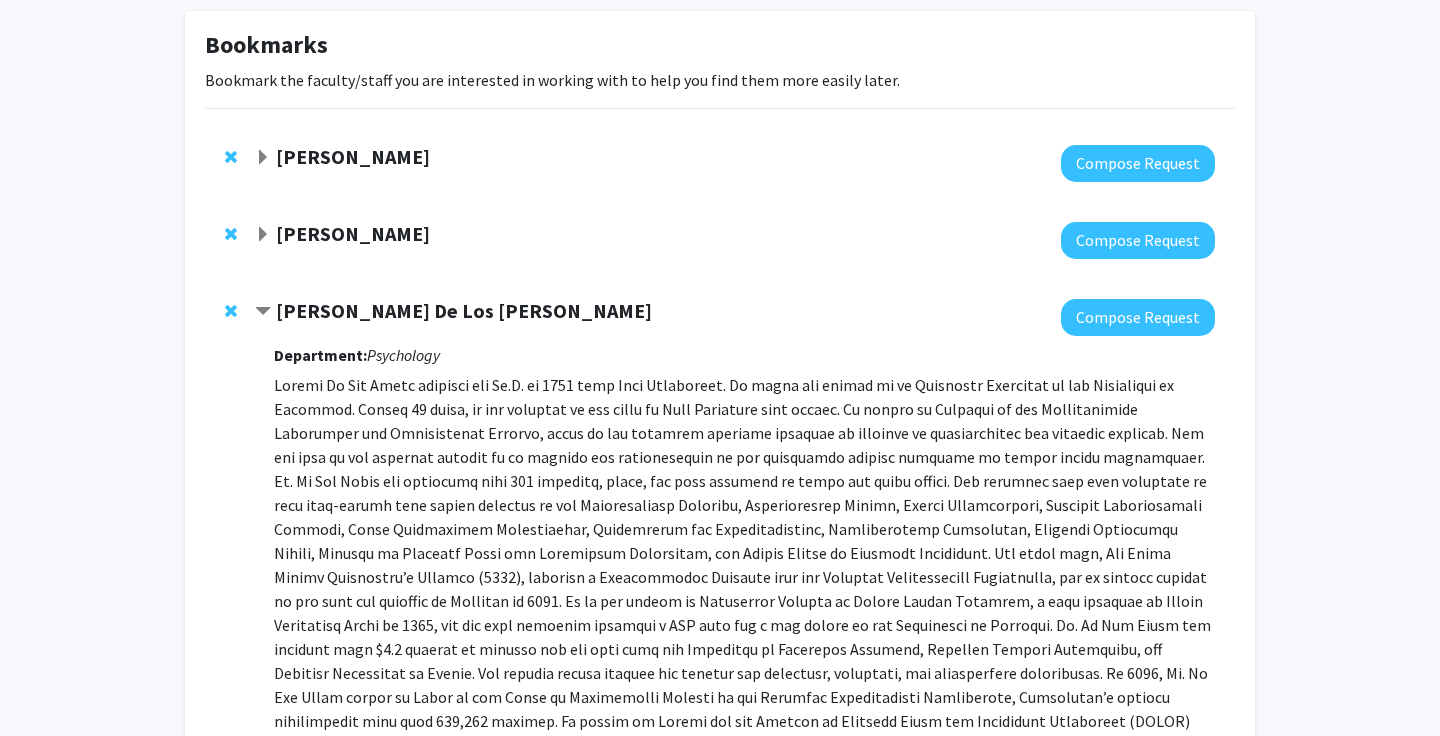 click on "Rochelle Newman" 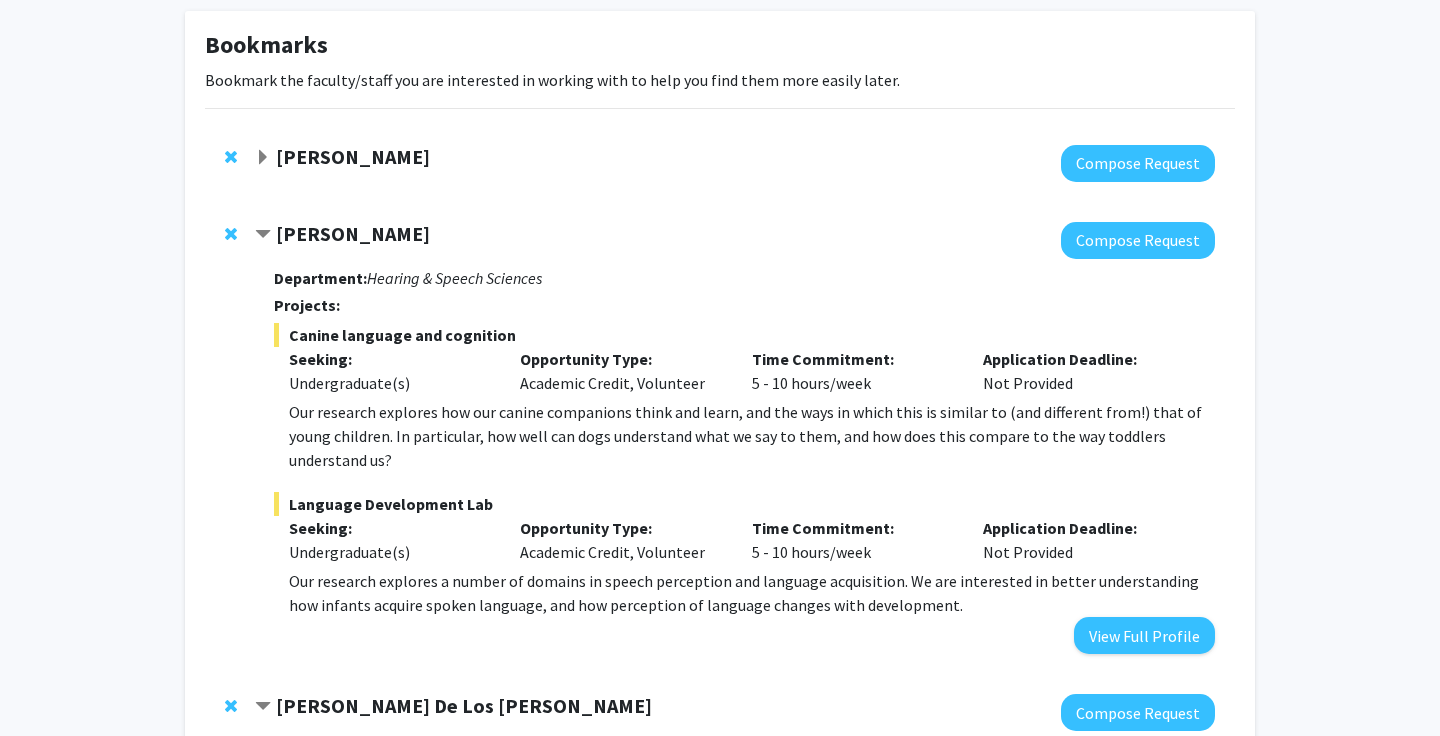 drag, startPoint x: 487, startPoint y: 231, endPoint x: 234, endPoint y: 227, distance: 253.03162 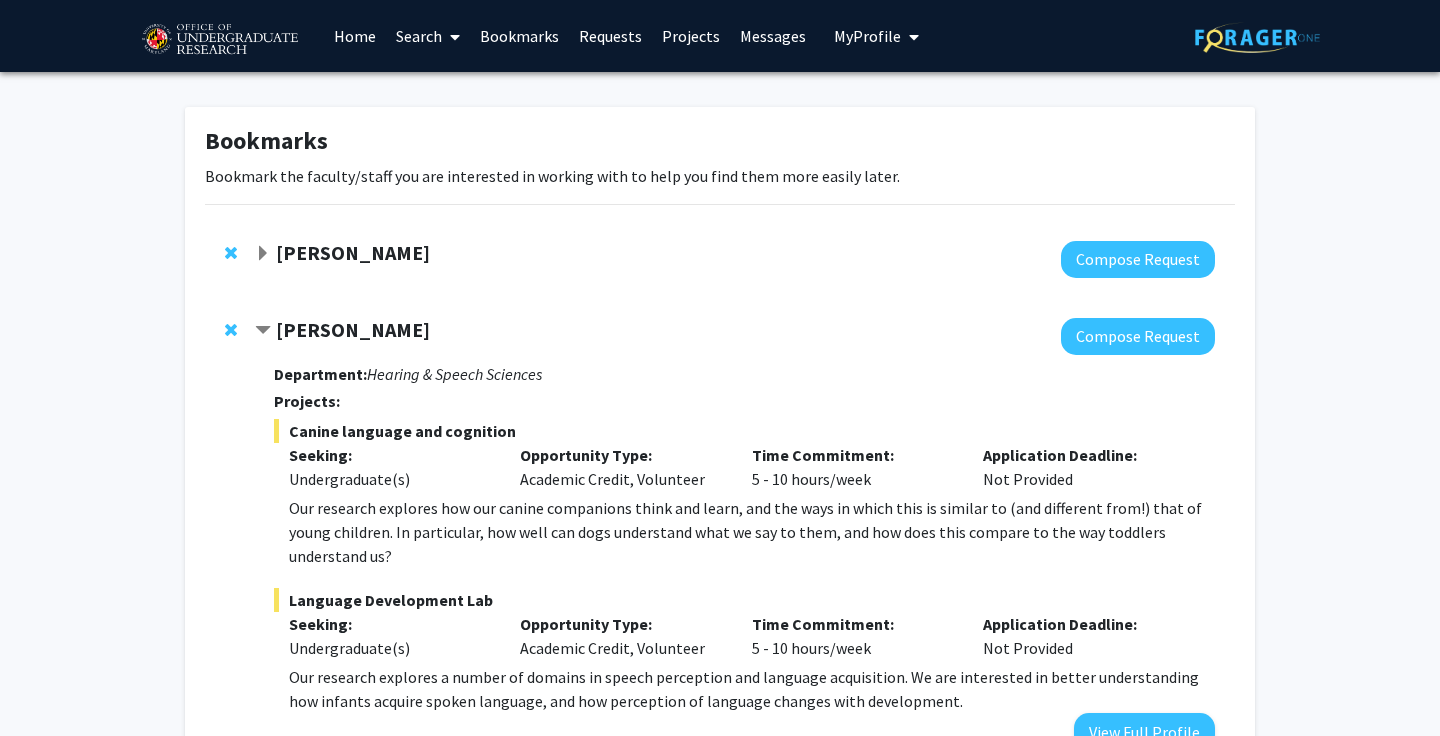click on "Yasmeen Faroqi-Shah" 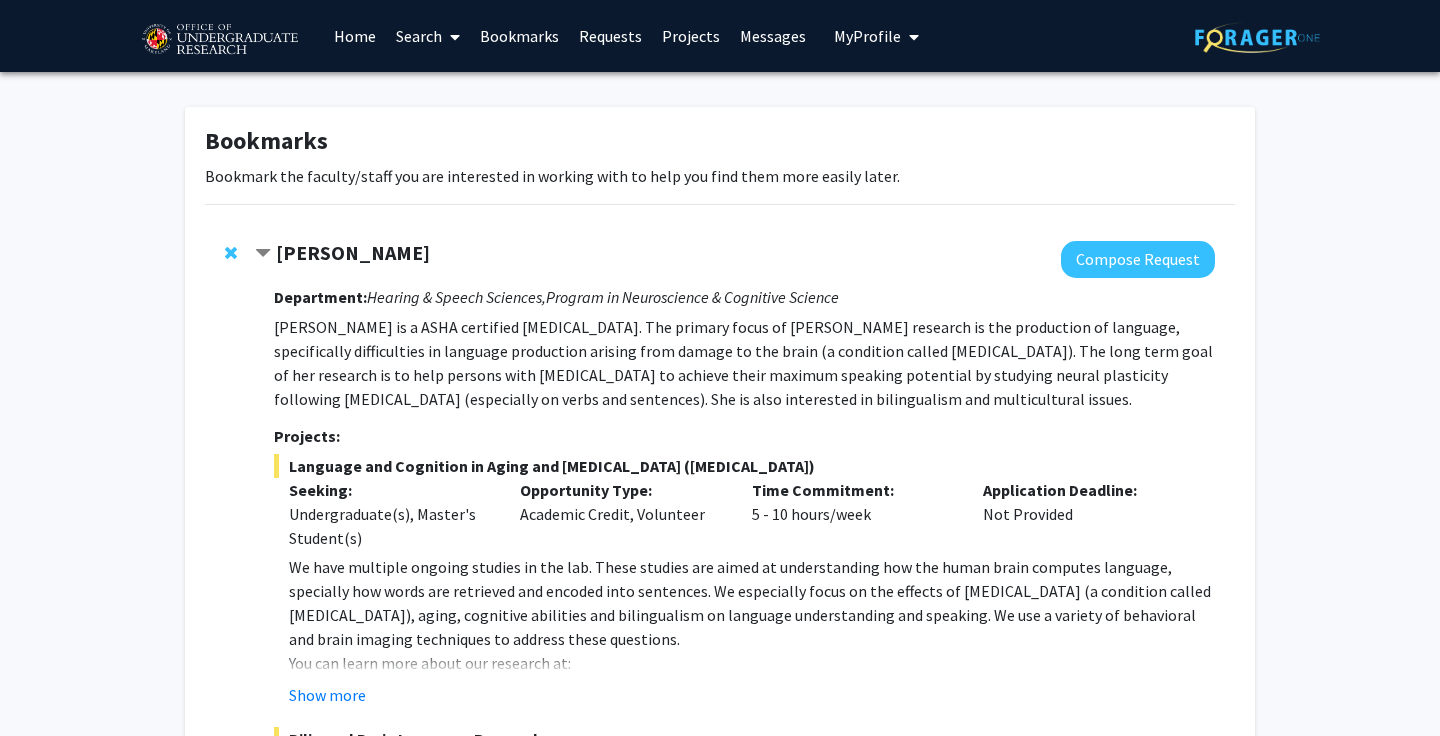 drag, startPoint x: 499, startPoint y: 247, endPoint x: 278, endPoint y: 247, distance: 221 